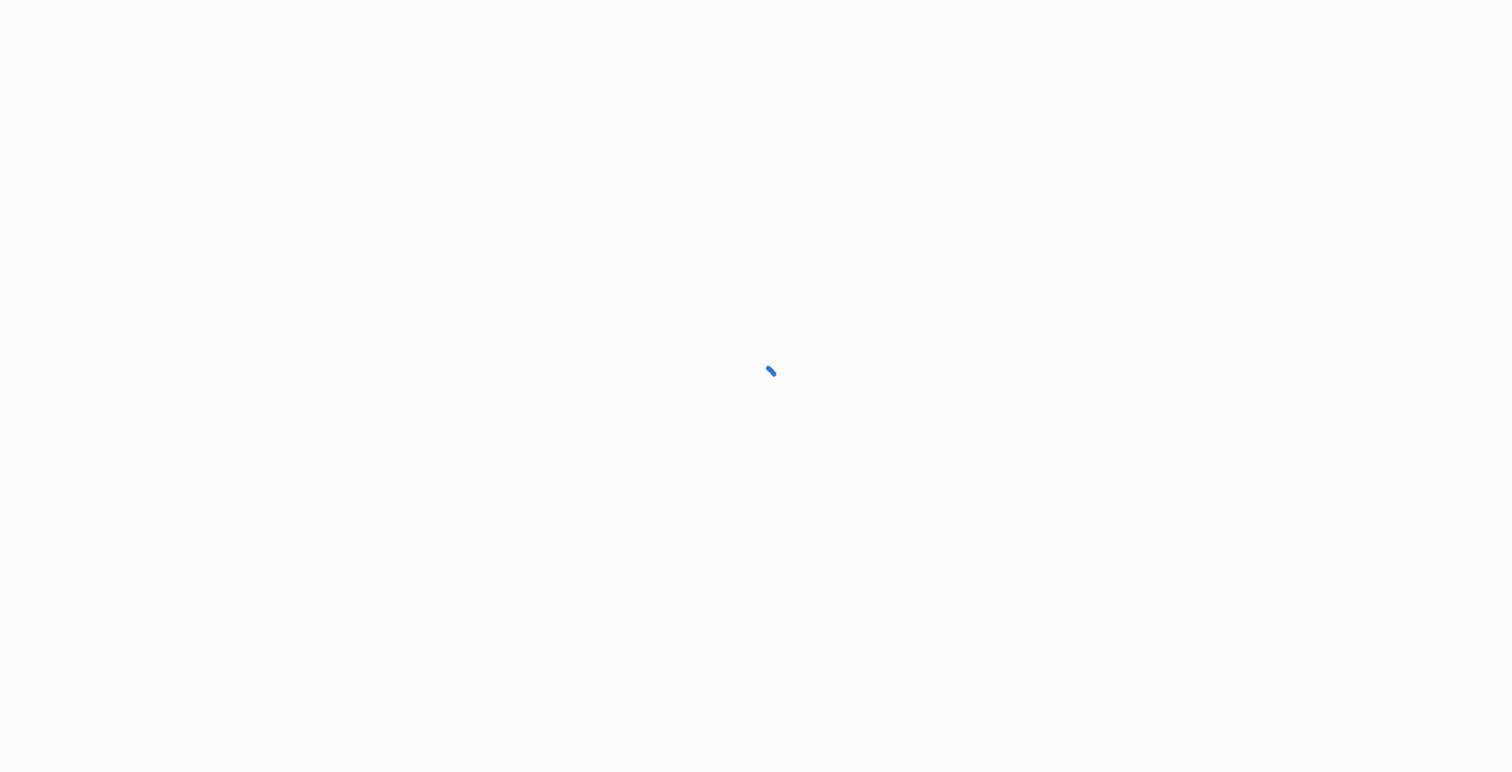 scroll, scrollTop: 0, scrollLeft: 0, axis: both 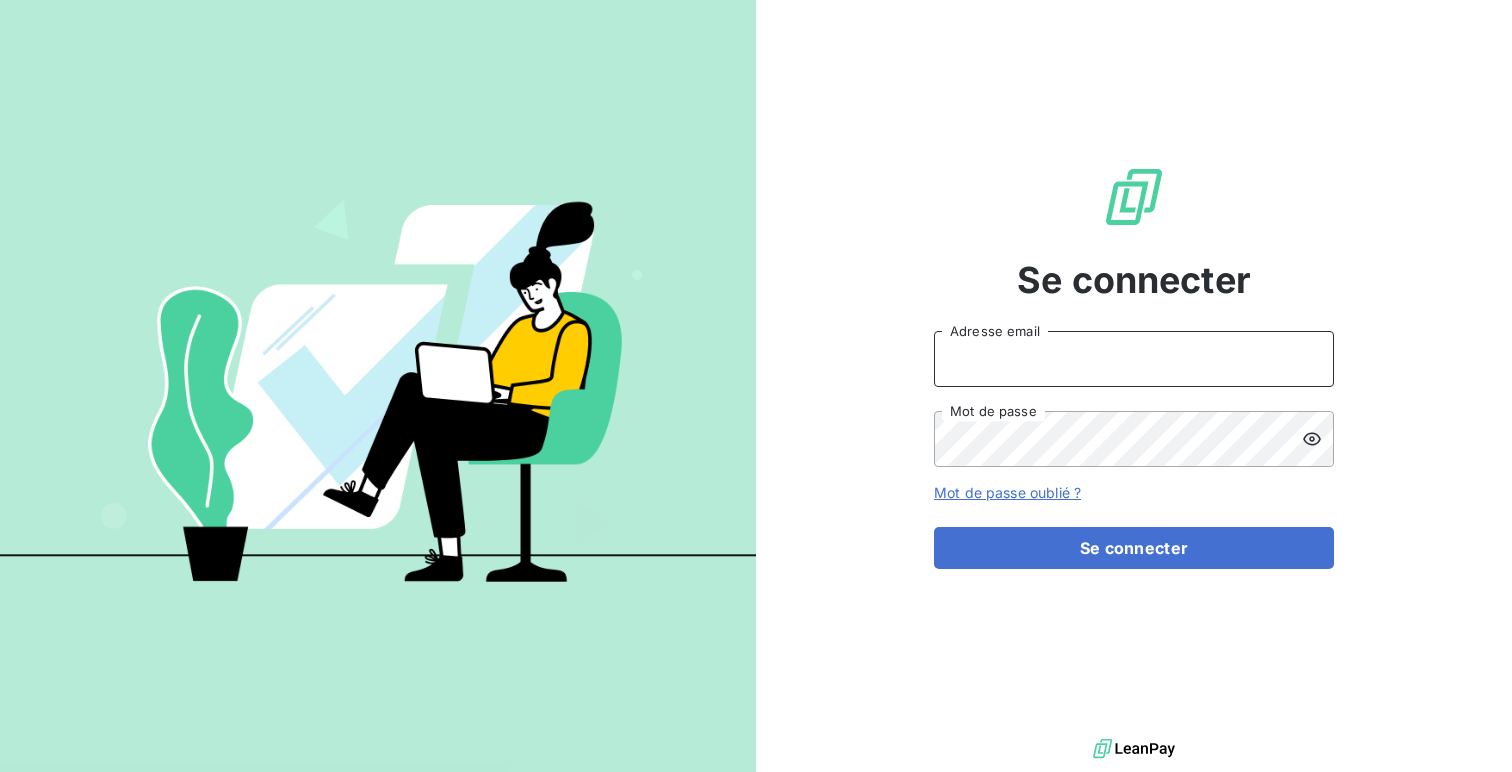 click on "Adresse email" at bounding box center [1134, 359] 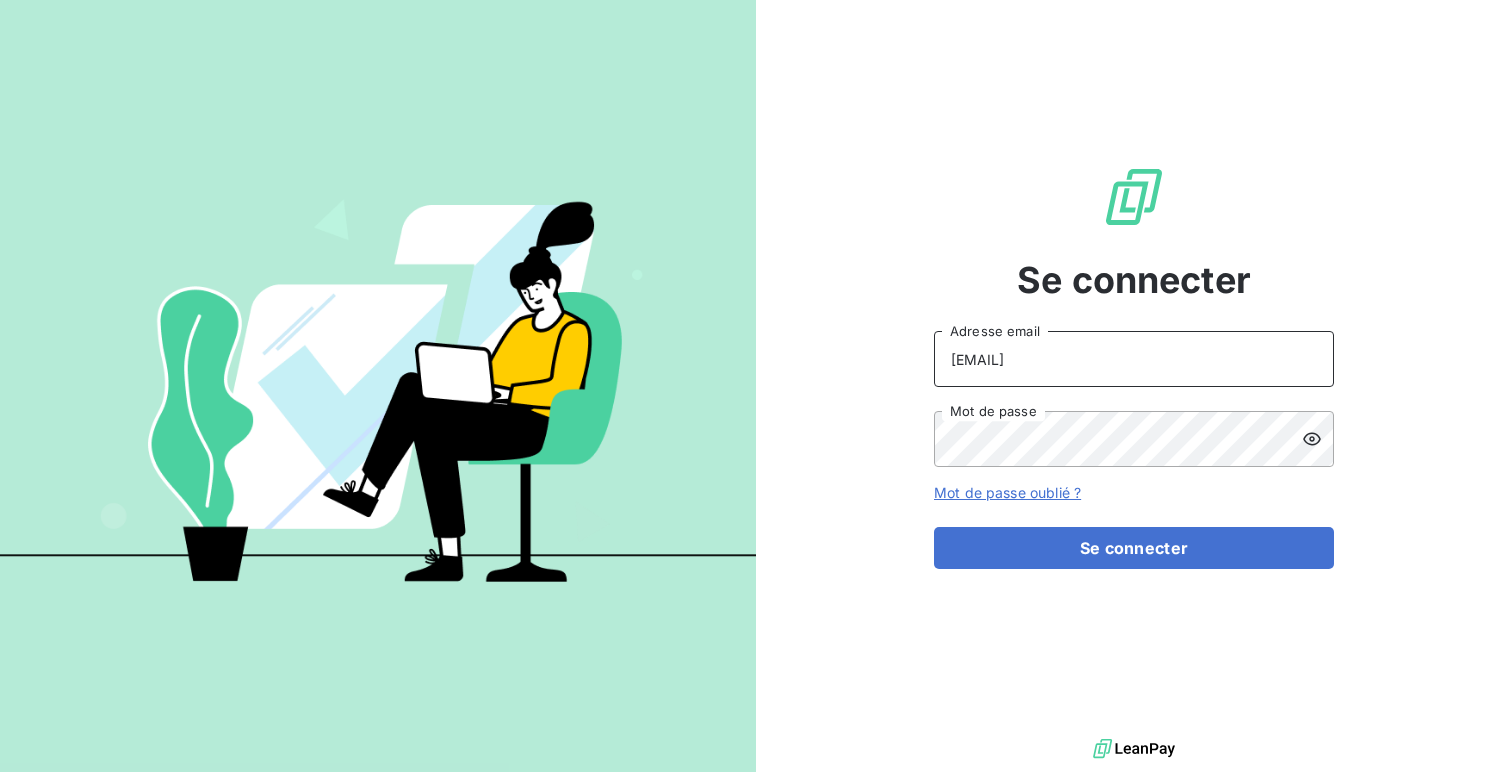 type on "[EMAIL]" 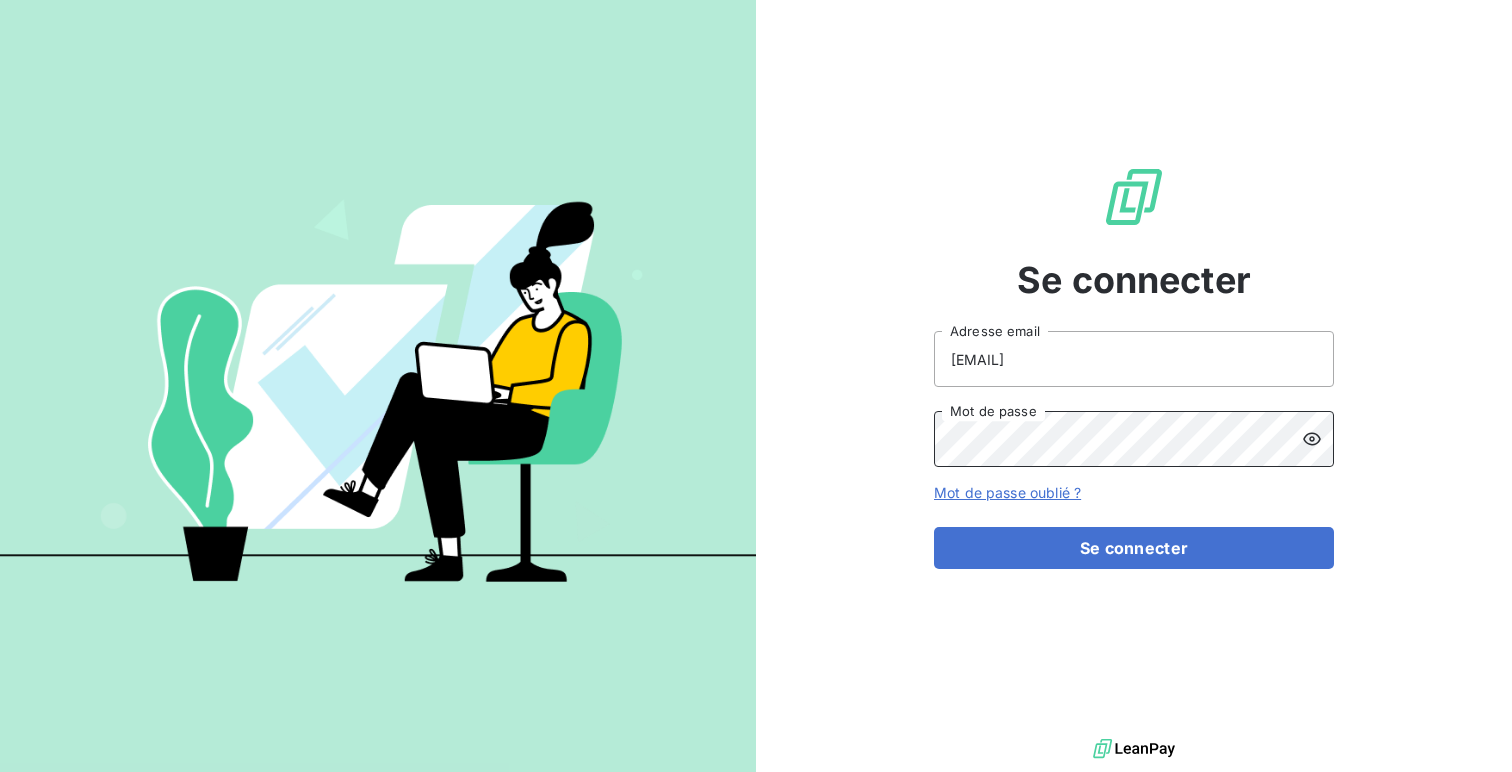 click on "Se connecter" at bounding box center [1134, 548] 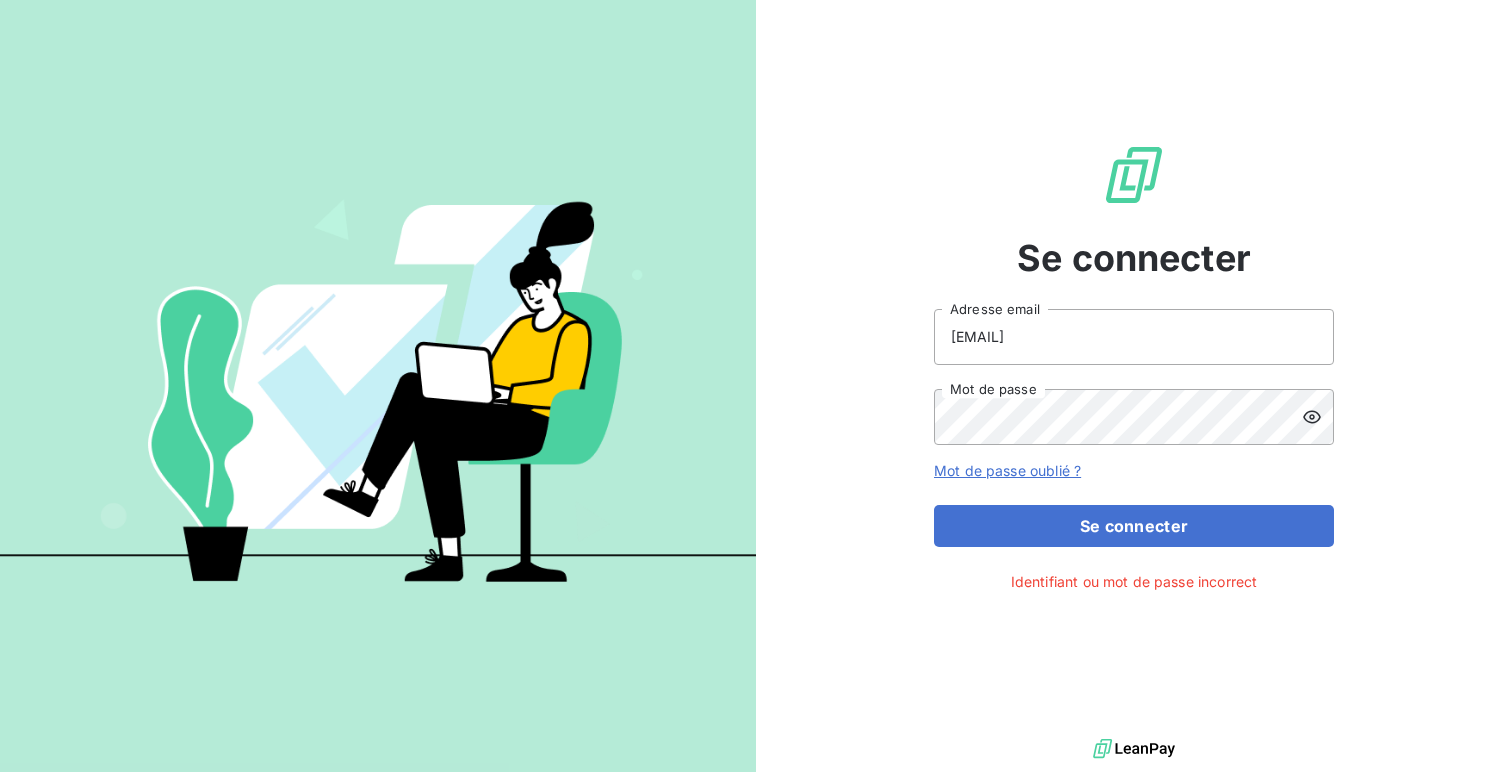 click 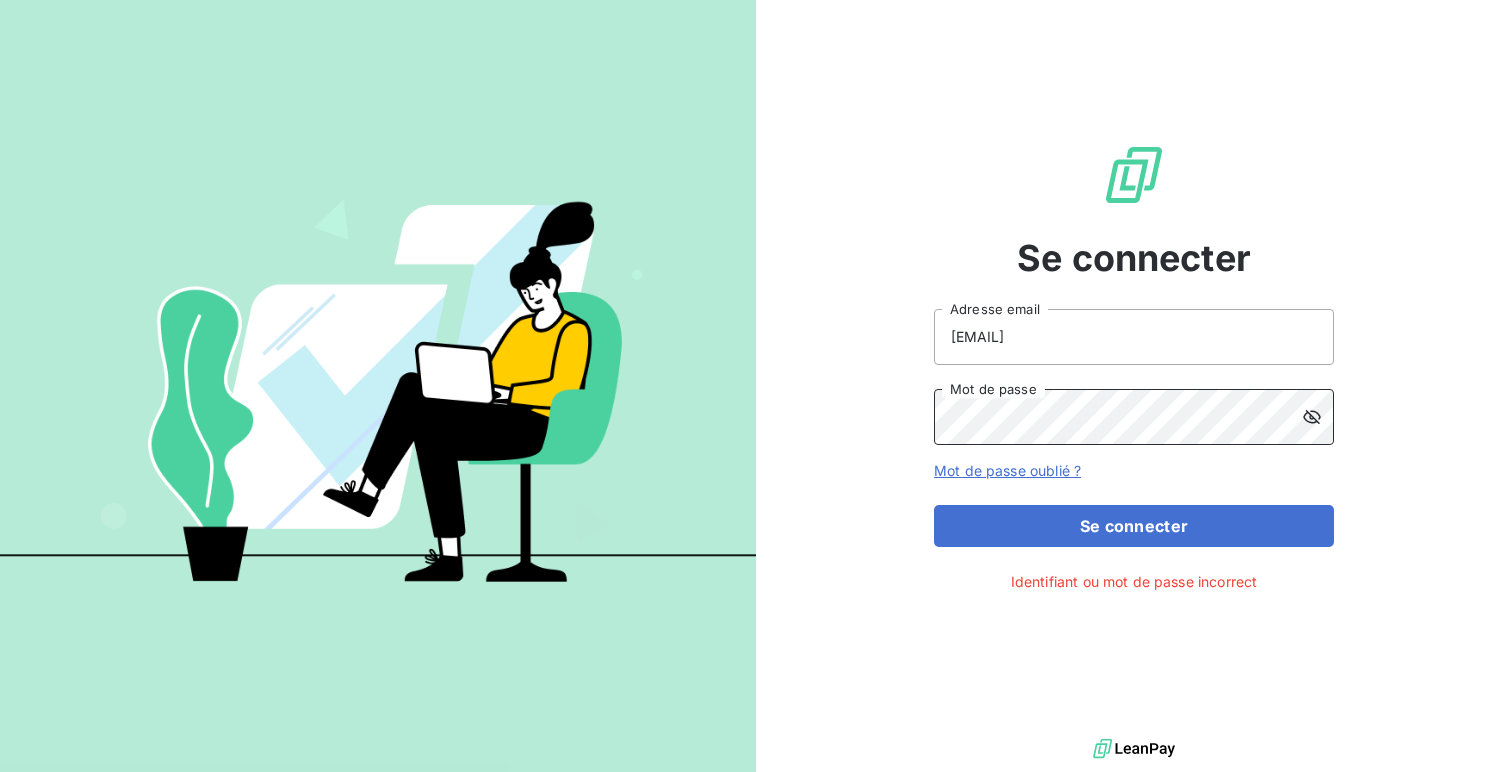 click on "Se connecter" at bounding box center (1134, 526) 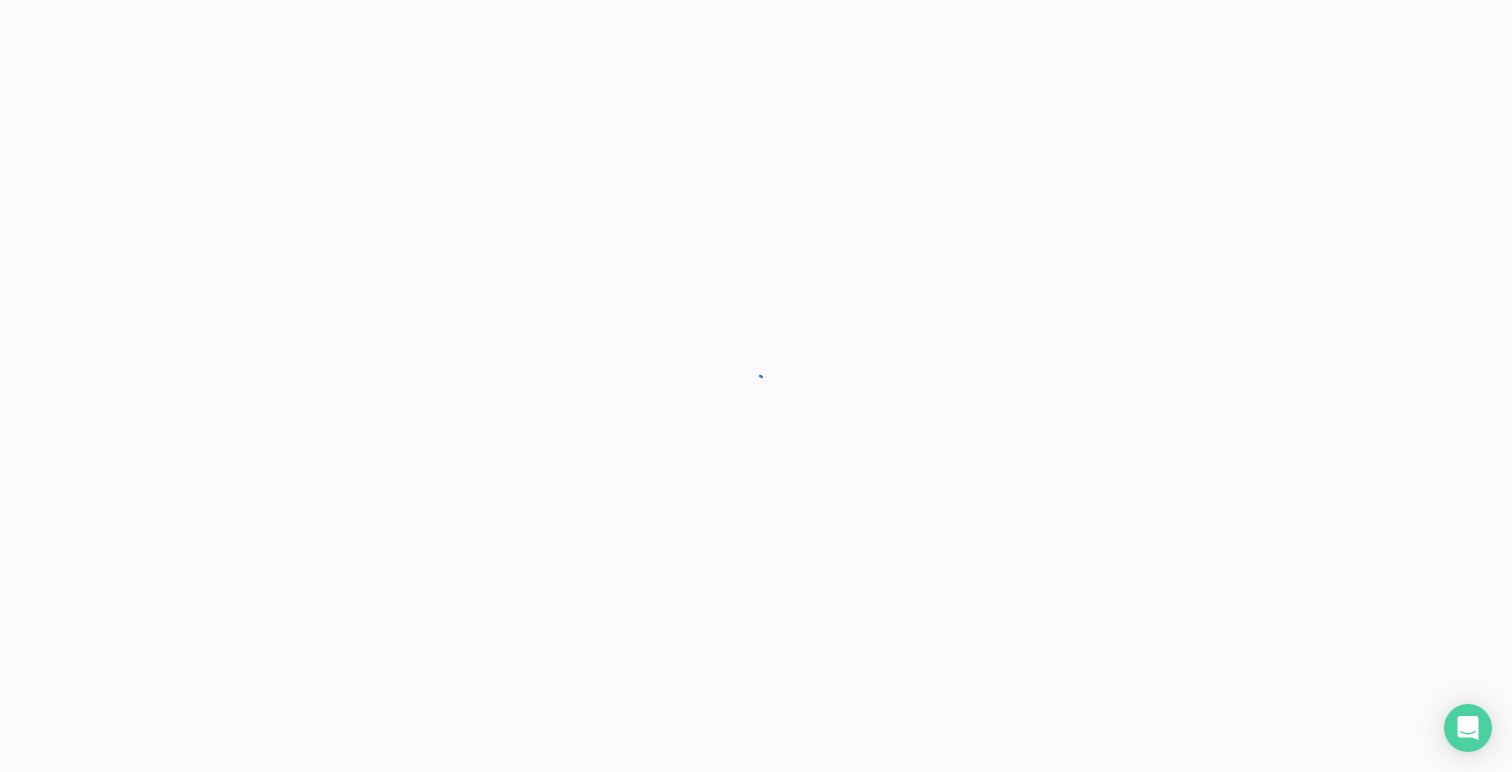 scroll, scrollTop: 0, scrollLeft: 0, axis: both 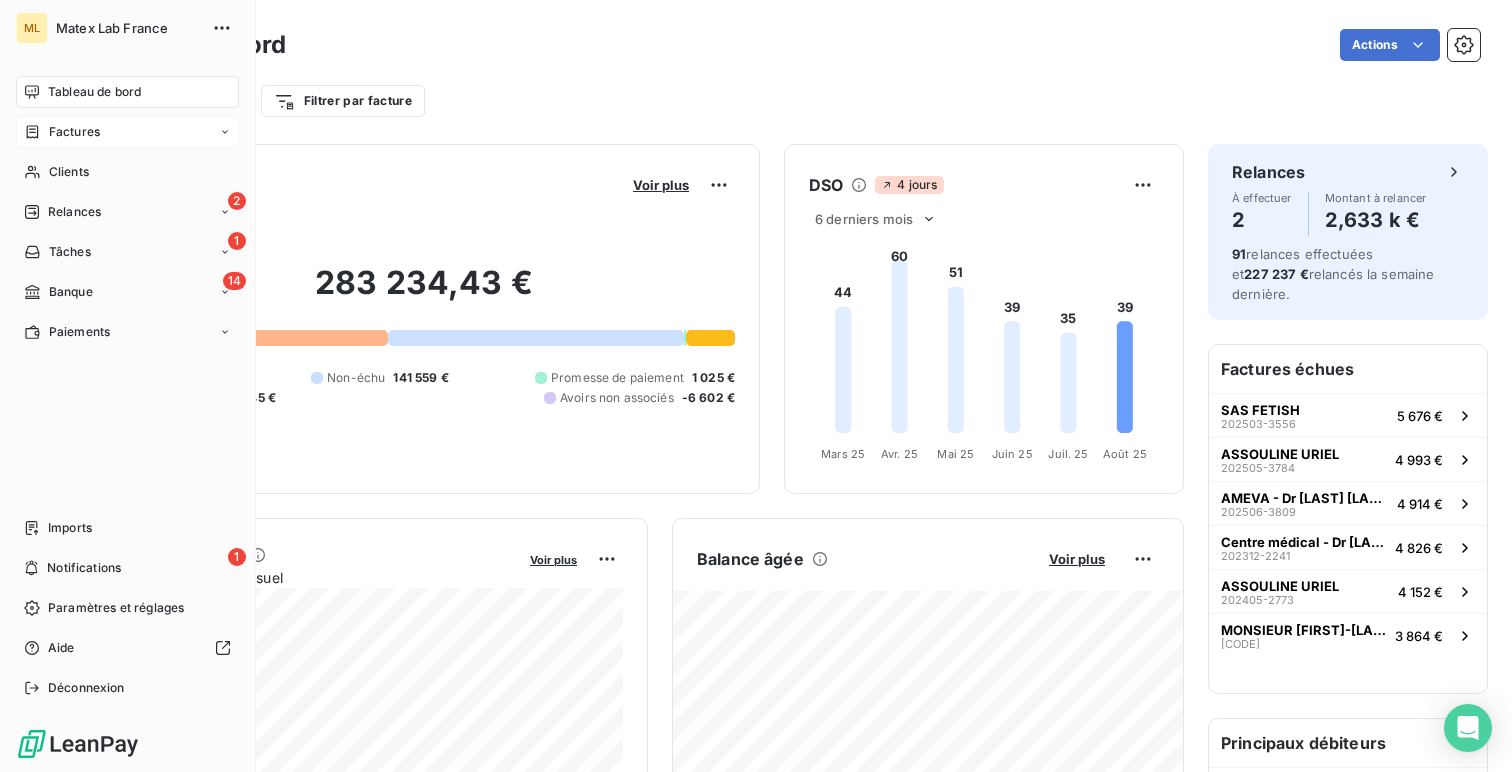 click on "Factures" at bounding box center [127, 132] 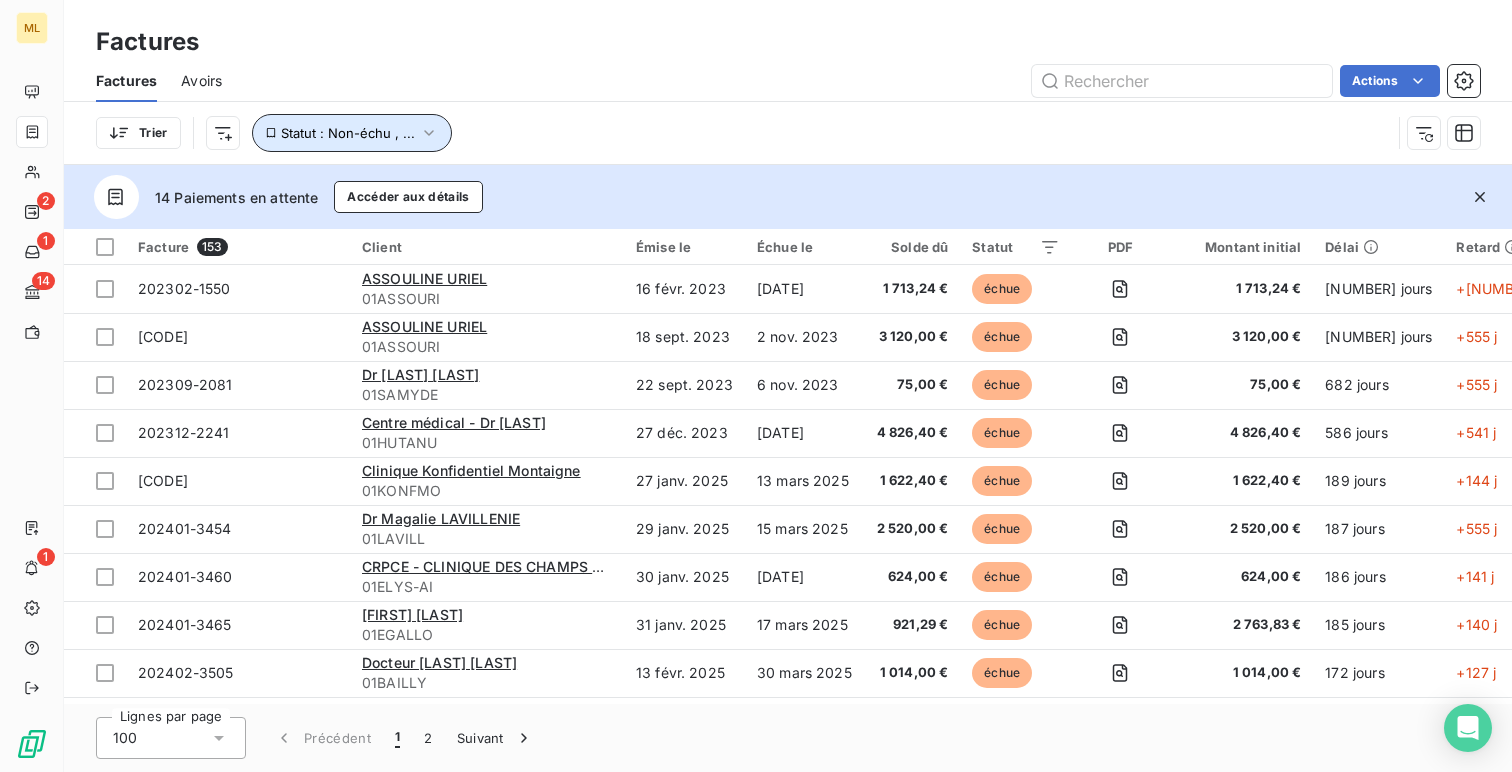 click on "Statut  : Non-échu , ..." at bounding box center [352, 133] 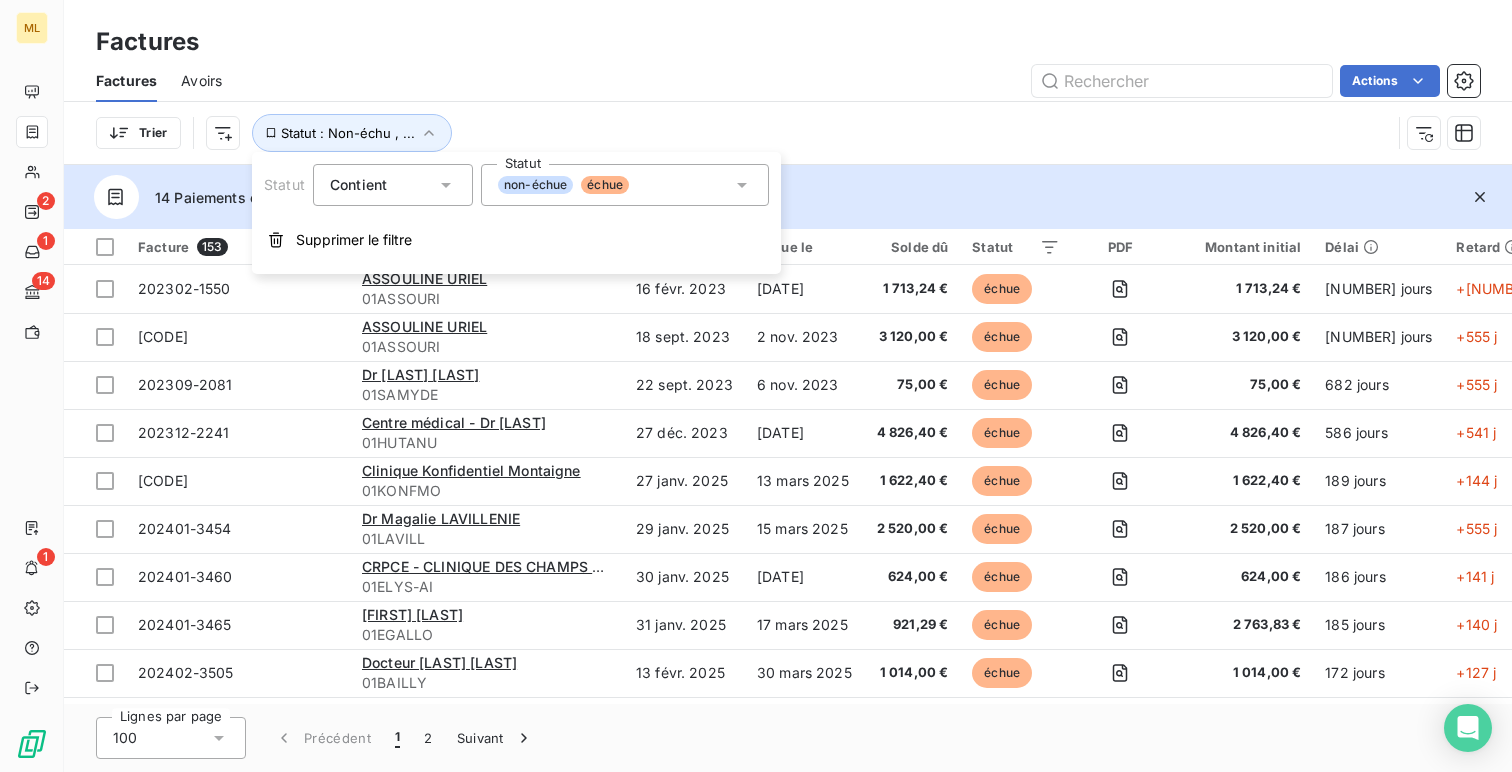 click on "non-échue échue" at bounding box center [625, 185] 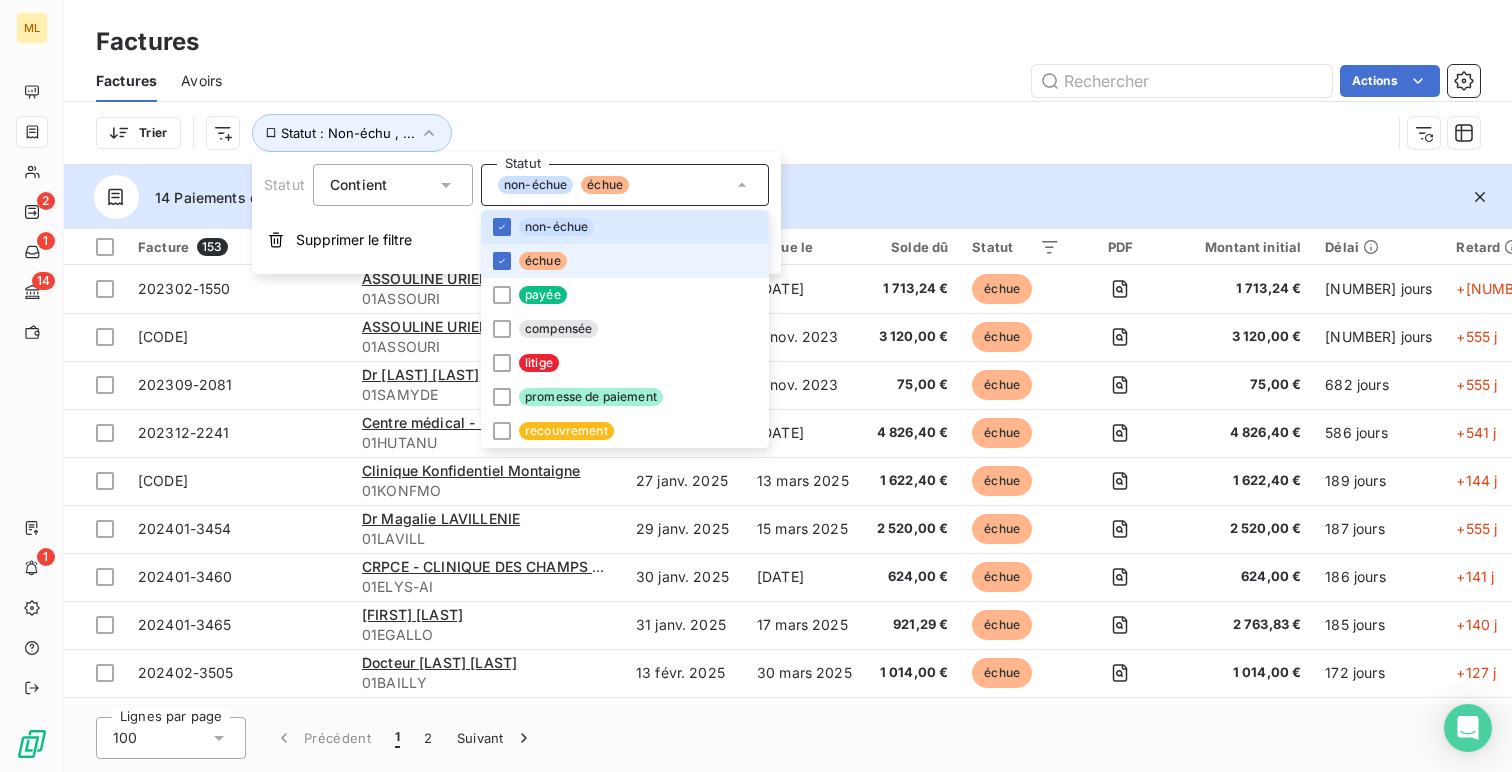 click on "échue" at bounding box center (625, 261) 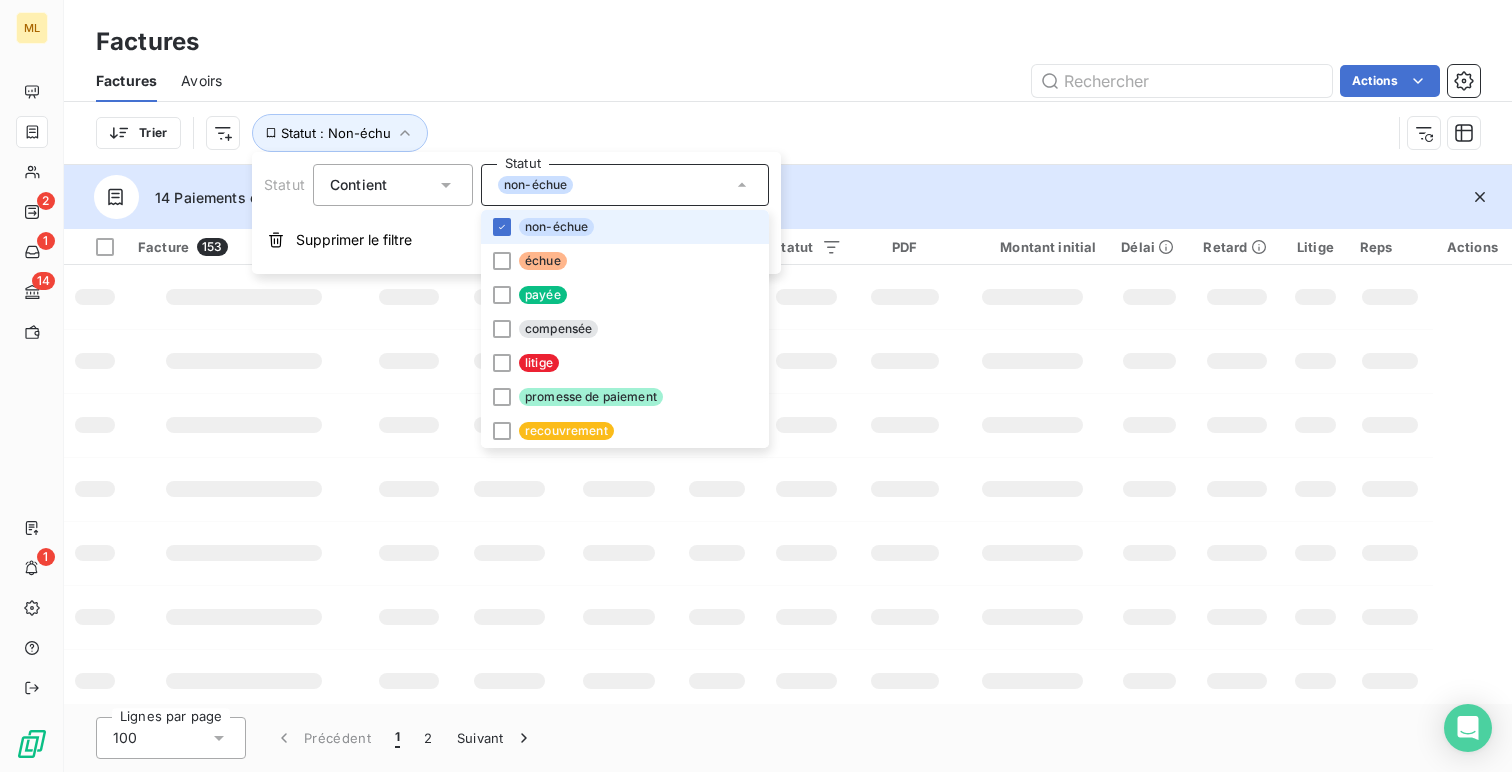click on "non-échue" at bounding box center [556, 227] 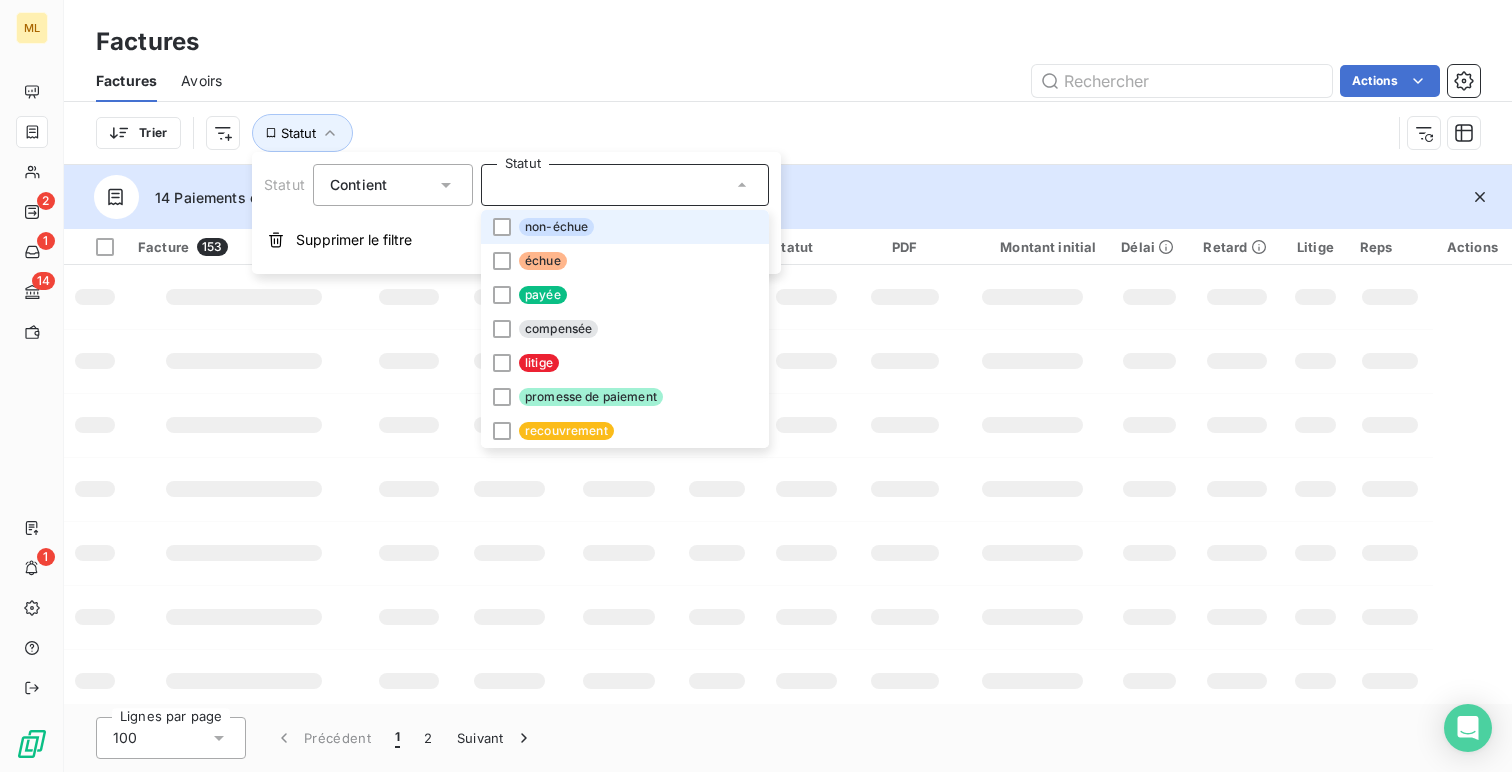 click on "Factures Avoirs Actions" at bounding box center [788, 81] 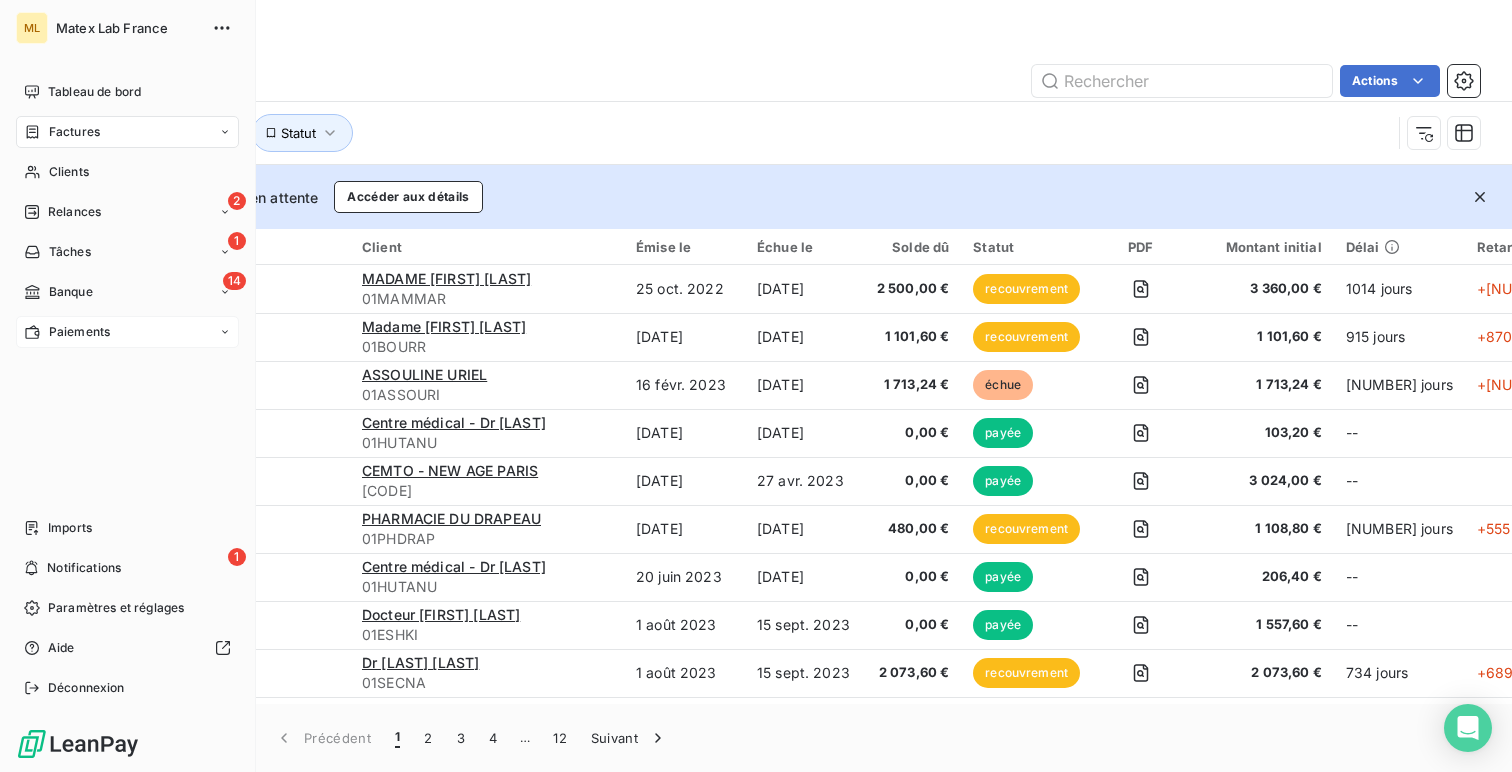 click on "Paiements" at bounding box center [127, 332] 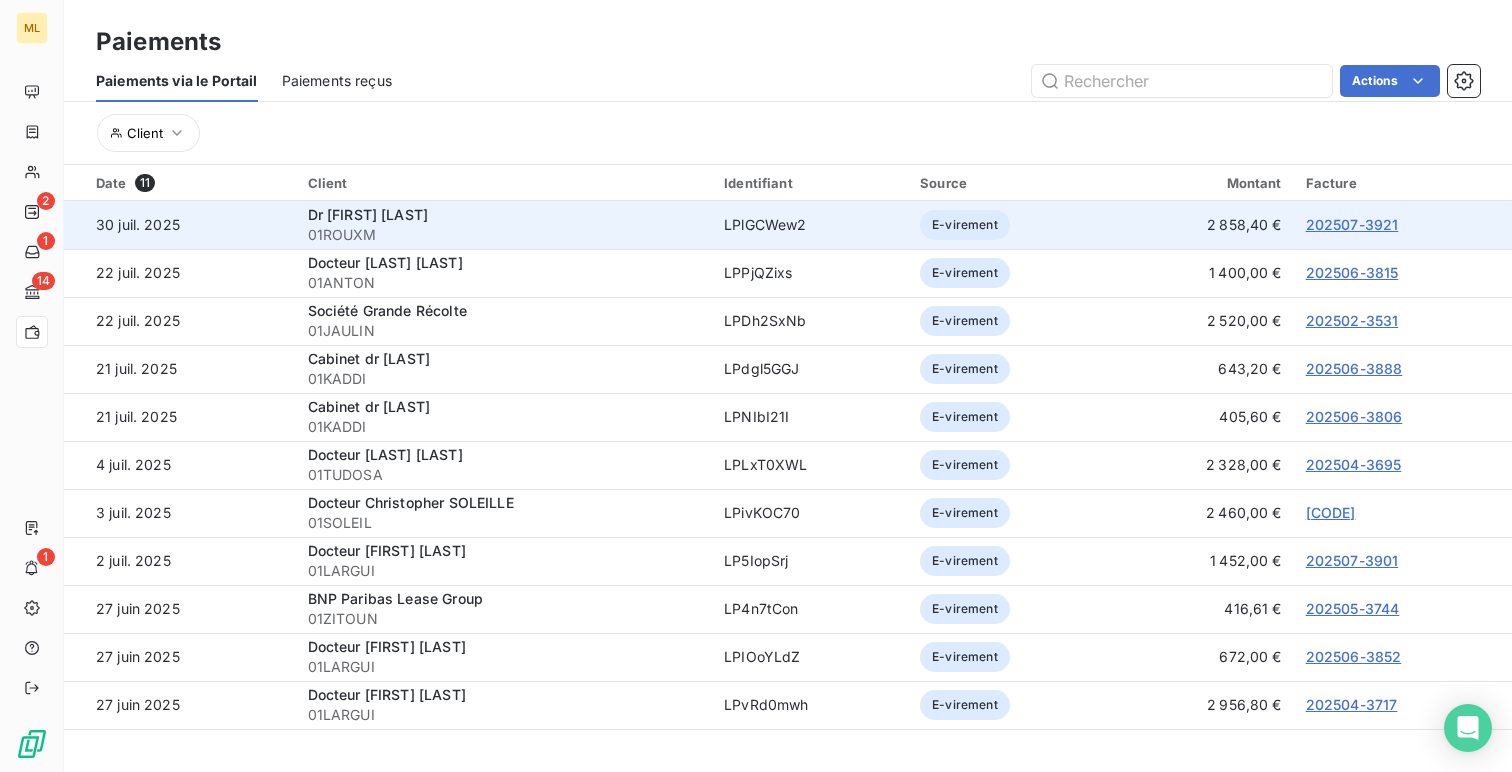 click on "202507-3921" at bounding box center [1352, 224] 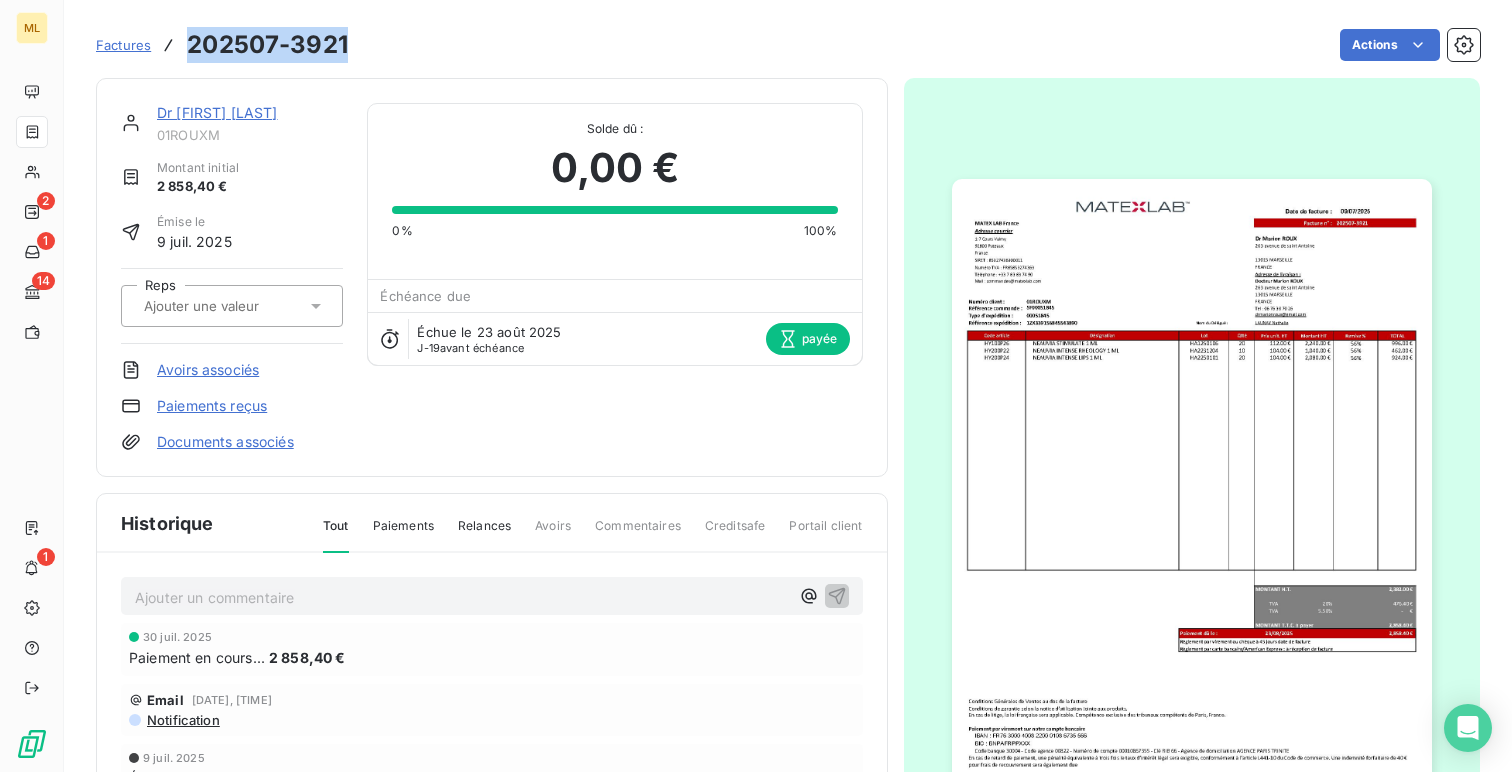 drag, startPoint x: 345, startPoint y: 52, endPoint x: 187, endPoint y: 52, distance: 158 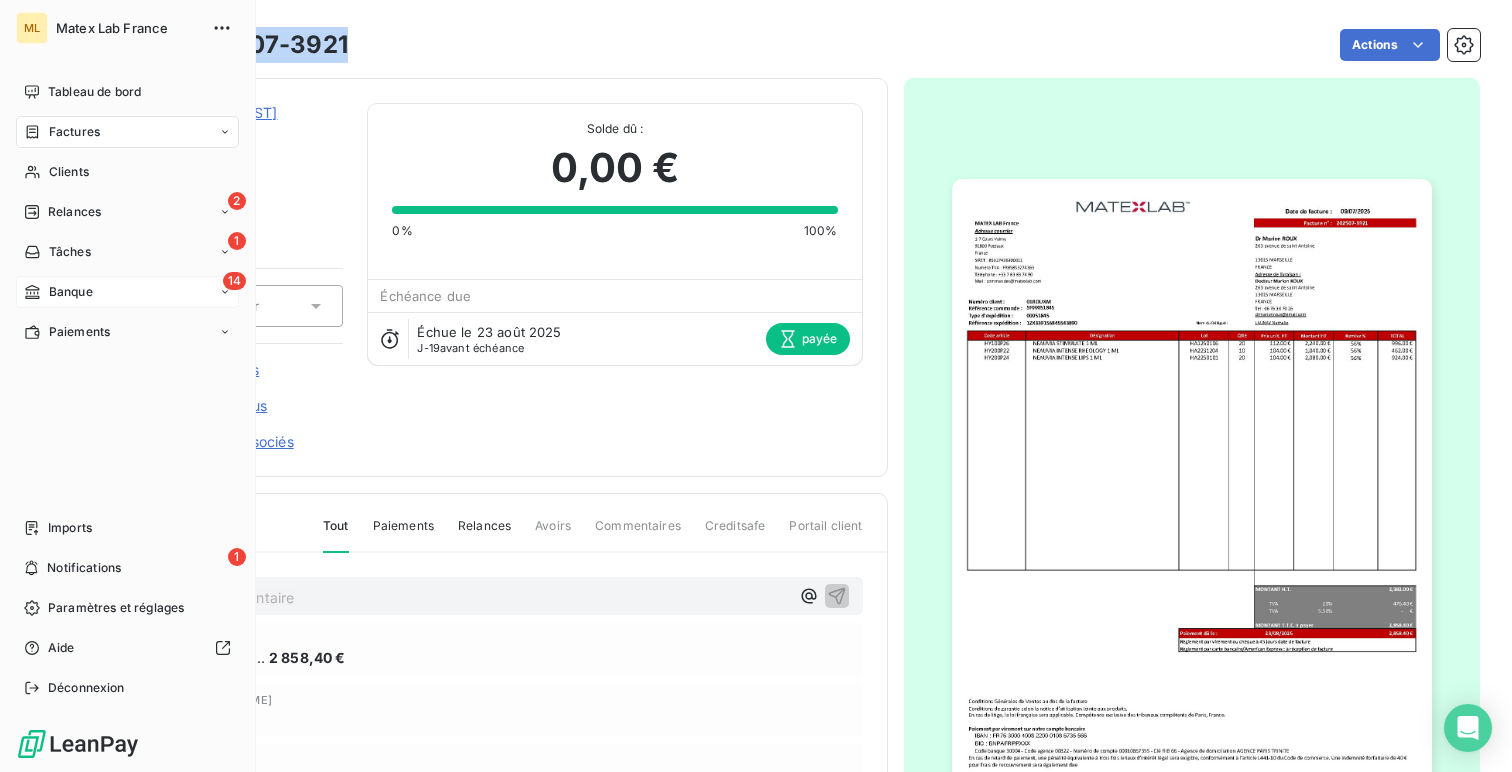 click on "Banque" at bounding box center (71, 292) 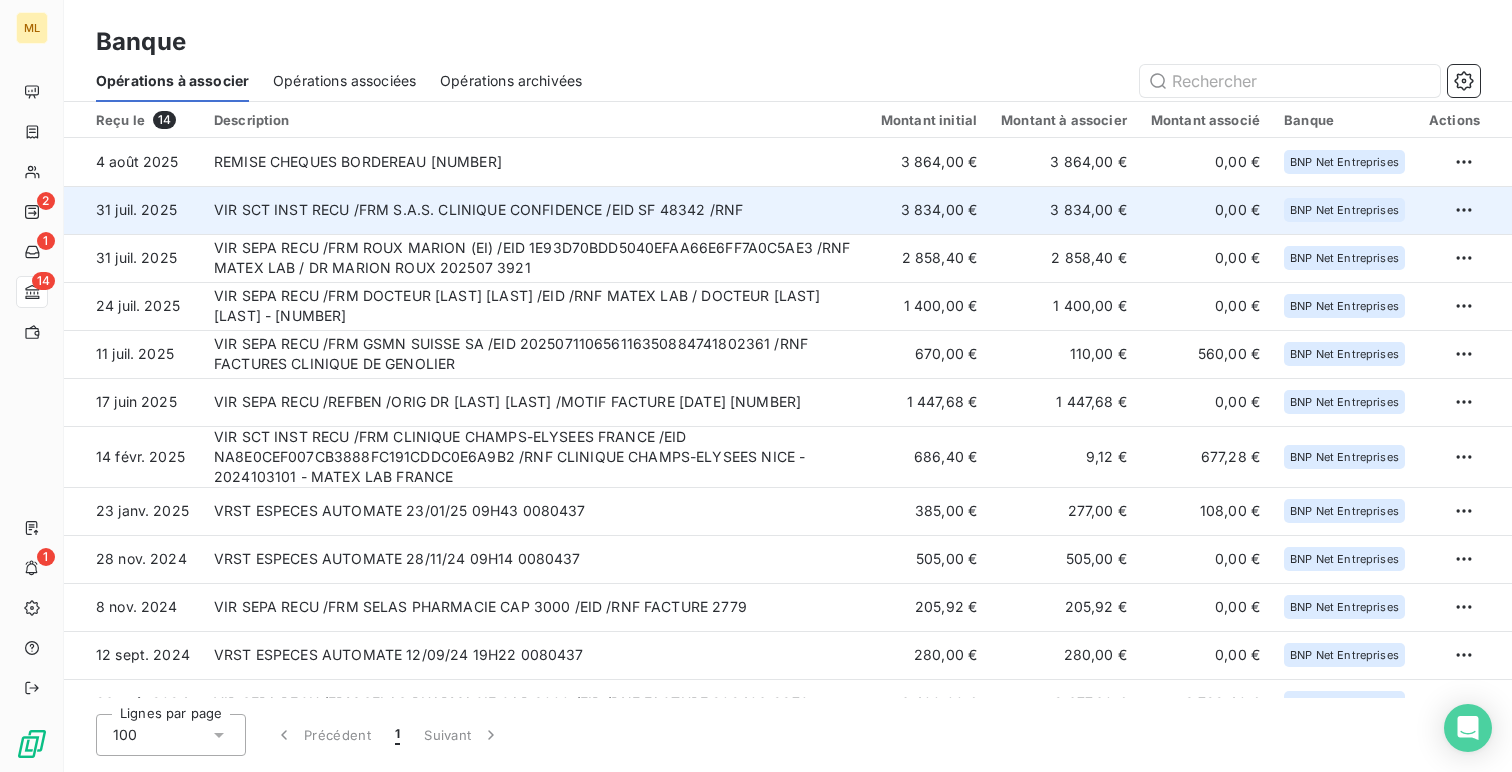 click on "VIR SCT INST RECU /FRM S.A.S. CLINIQUE CONFIDENCE /EID SF 48342 /RNF" at bounding box center (535, 210) 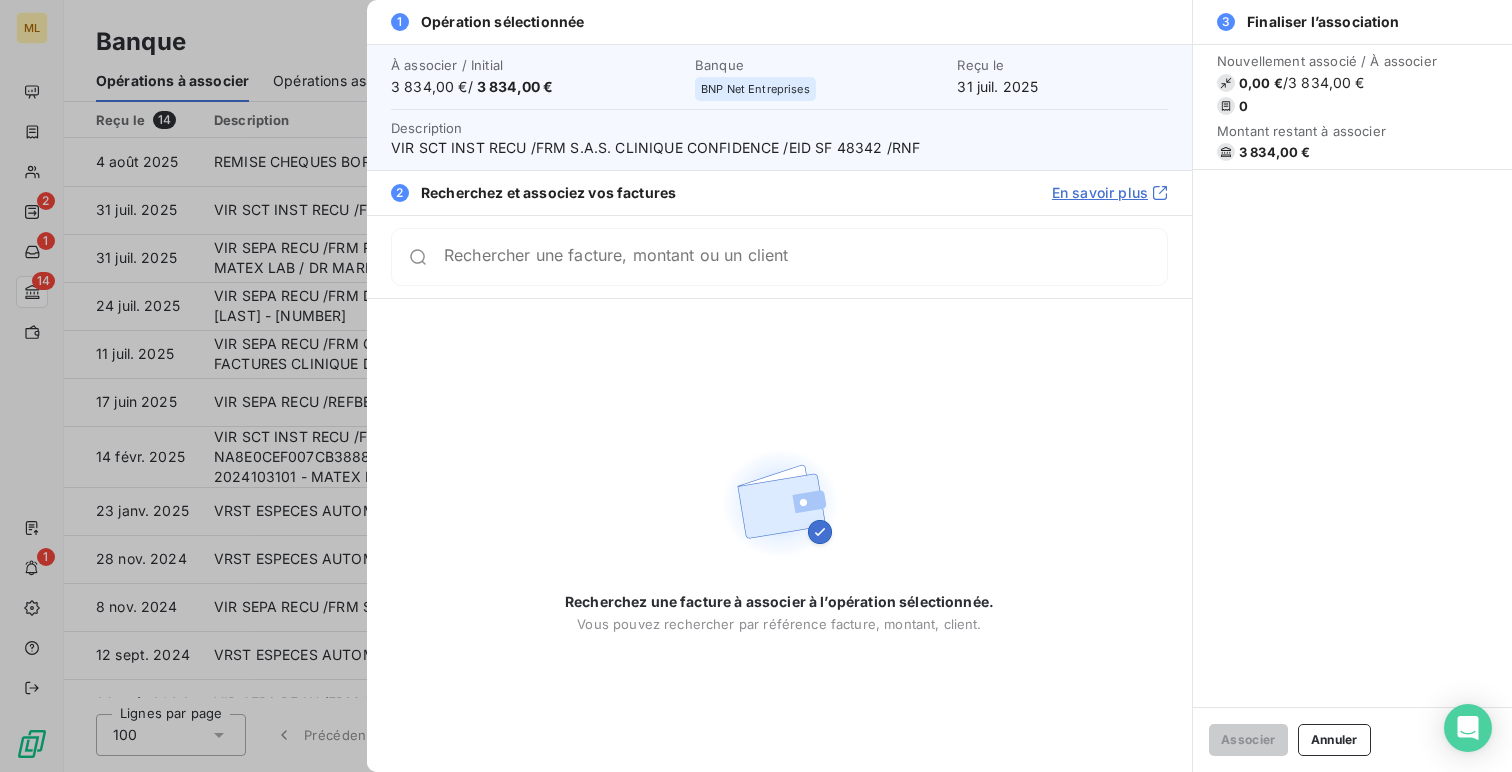 type on "202507-3921" 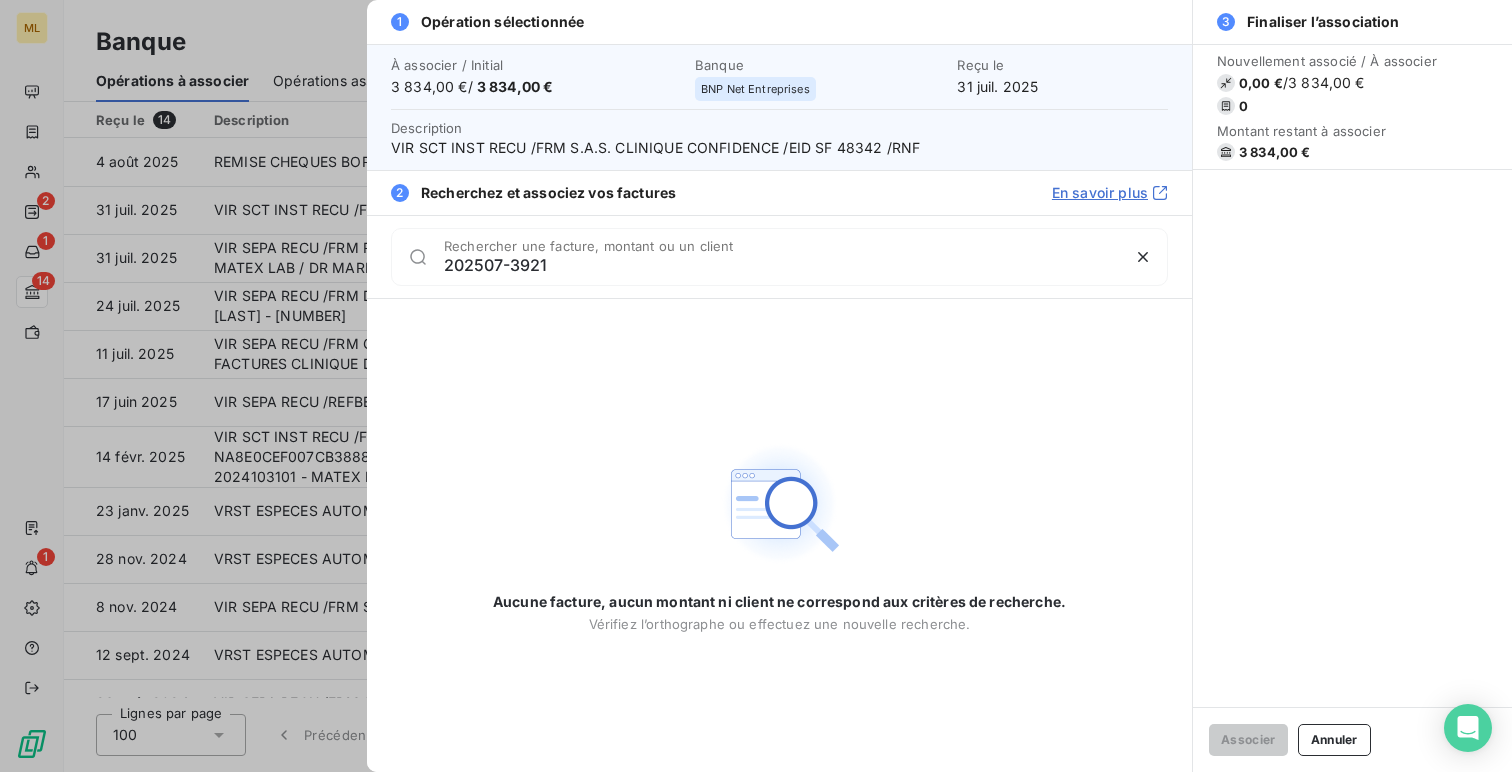click at bounding box center (756, 386) 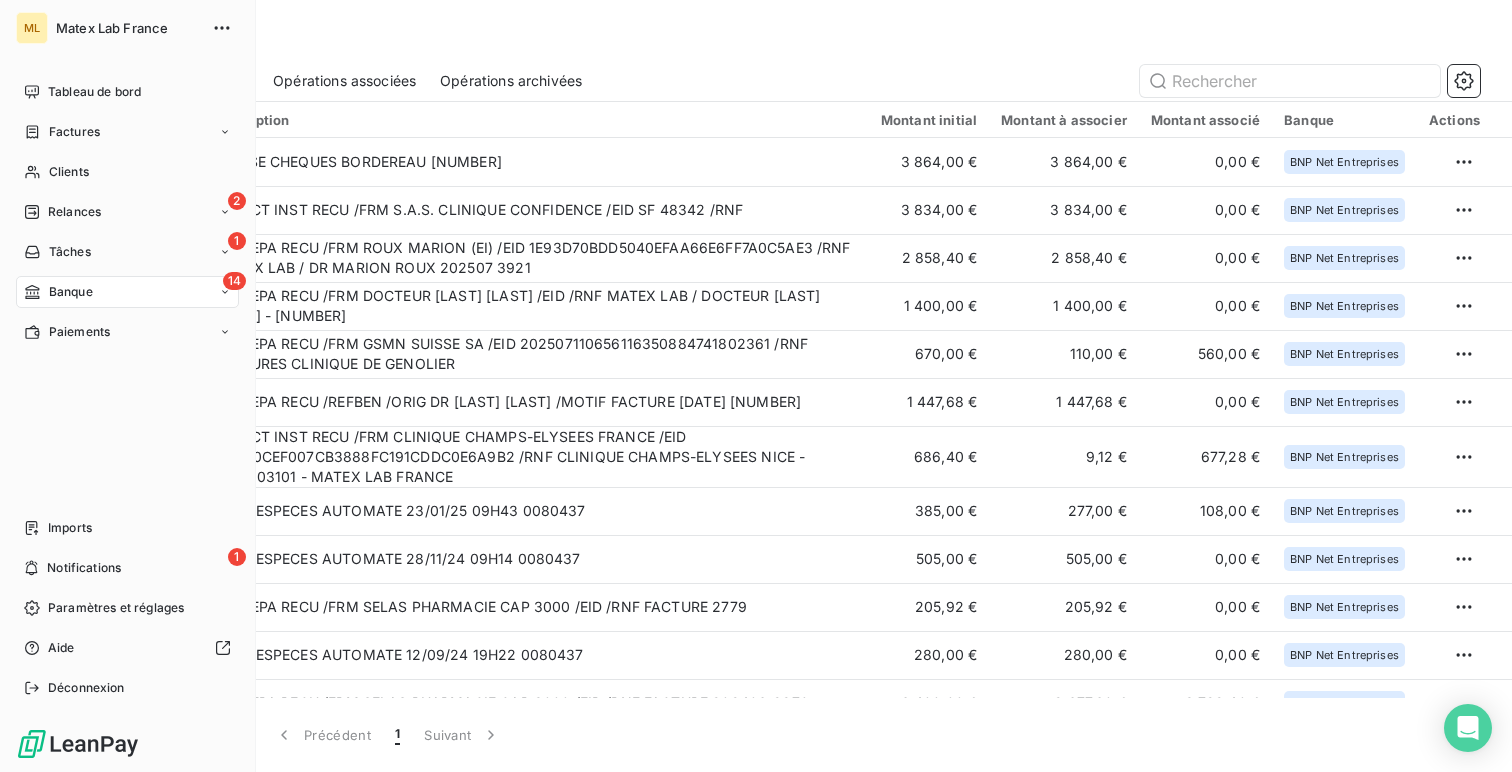 click on "Paiements" at bounding box center [79, 332] 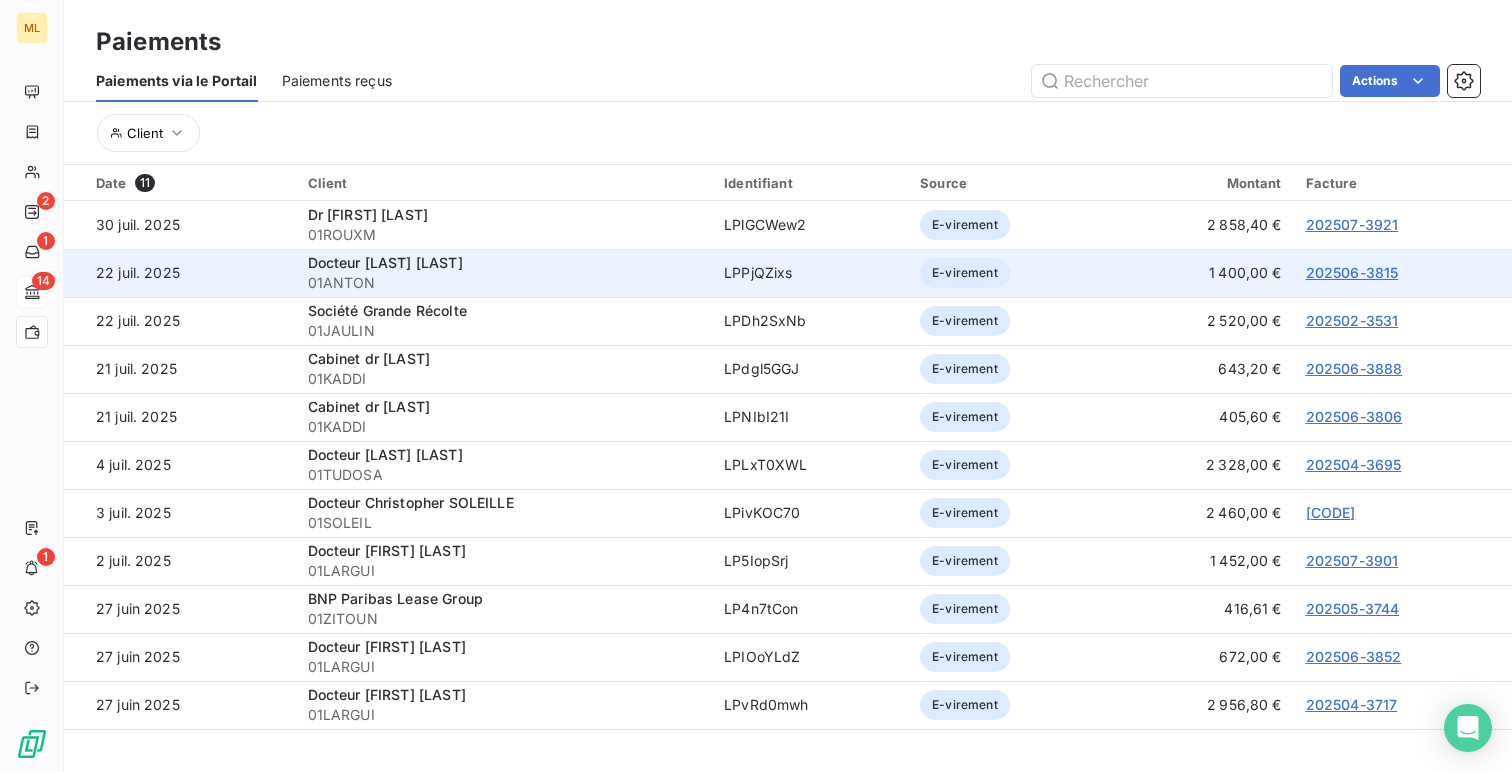 click on "202506-3815" at bounding box center (1352, 272) 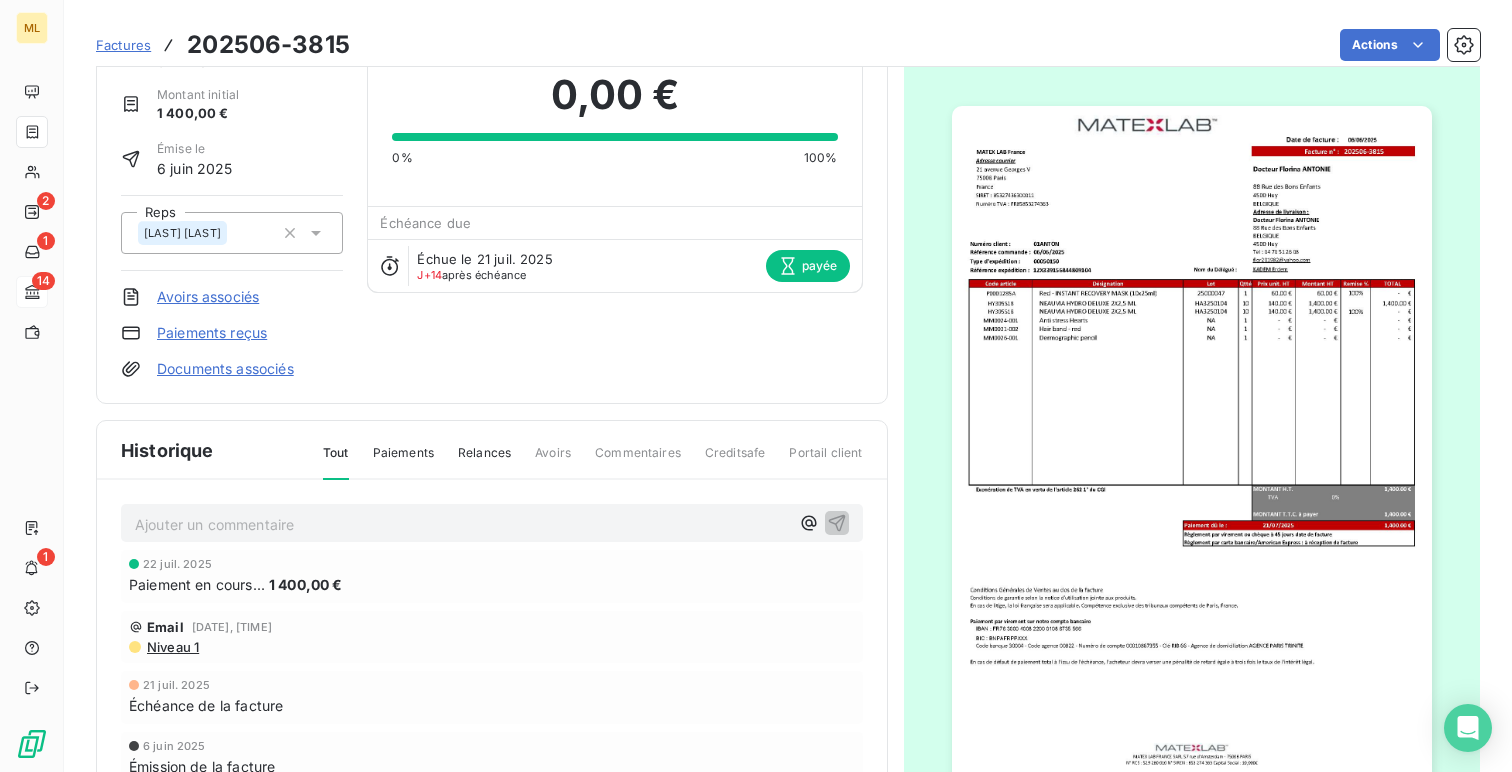 scroll, scrollTop: 0, scrollLeft: 0, axis: both 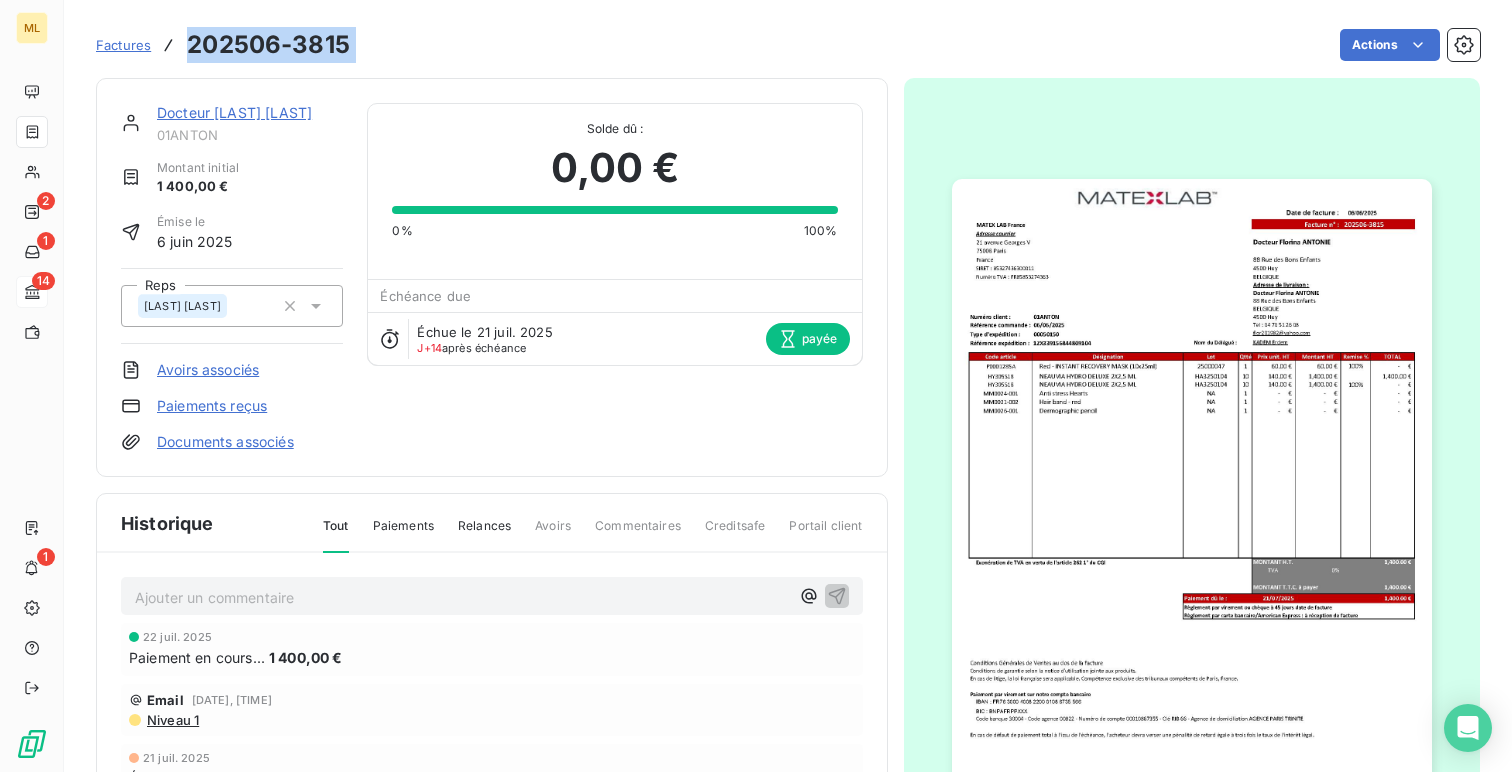 drag, startPoint x: 365, startPoint y: 44, endPoint x: 191, endPoint y: 46, distance: 174.01149 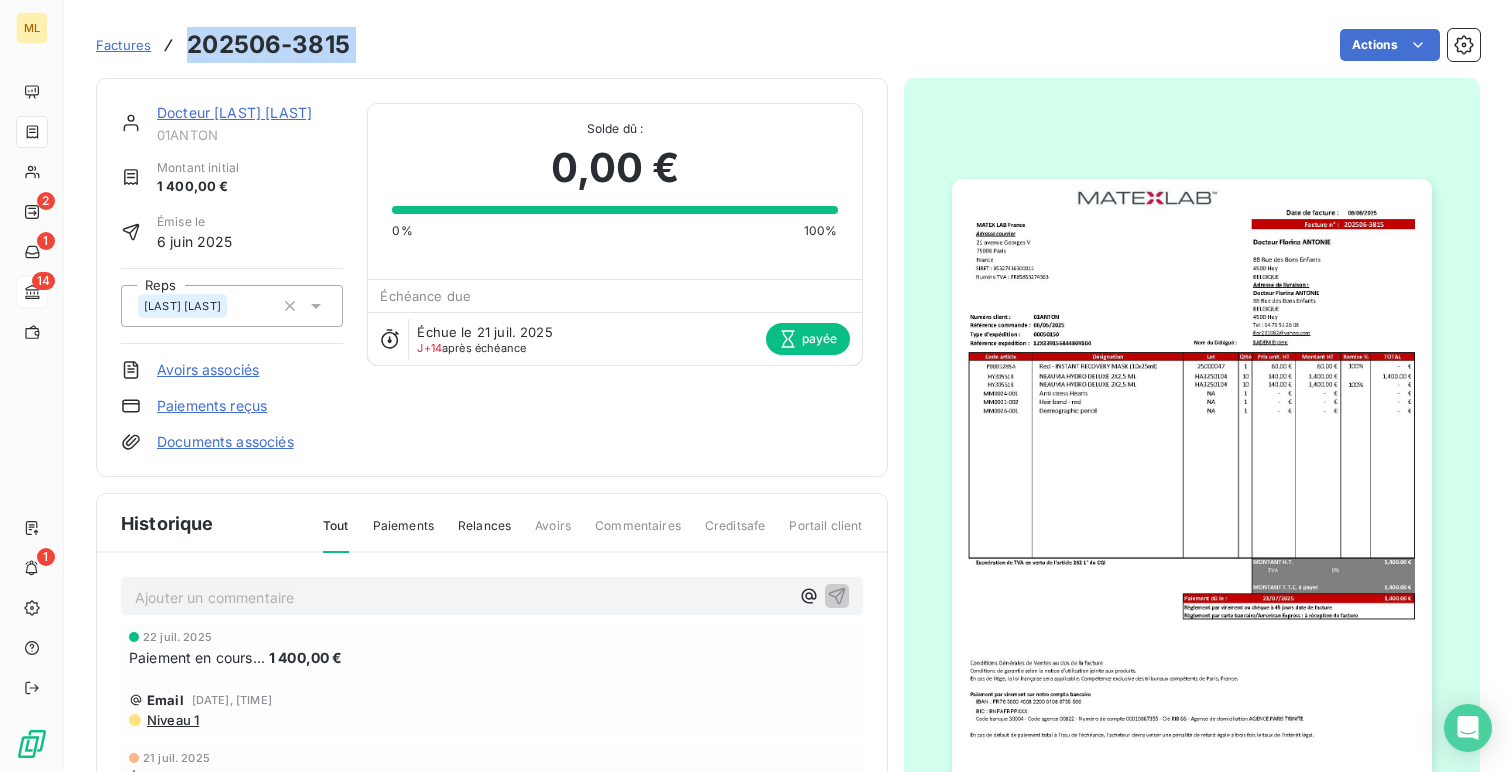 click on "Factures [NUMBER] Actions" at bounding box center (788, 45) 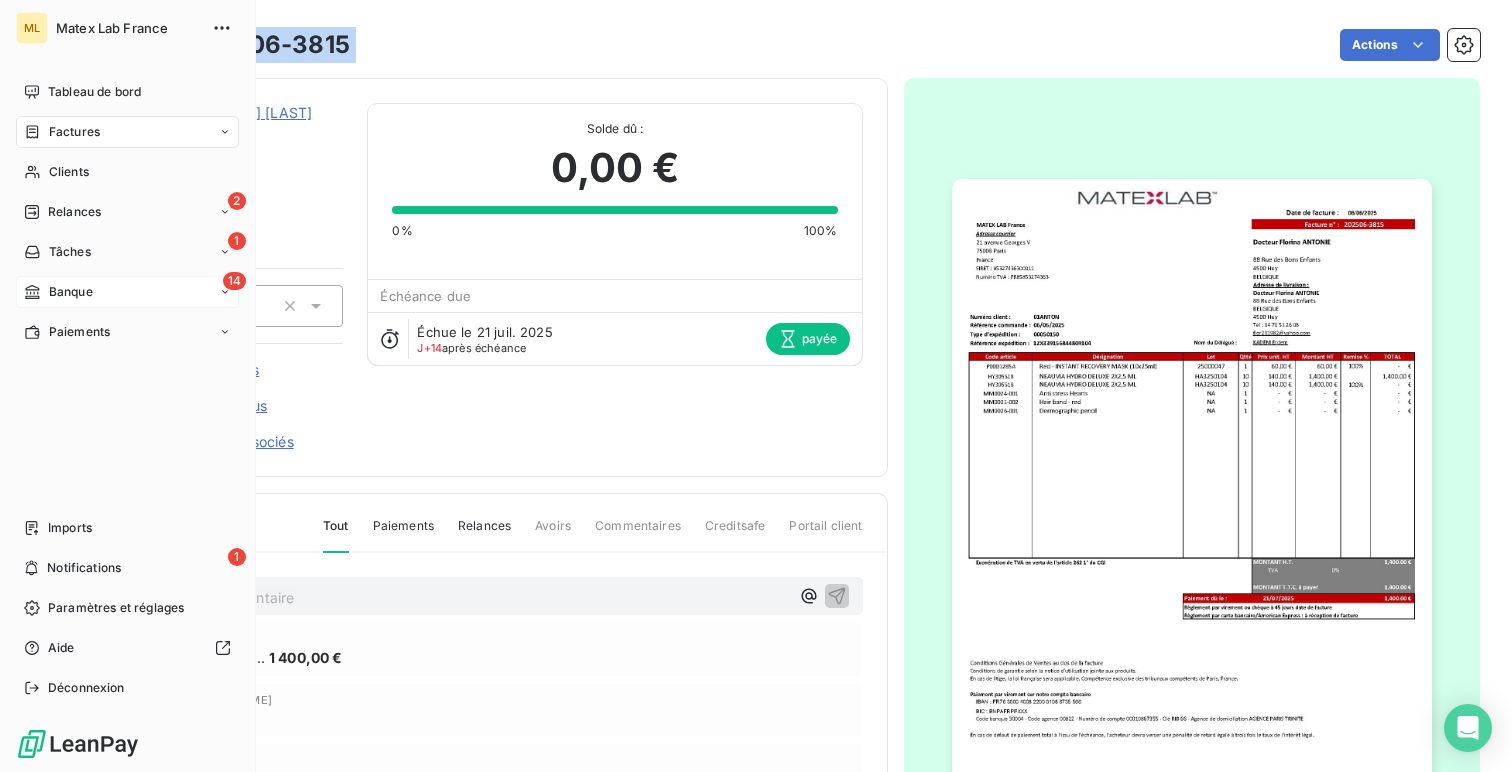 click on "Banque" at bounding box center (71, 292) 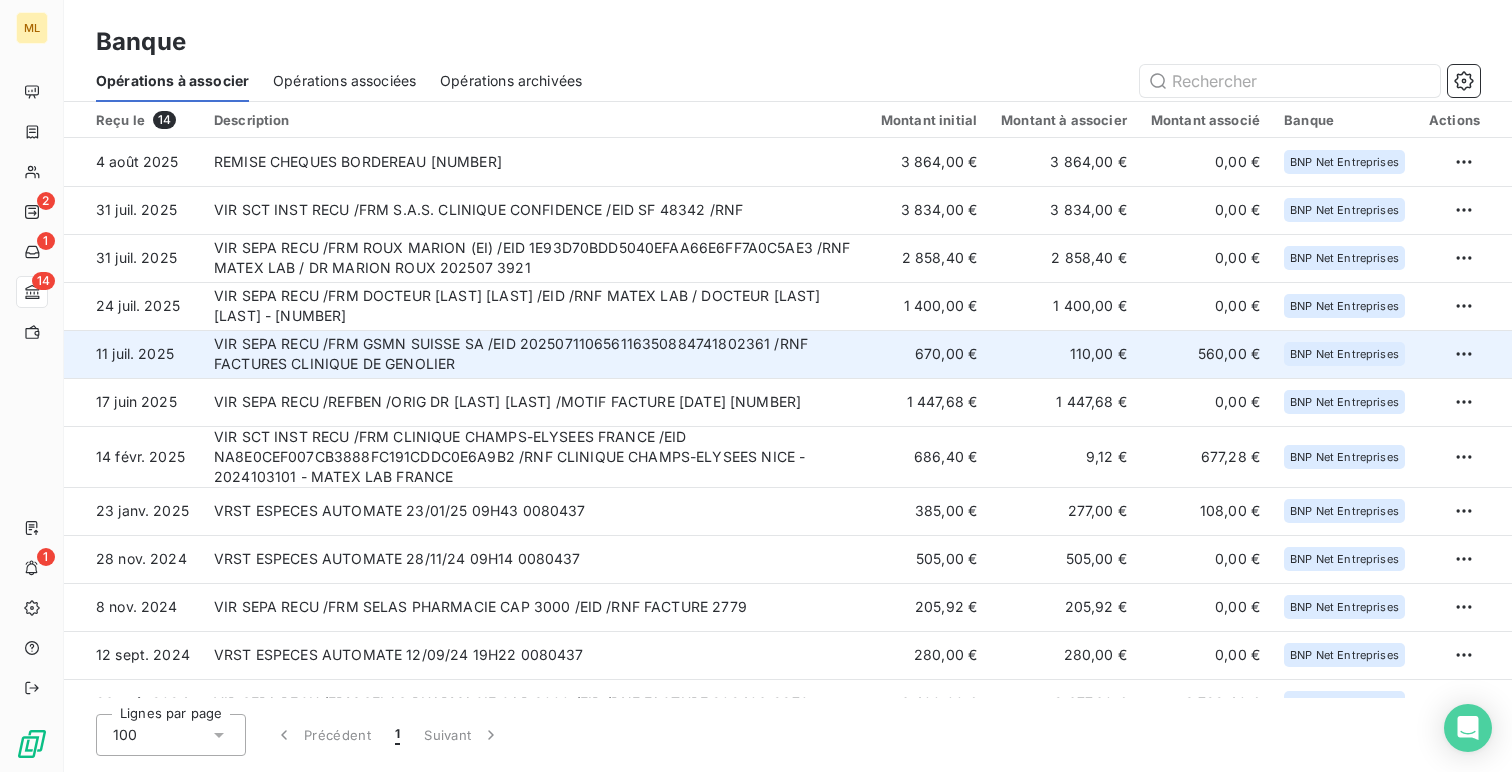 click on "VIR SEPA RECU /FRM GSMN SUISSE SA /EID 202507110656116350884741802361 /RNF FACTURES CLINIQUE DE GENOLIER" at bounding box center (535, 354) 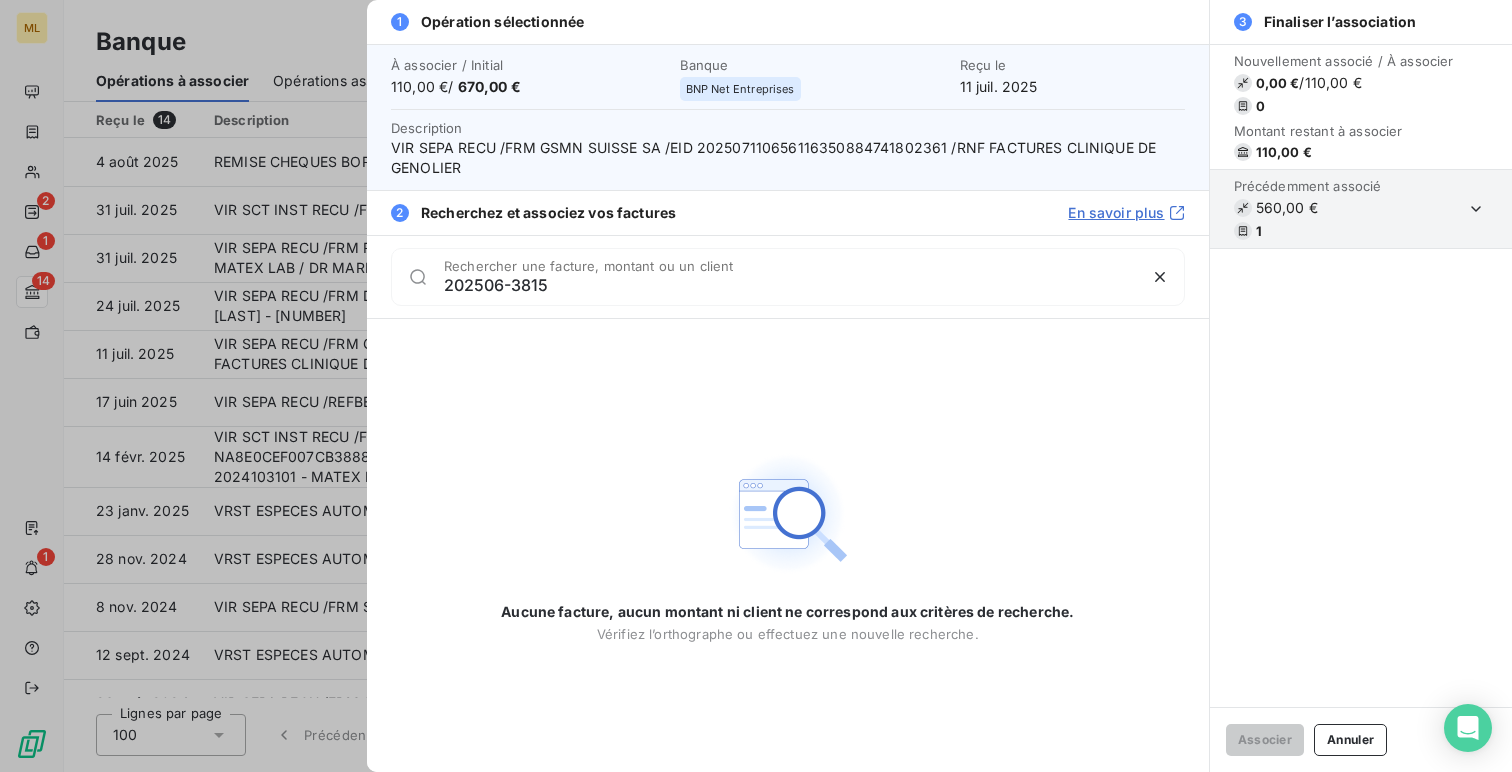 click on "202506-3815" at bounding box center [790, 285] 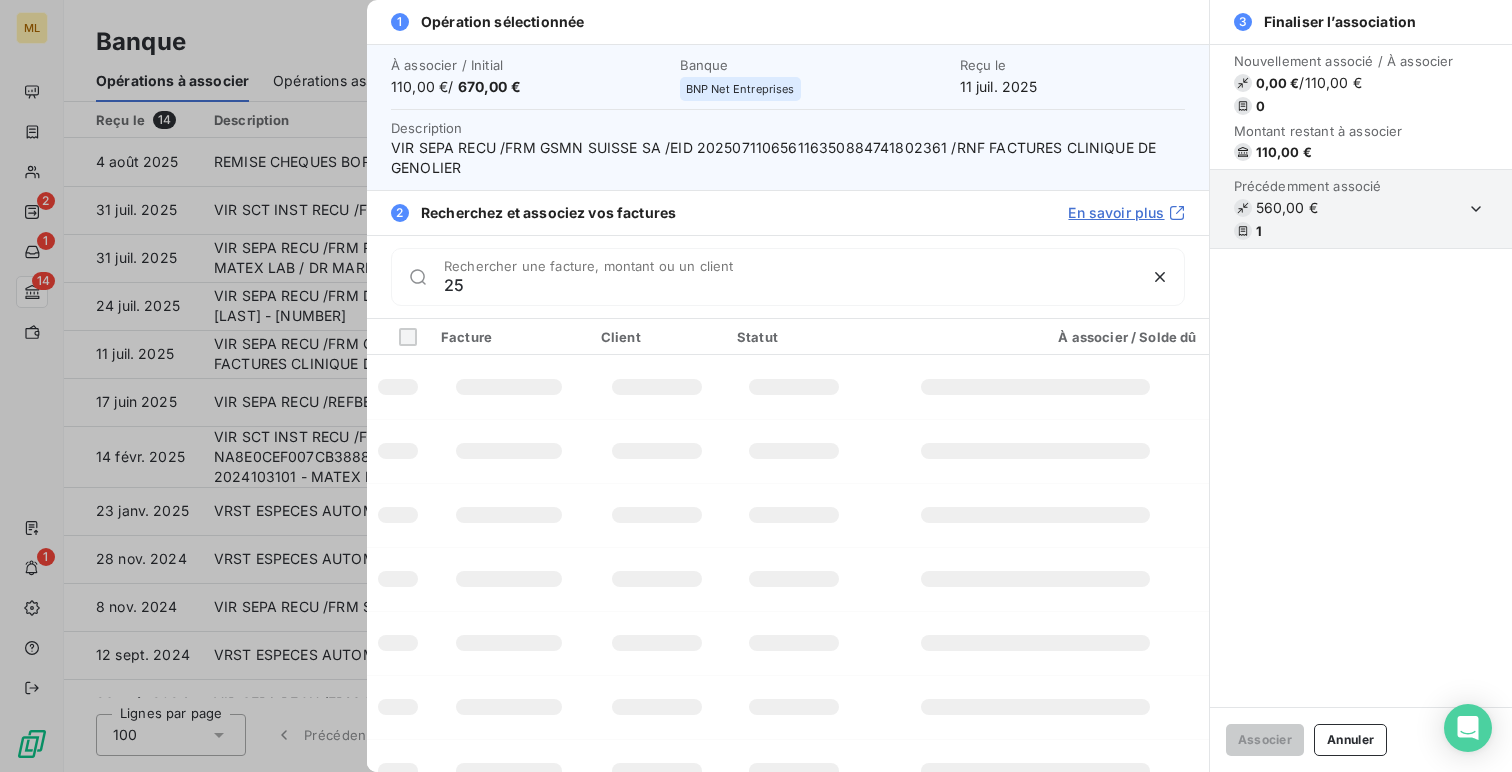type on "5" 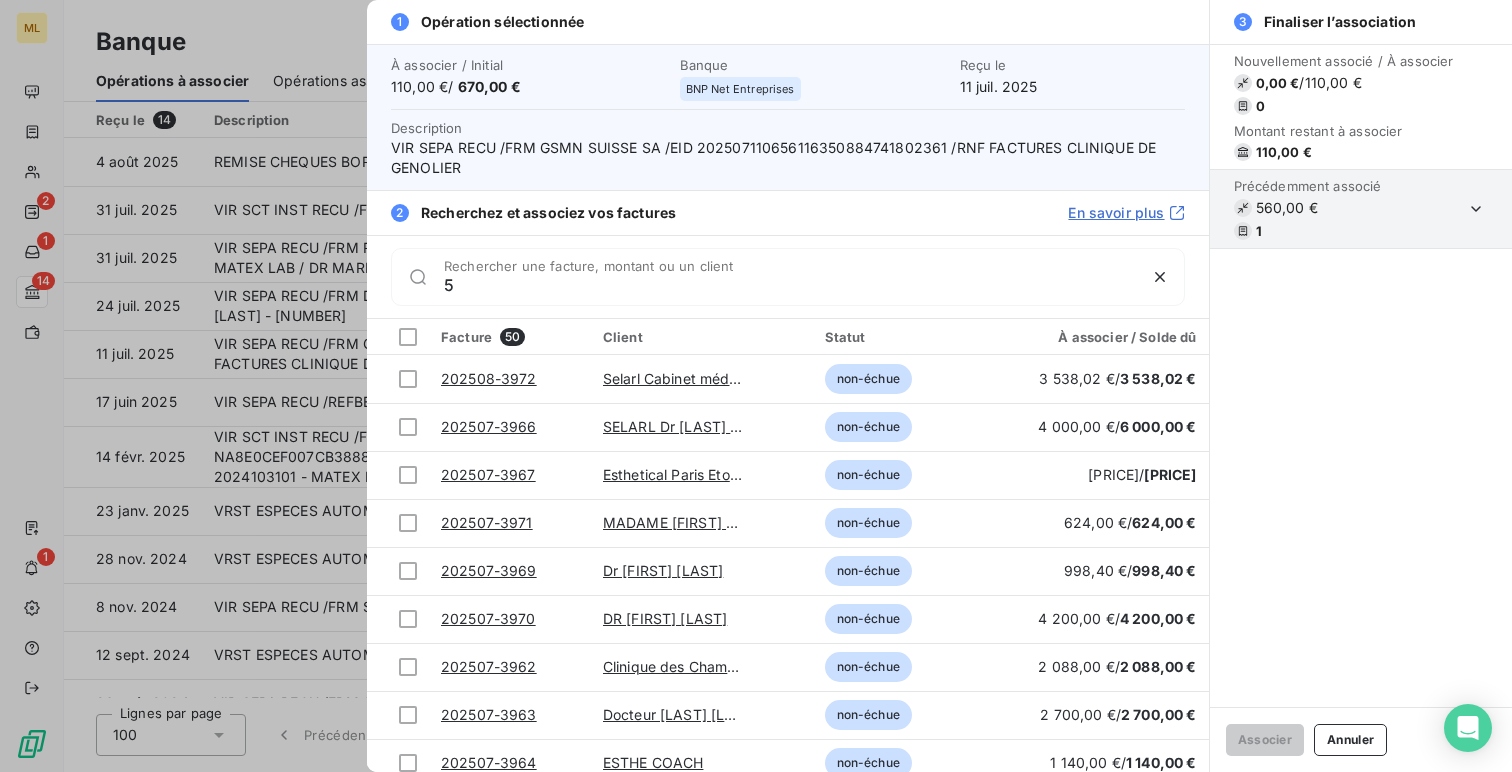 type 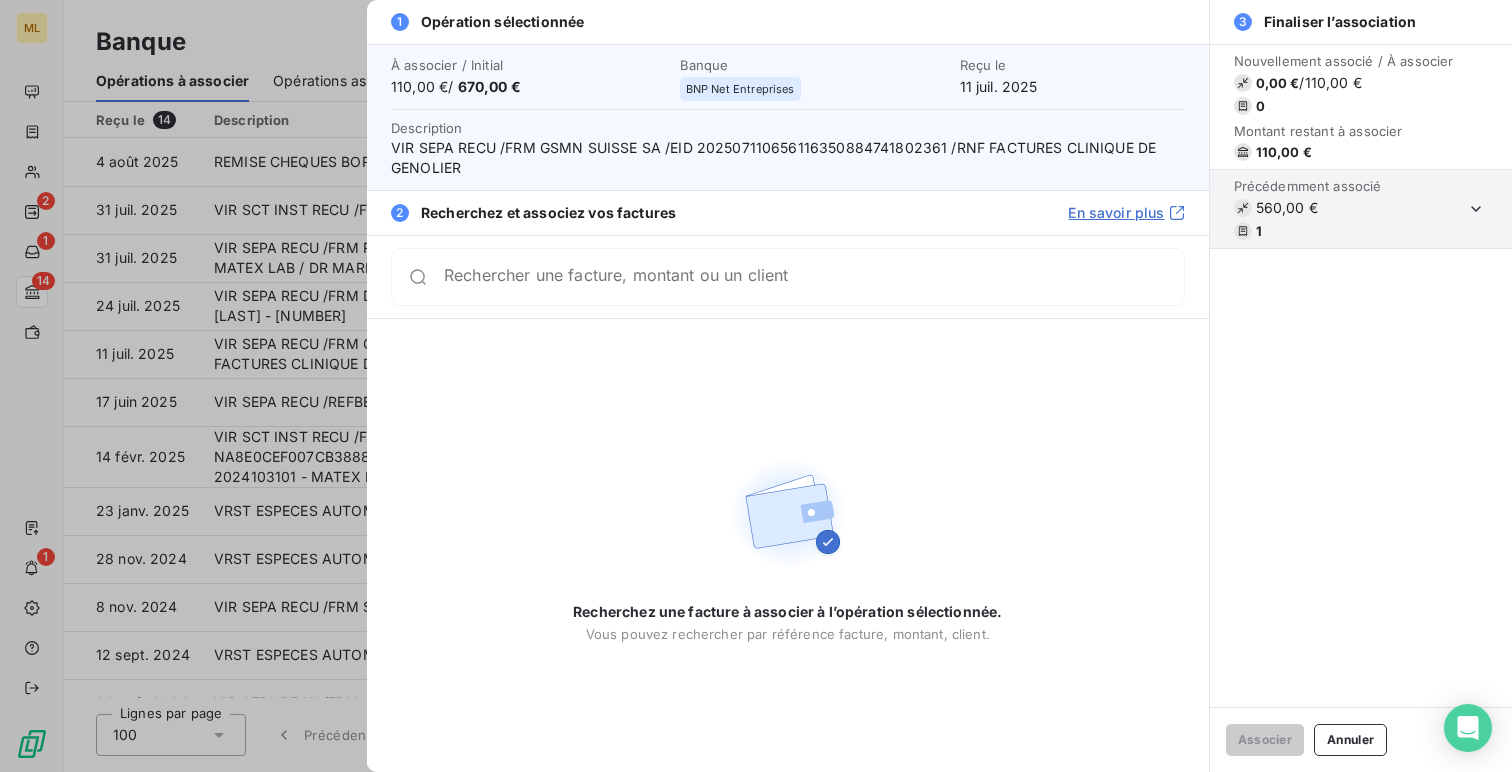 click at bounding box center (756, 386) 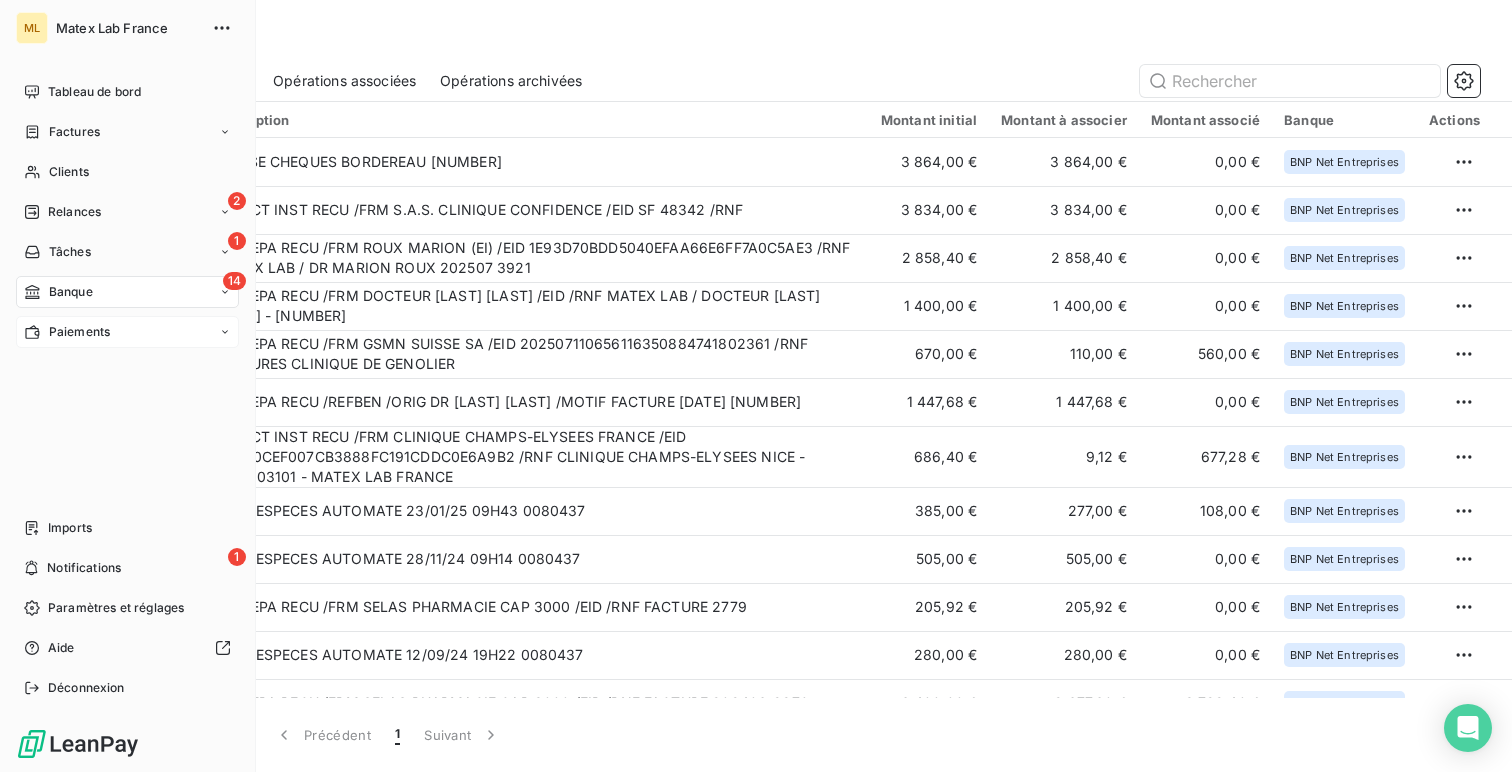 click on "Paiements" at bounding box center (79, 332) 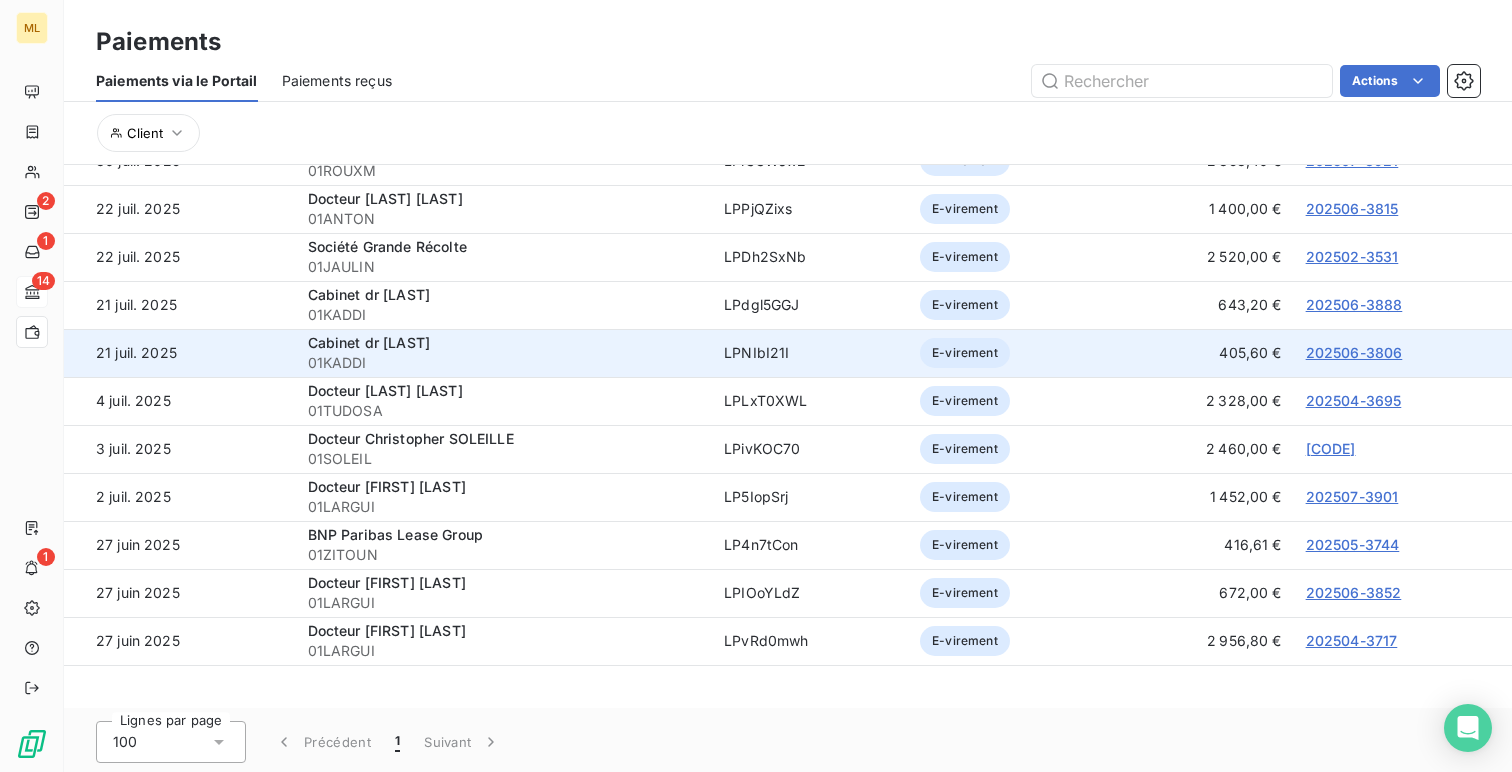 scroll, scrollTop: 68, scrollLeft: 0, axis: vertical 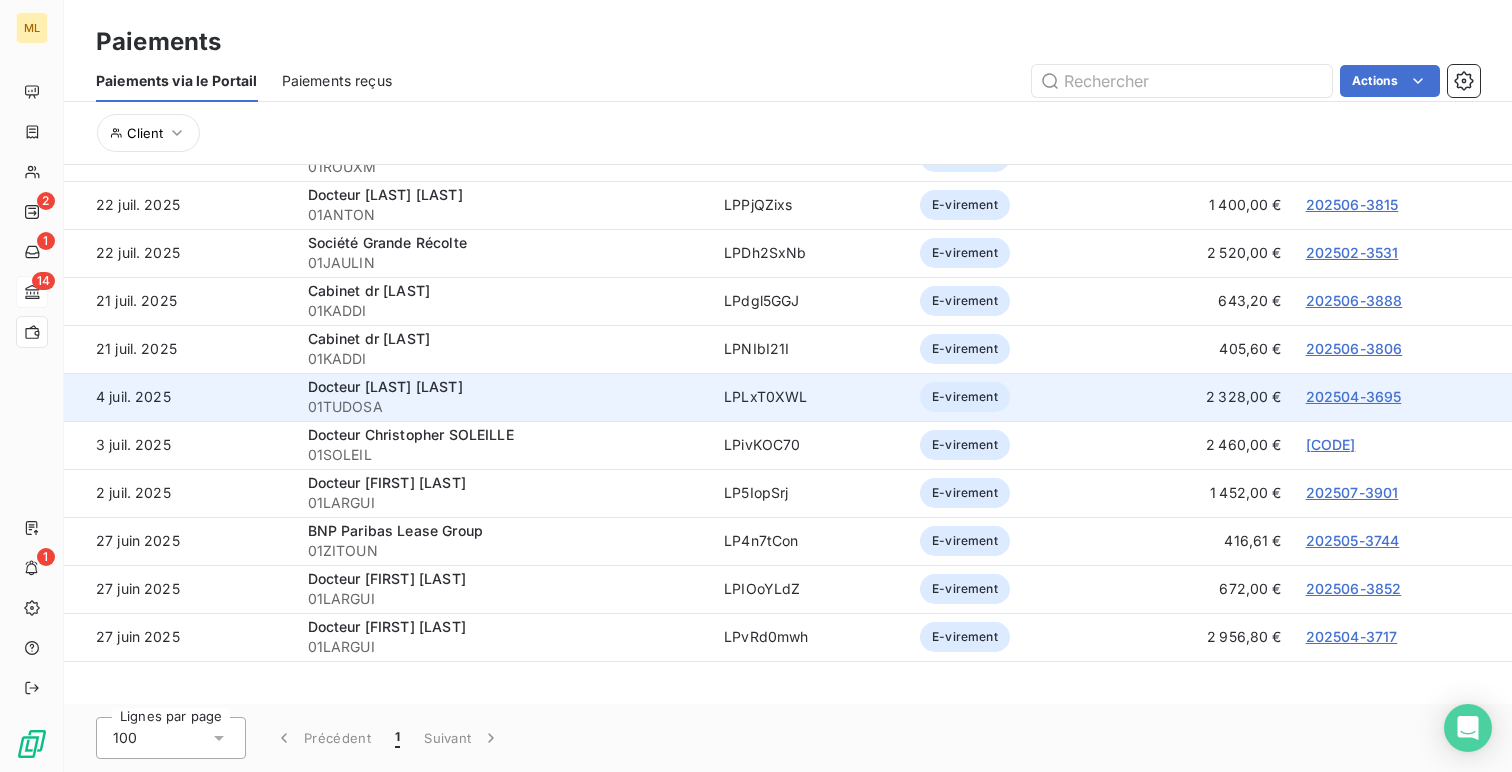 click on "202504-3695" at bounding box center (1354, 396) 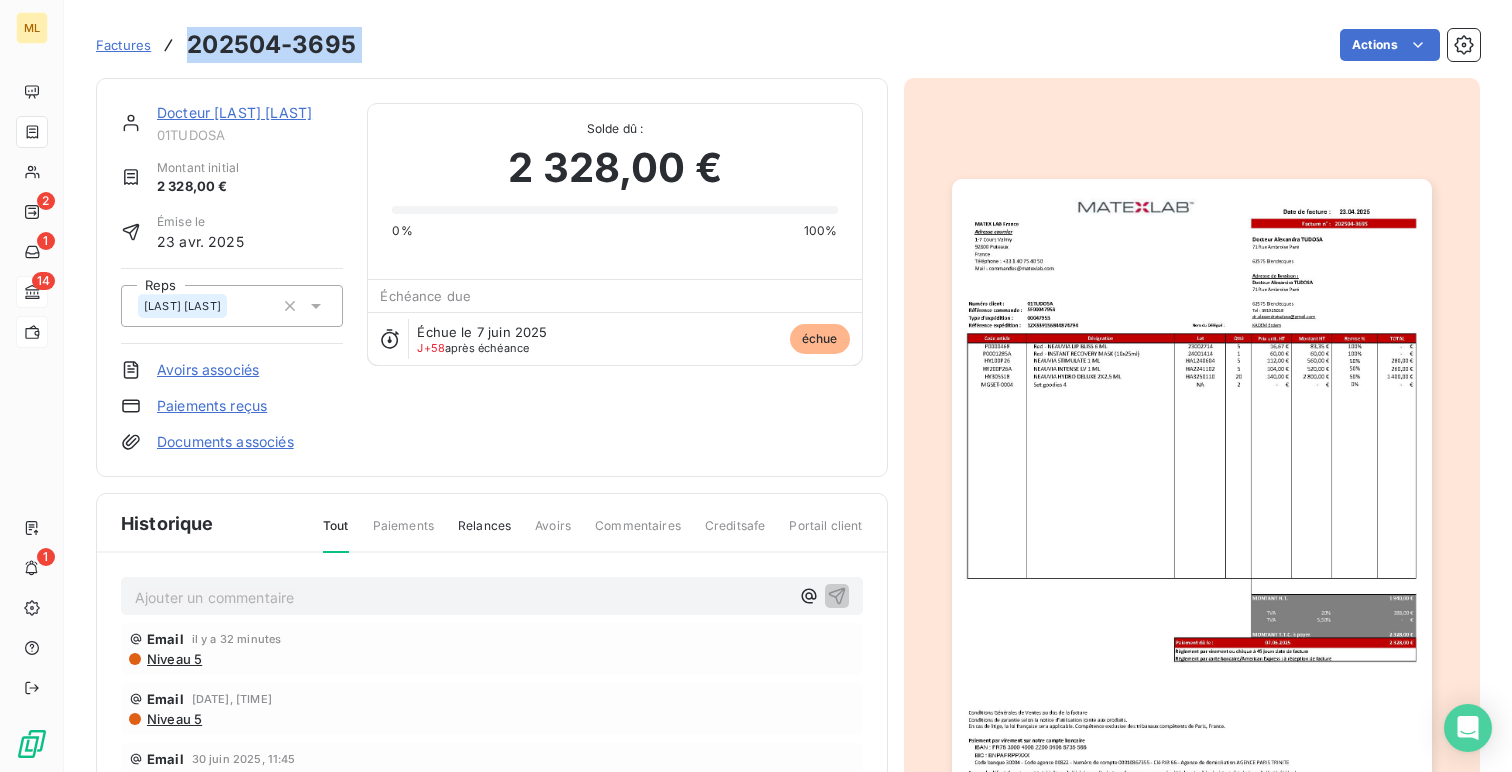drag, startPoint x: 380, startPoint y: 30, endPoint x: 191, endPoint y: 36, distance: 189.09521 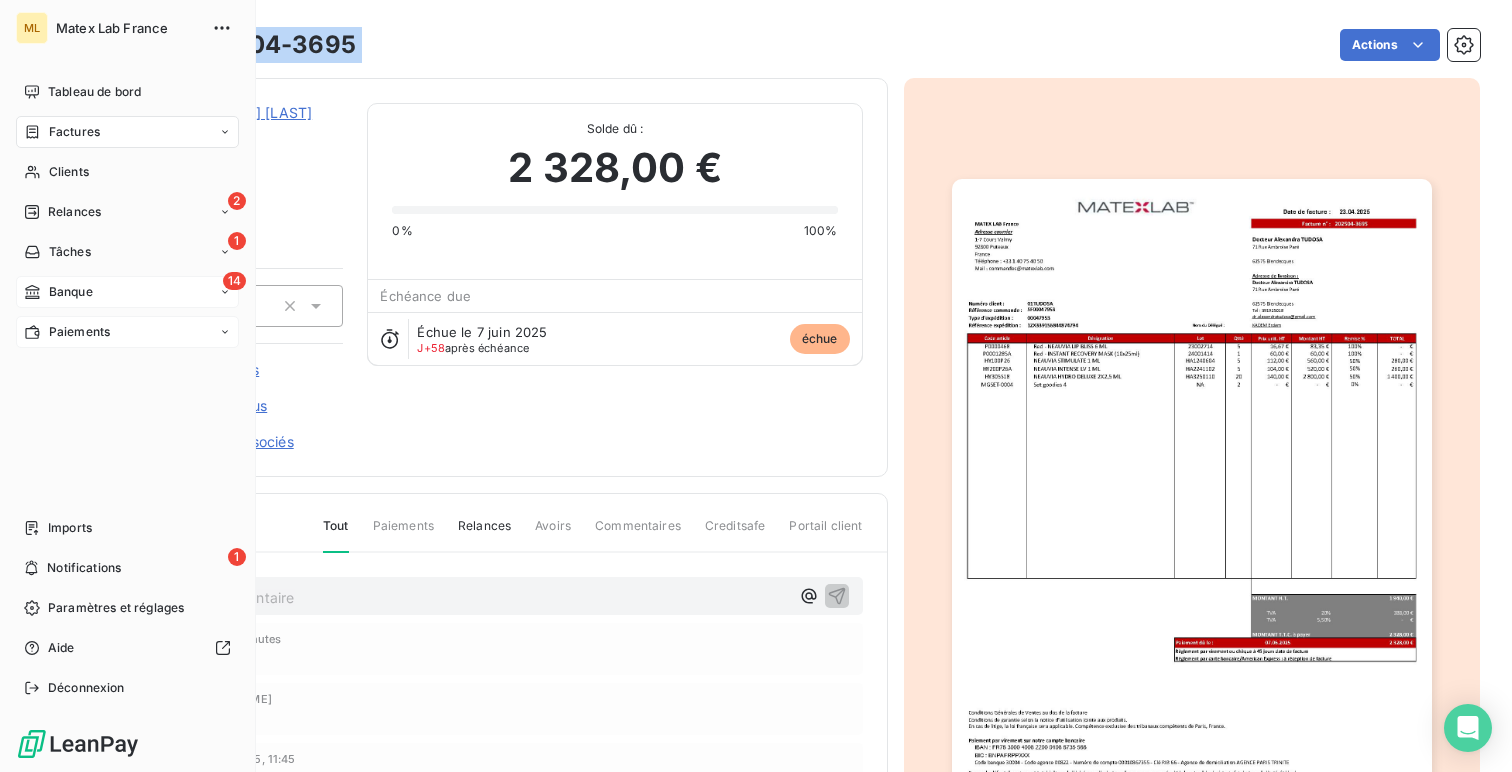 click on "Banque" at bounding box center [71, 292] 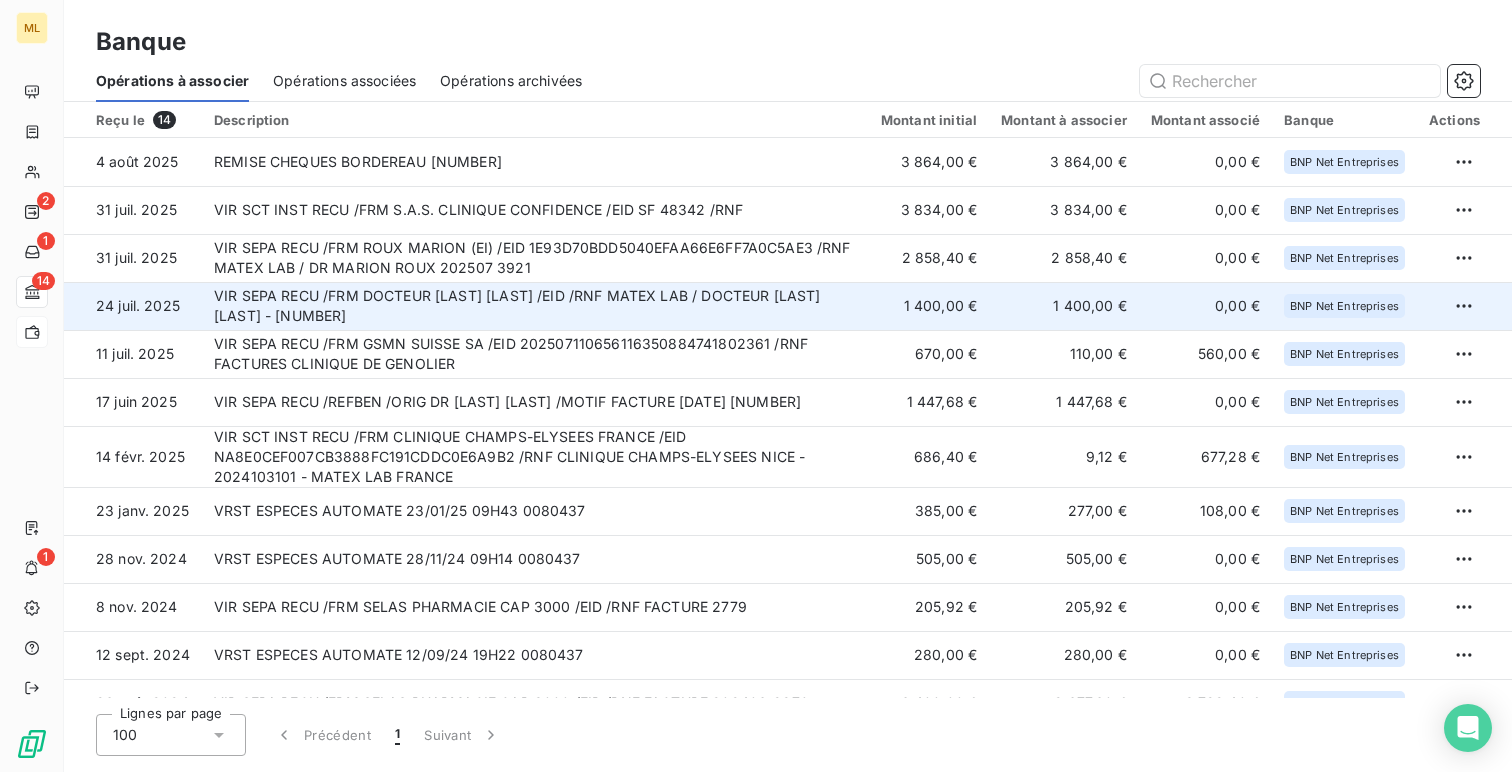 click on "VIR SEPA RECU /FRM DOCTEUR [LAST] [LAST] /EID /RNF MATEX LAB / DOCTEUR [LAST] [LAST] - [NUMBER]" at bounding box center (535, 306) 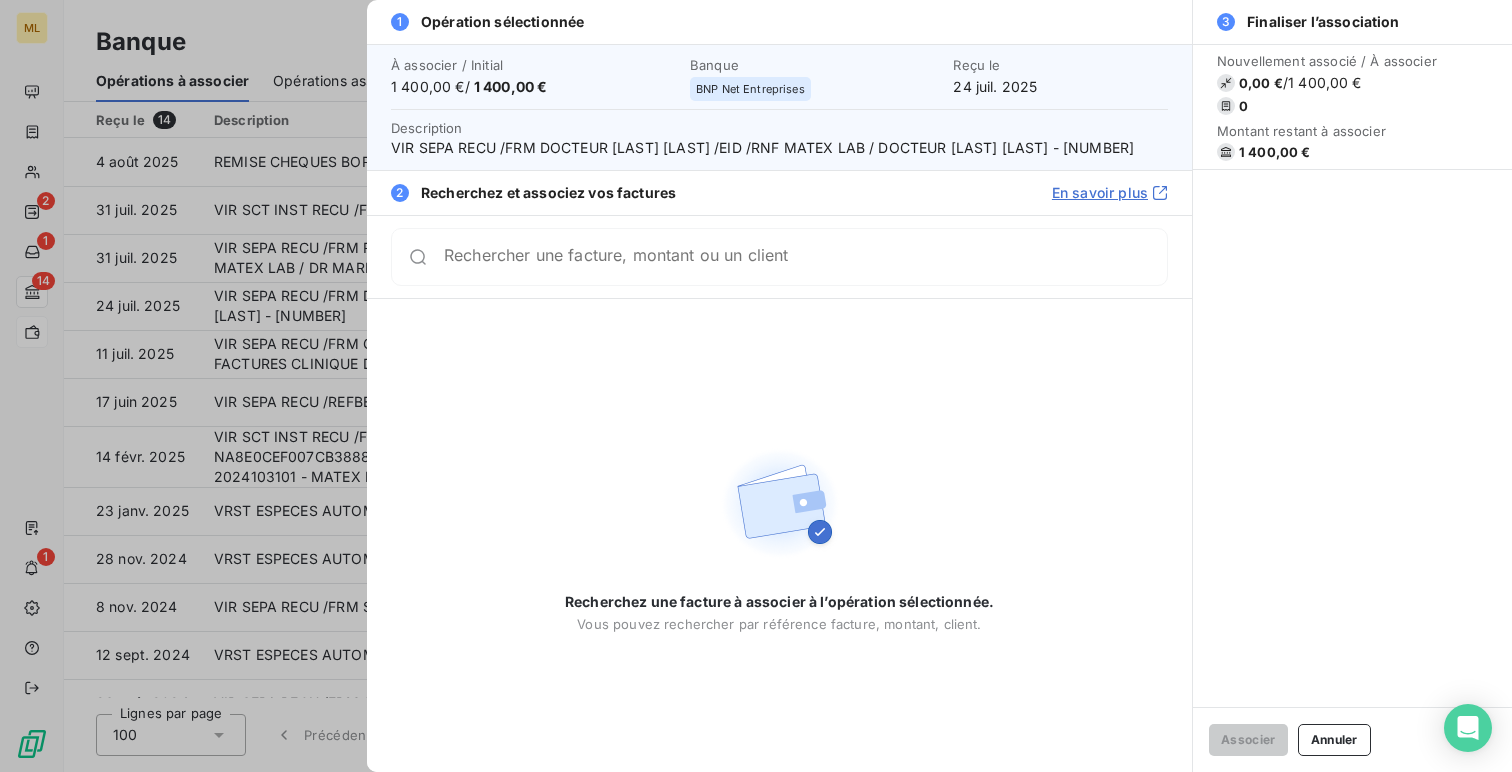 click at bounding box center [756, 386] 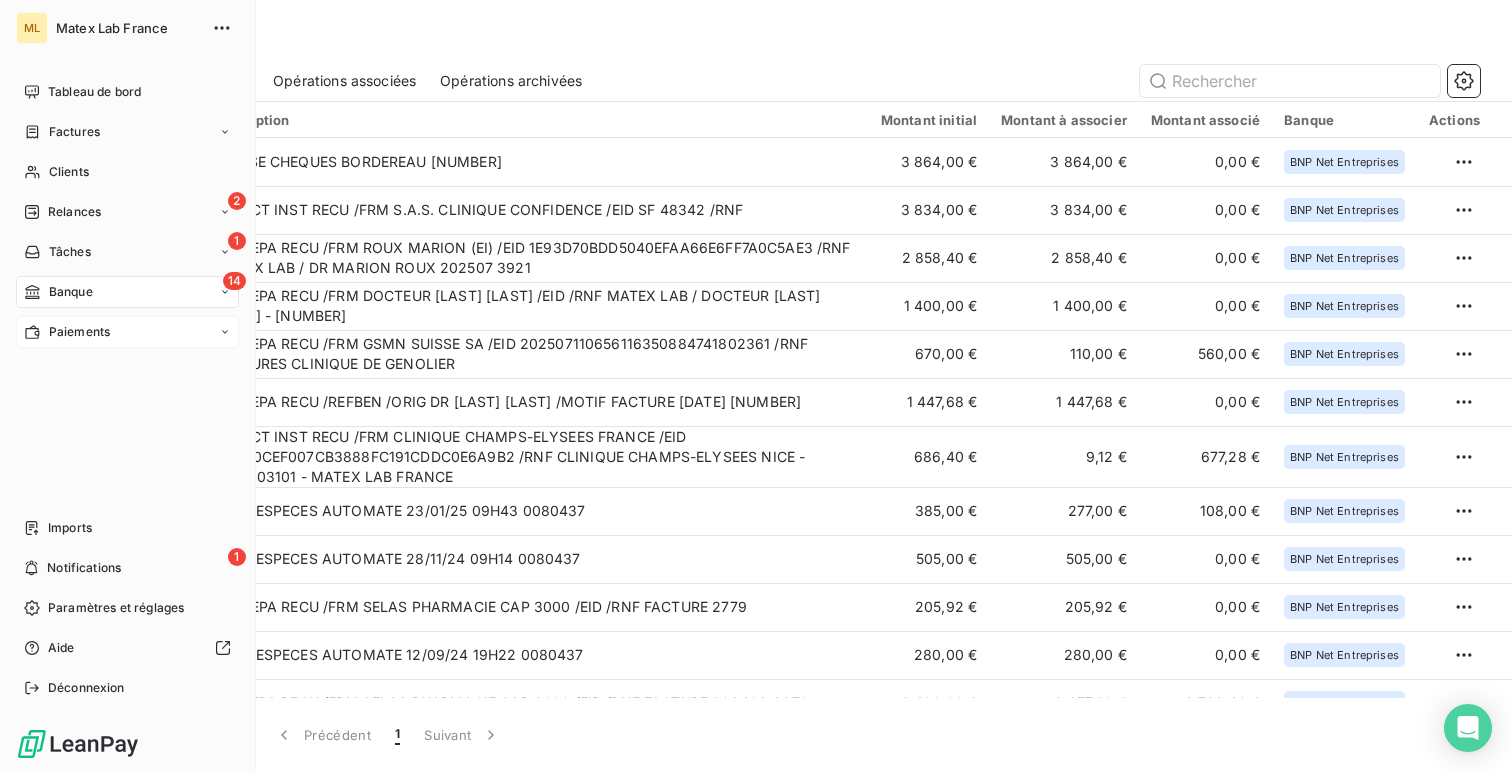 click on "Paiements" at bounding box center (79, 332) 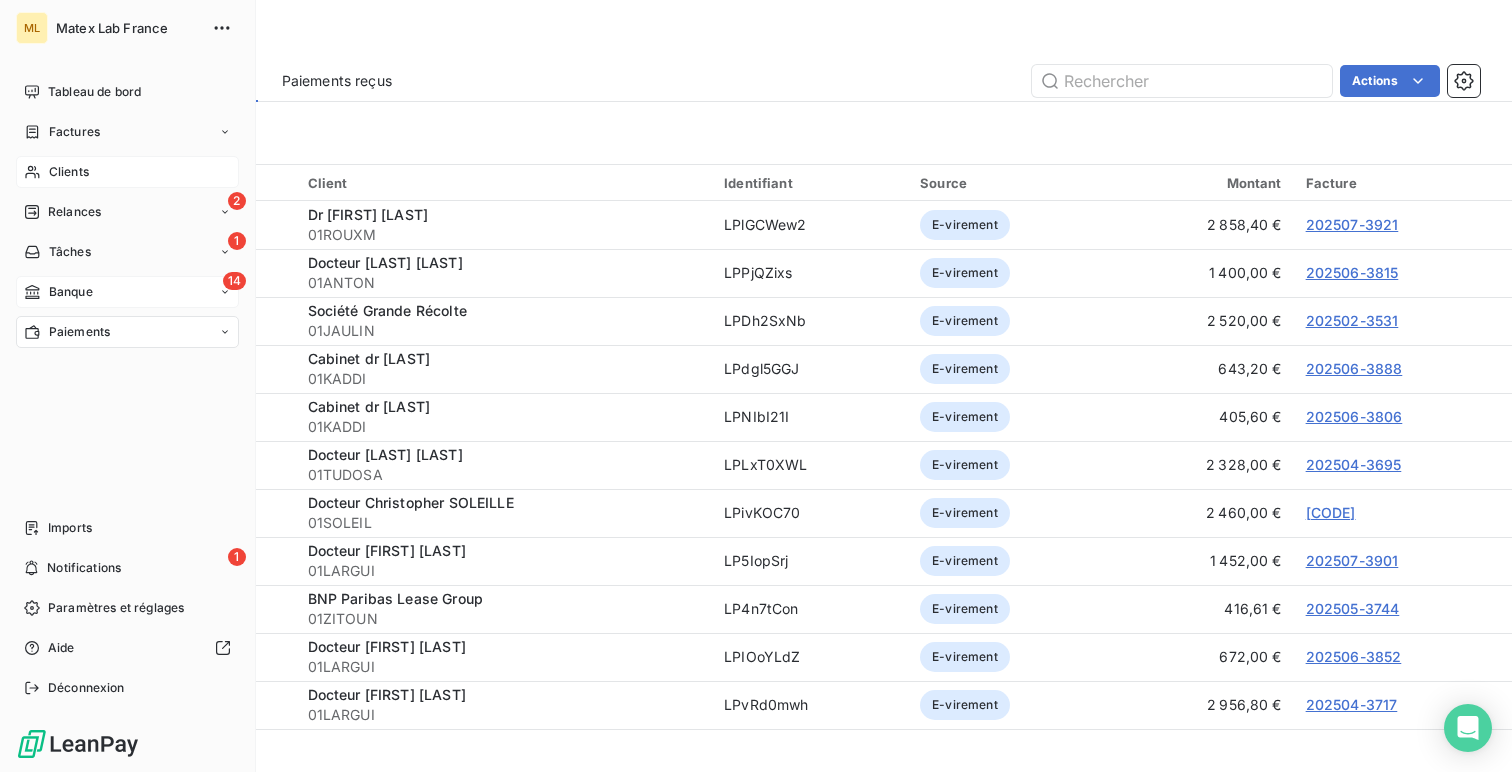 click on "Clients" at bounding box center (69, 172) 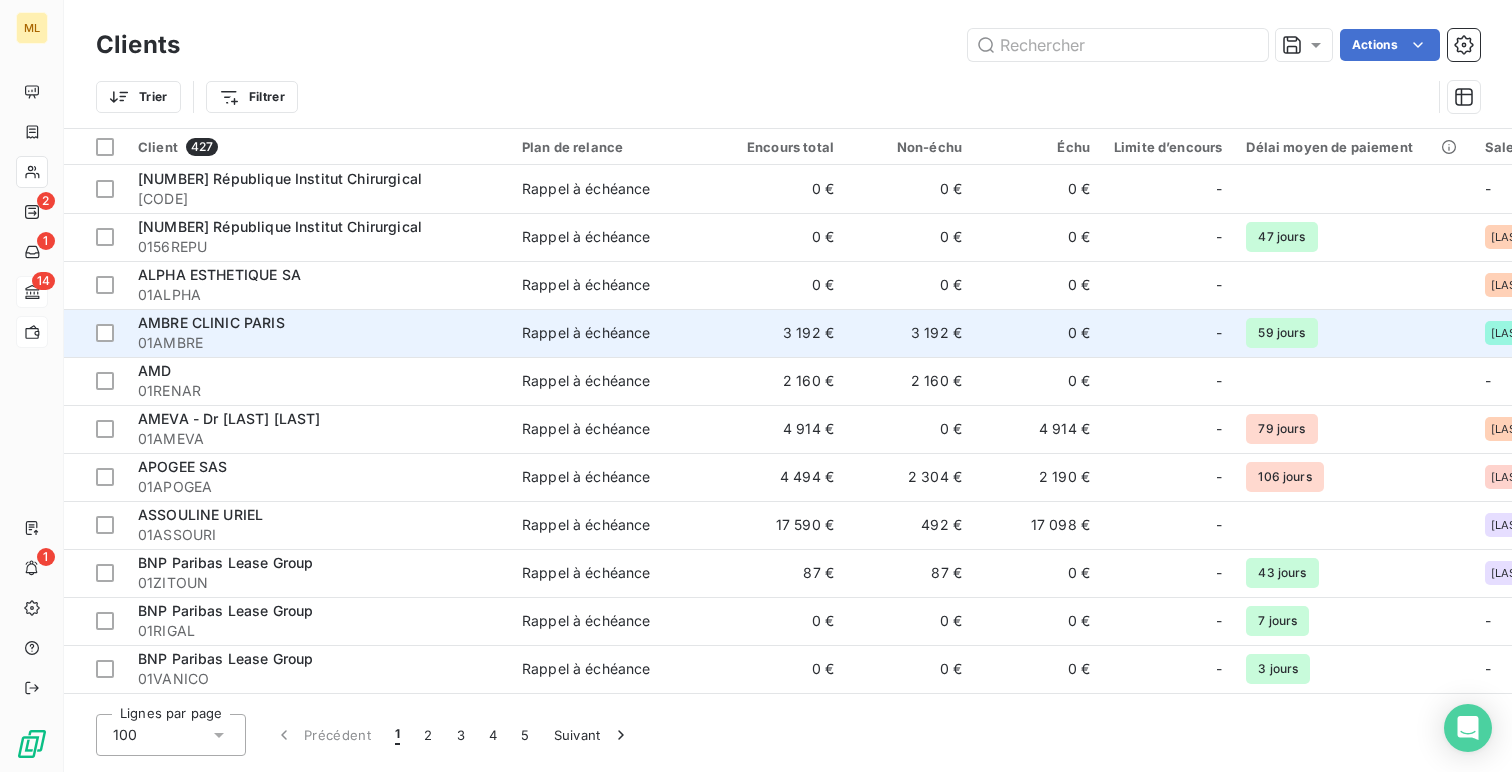 click on "AMBRE CLINIC PARIS 01AMBRE" at bounding box center [318, 333] 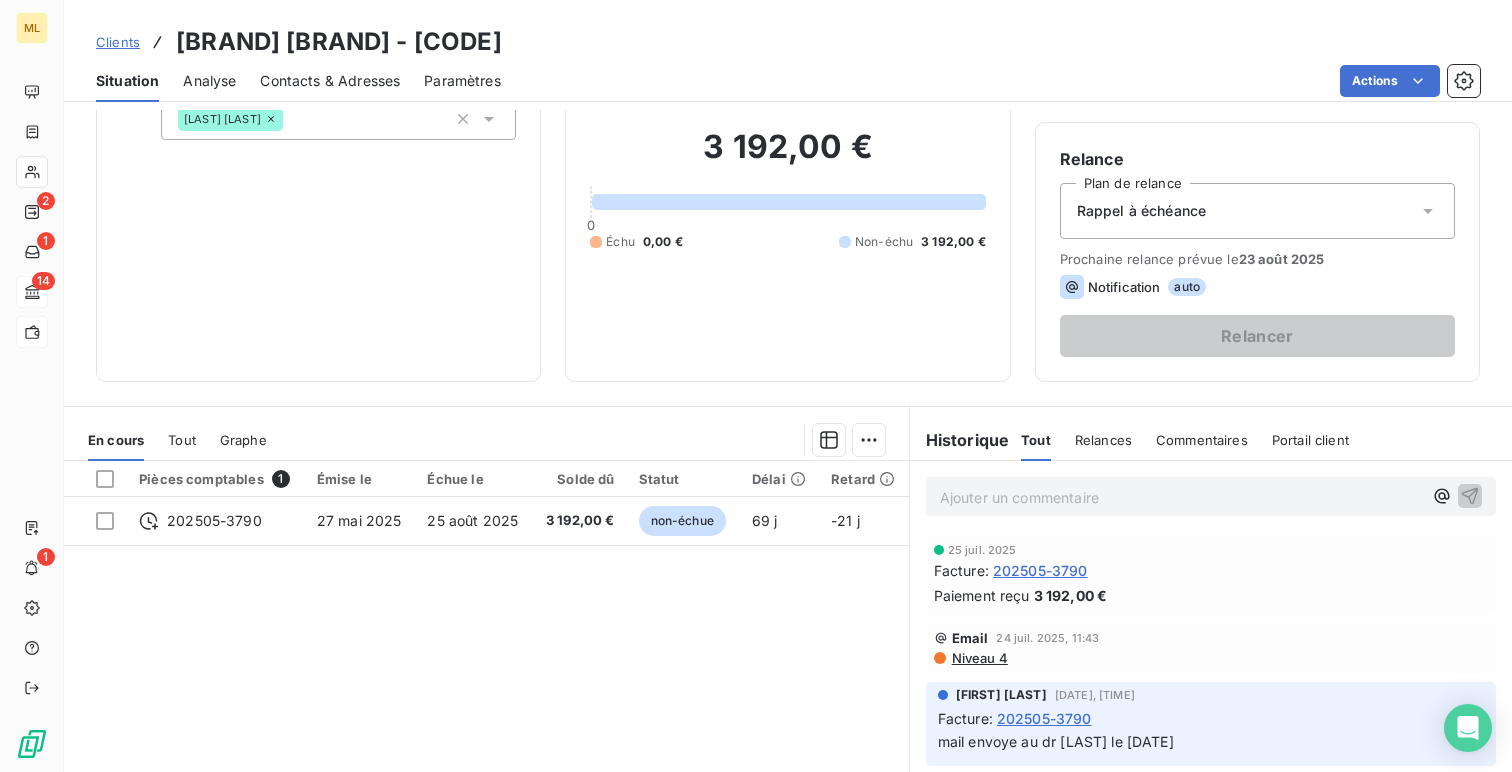scroll, scrollTop: 163, scrollLeft: 0, axis: vertical 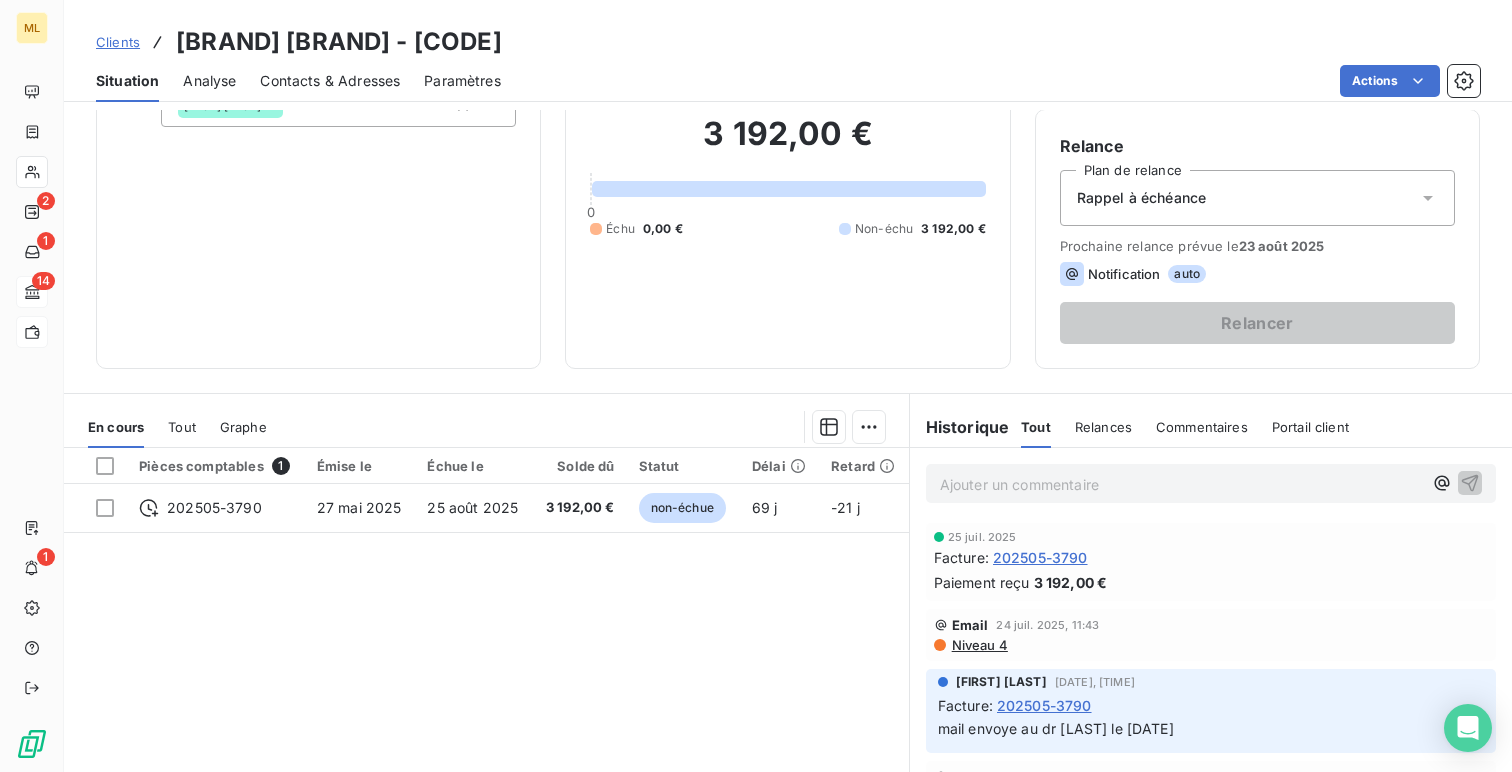 click on "Tout" at bounding box center [182, 427] 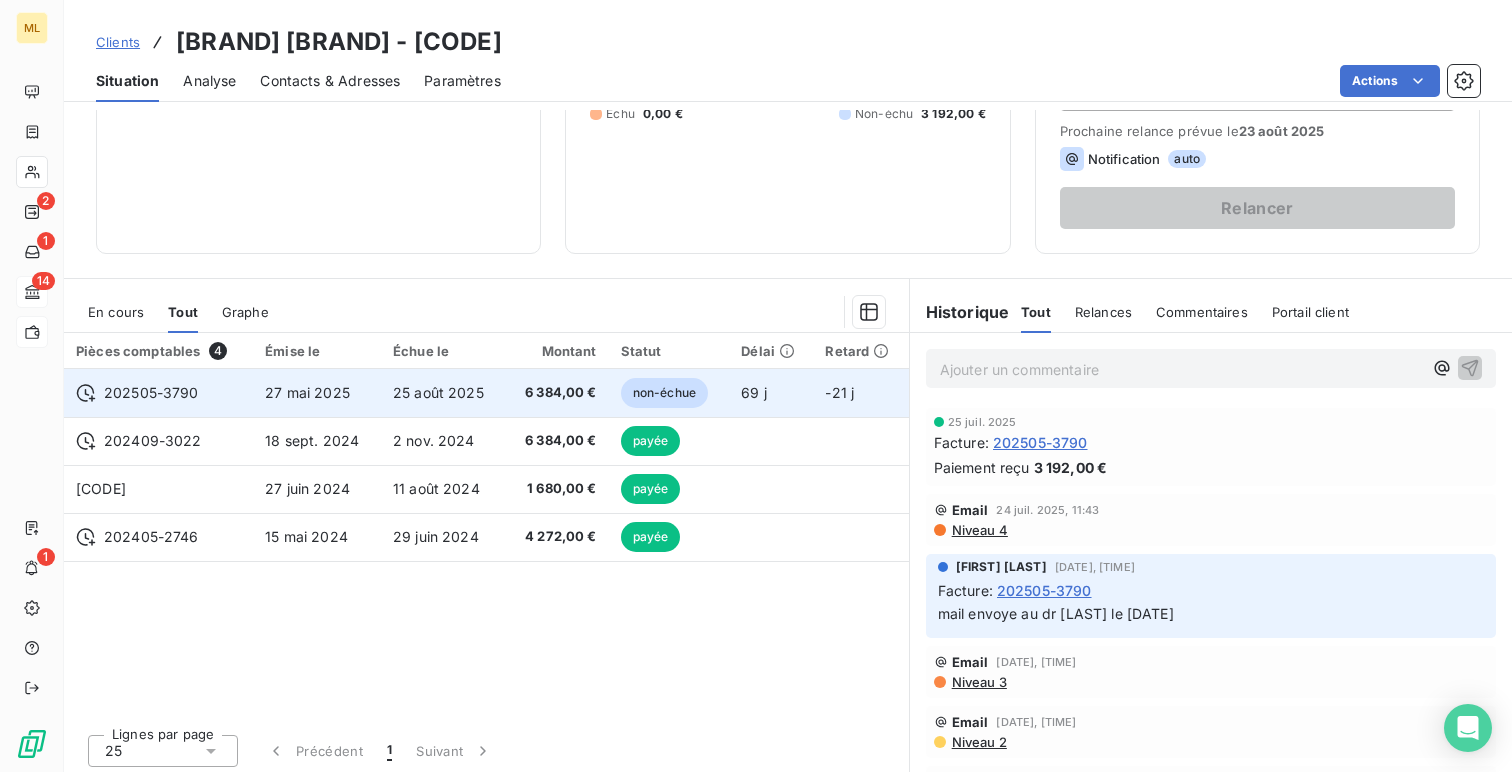 scroll, scrollTop: 281, scrollLeft: 0, axis: vertical 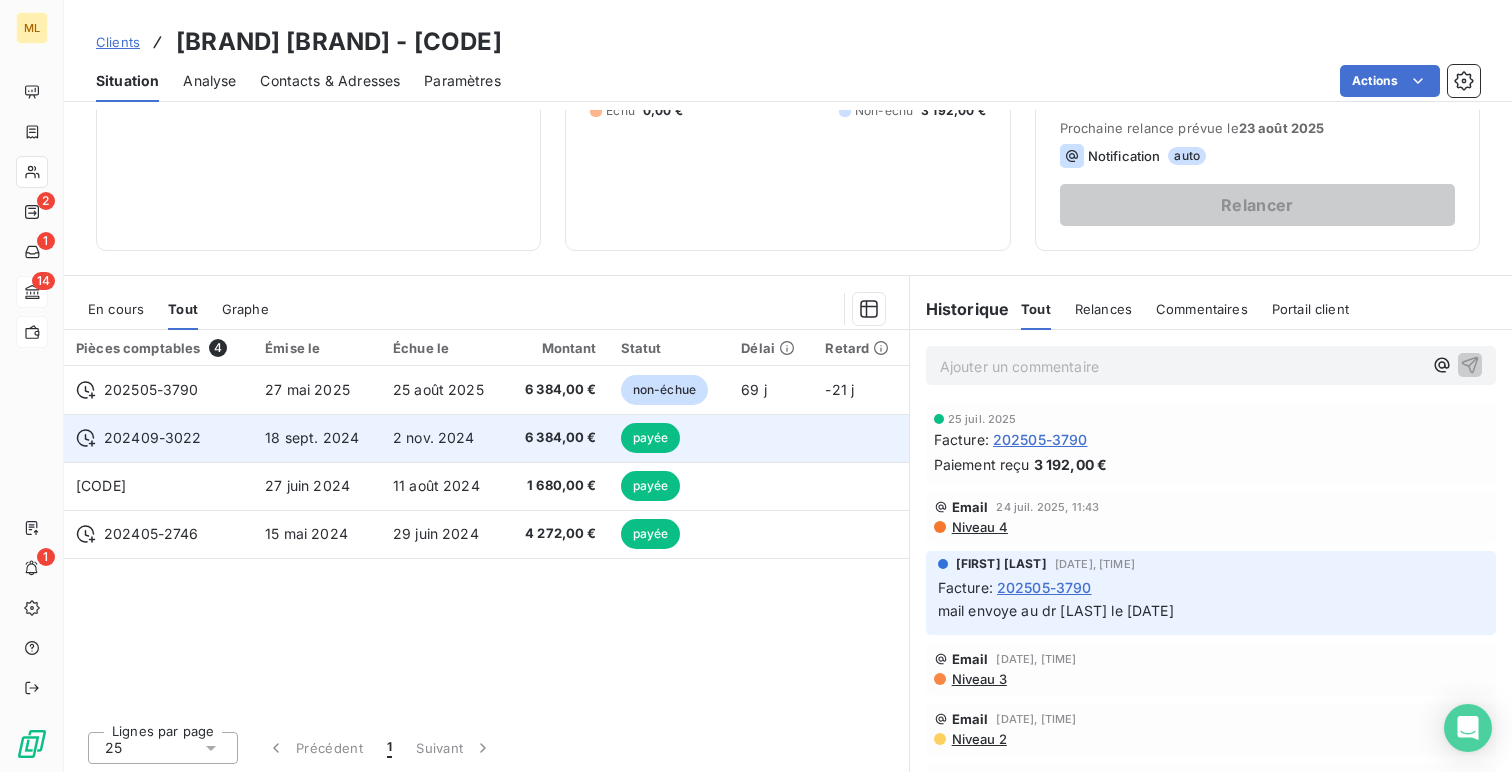 click on "202409-3022" at bounding box center (158, 438) 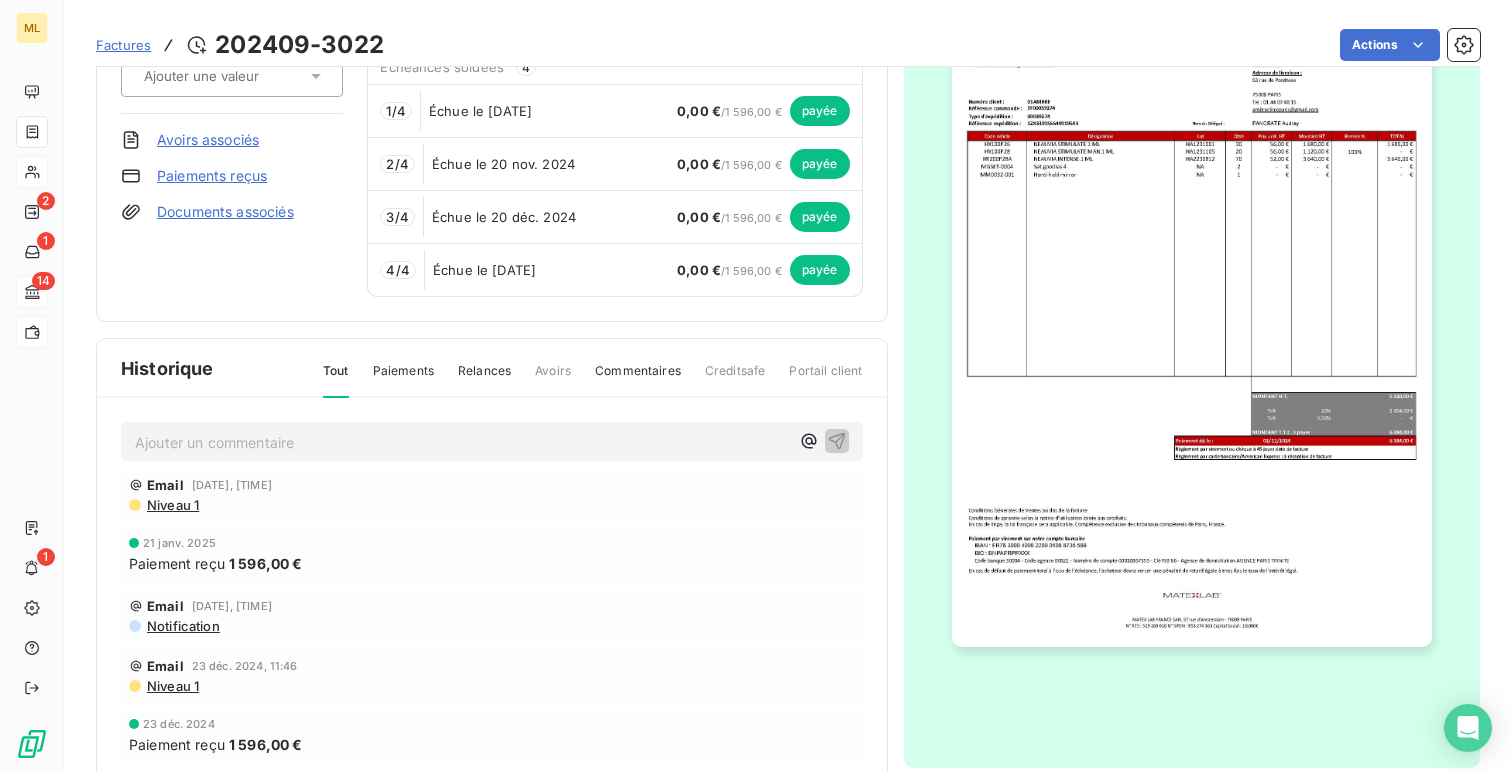 scroll, scrollTop: 0, scrollLeft: 0, axis: both 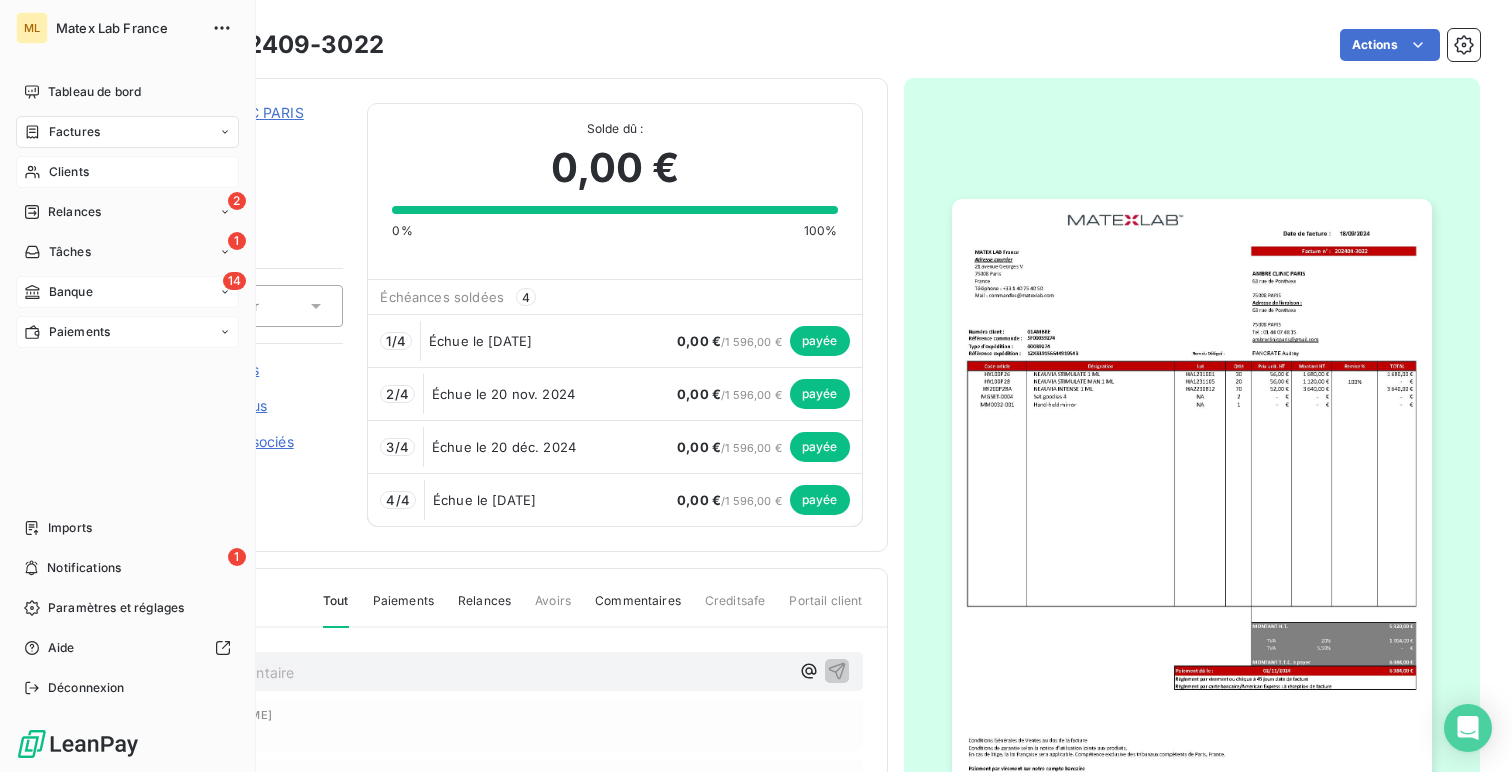 click on "Paiements" at bounding box center (79, 332) 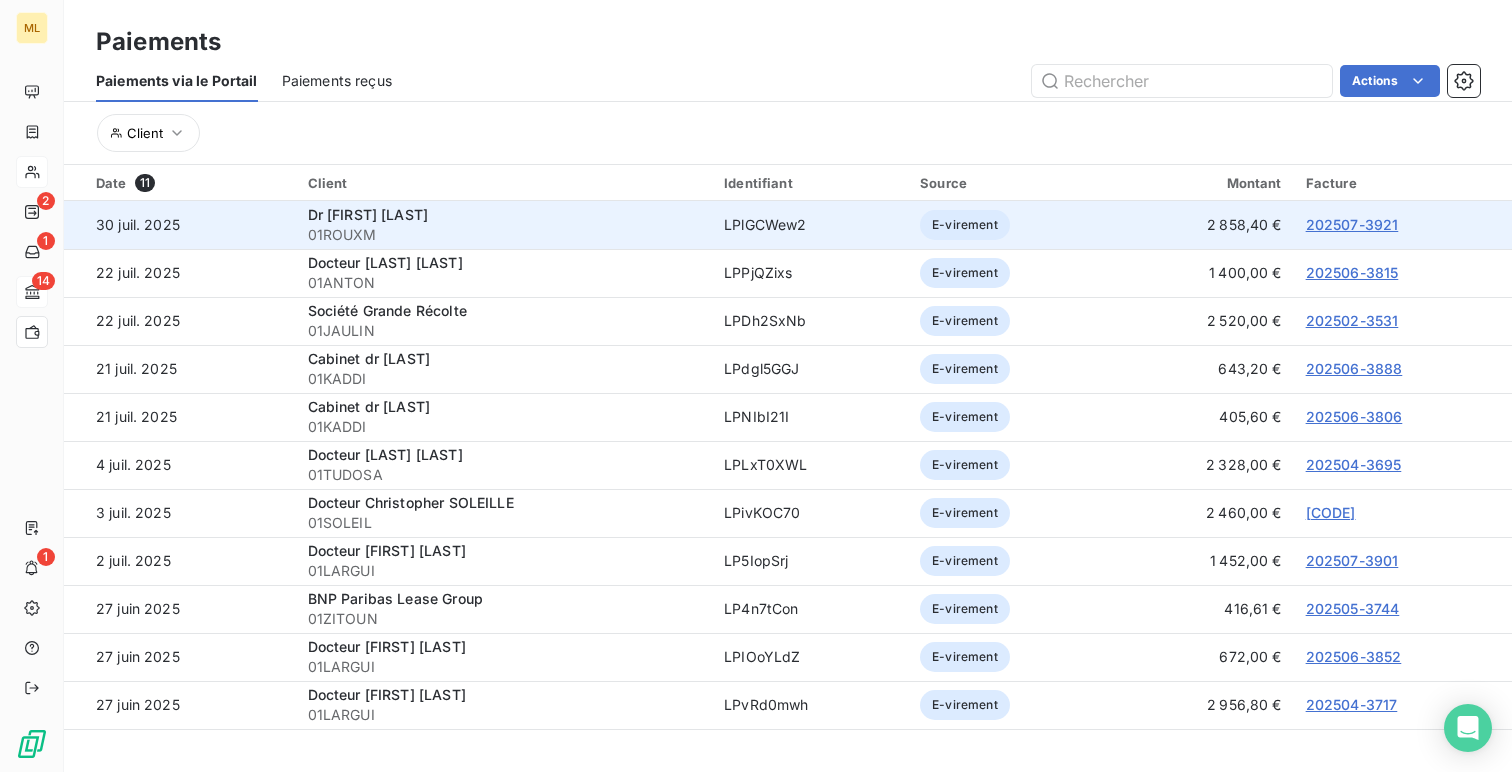 click on "Dr [FIRST] [LAST]" at bounding box center (368, 214) 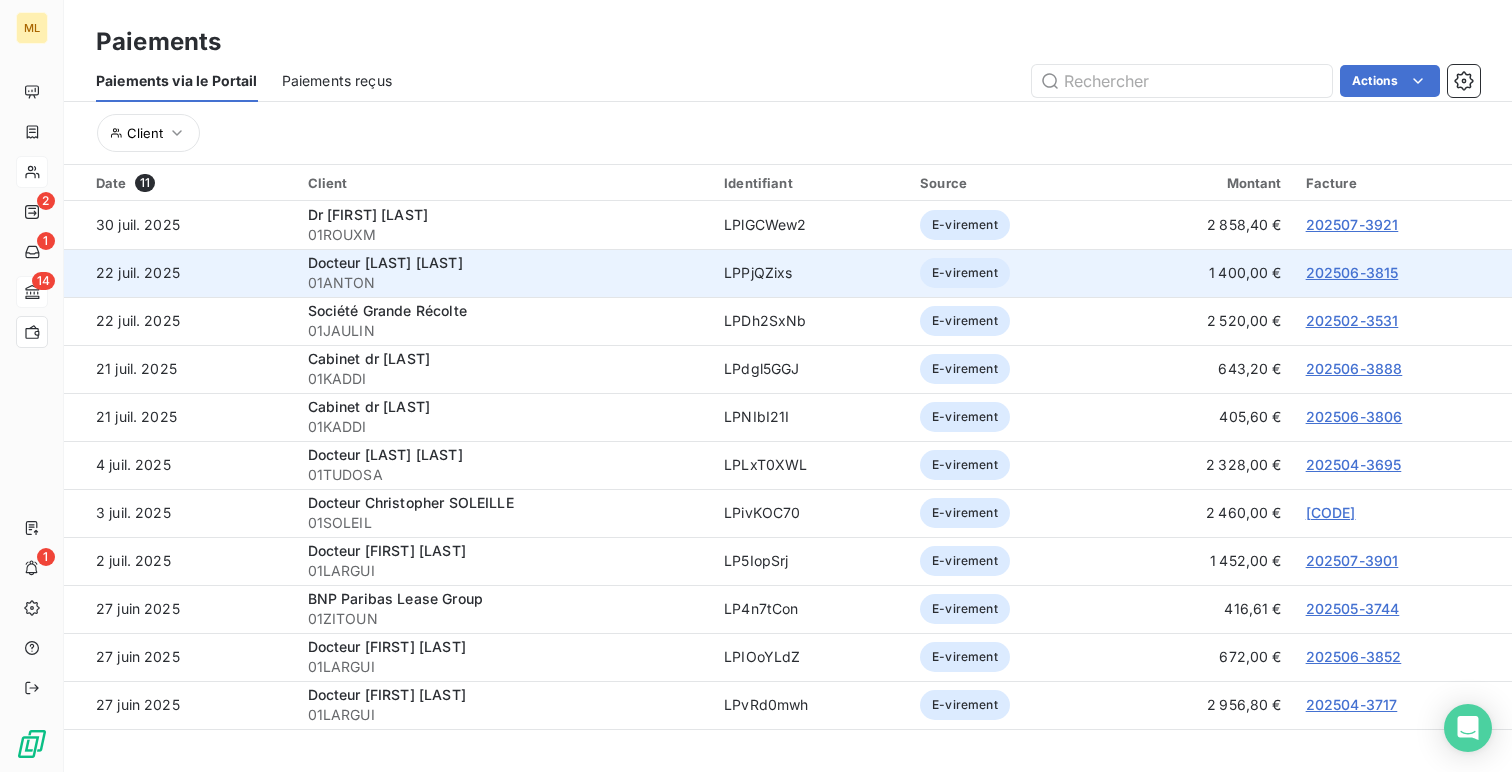click on "202506-3815" at bounding box center [1352, 272] 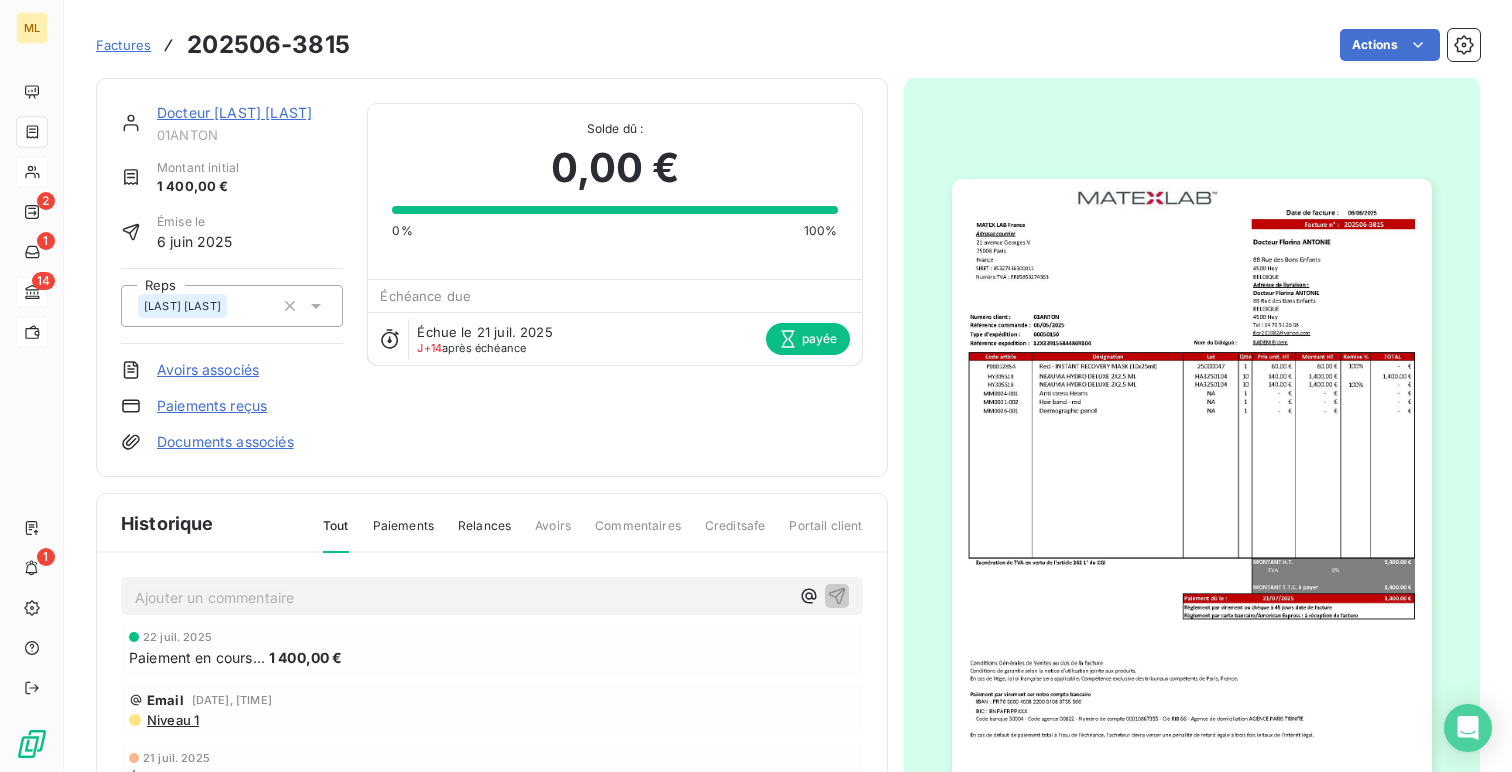 click on "Docteur [LAST] [LAST]" at bounding box center (234, 112) 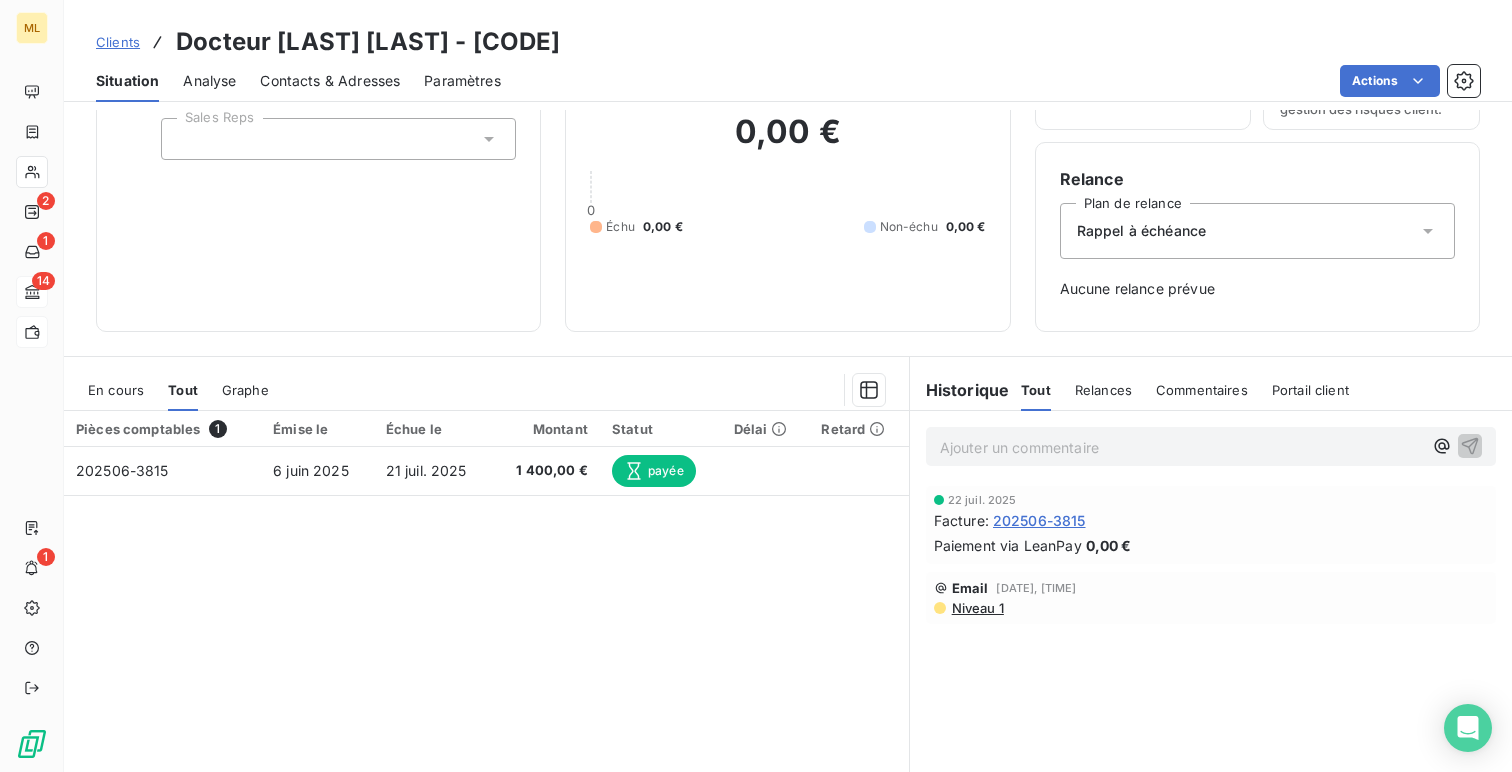 scroll, scrollTop: 0, scrollLeft: 0, axis: both 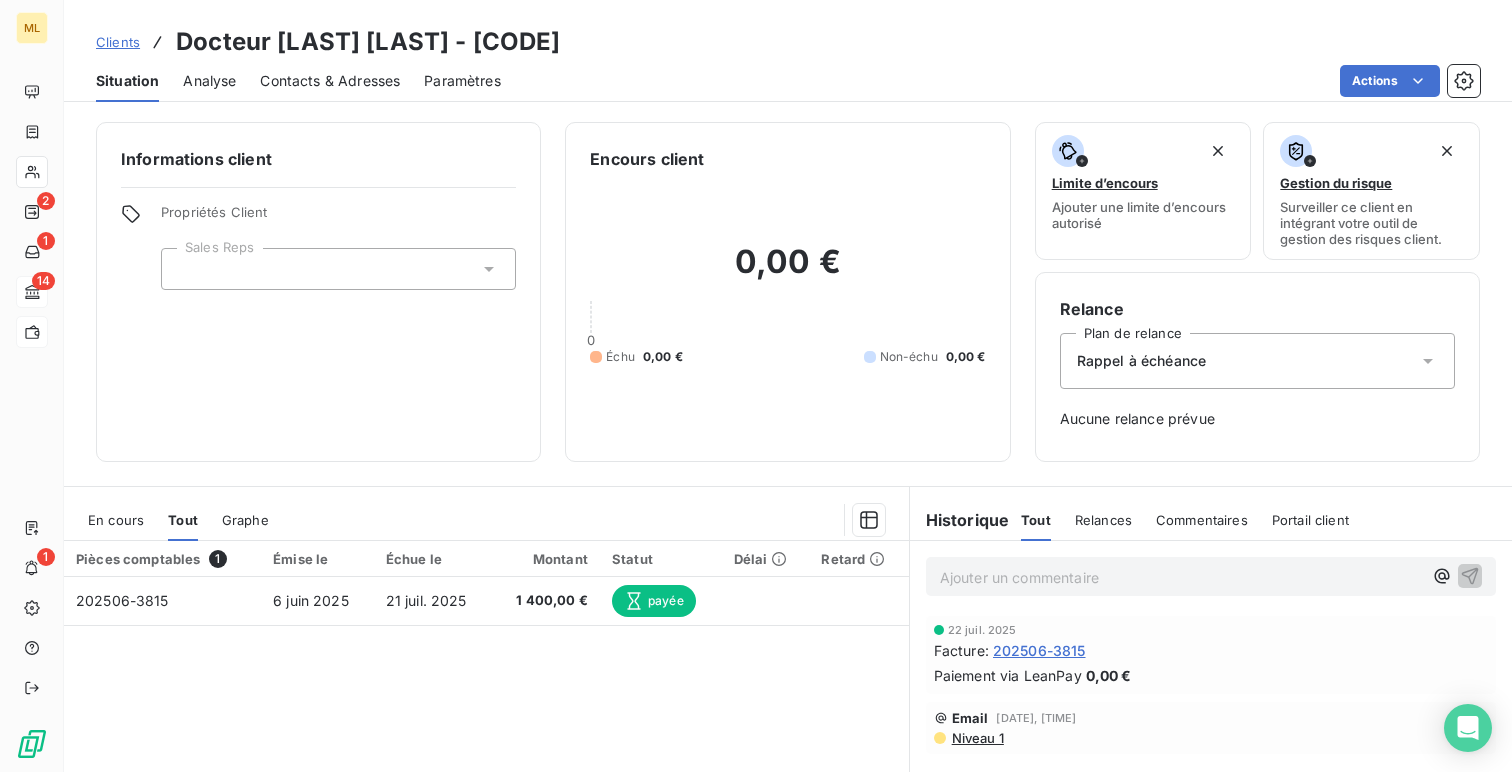 click on "Docteur [LAST] [LAST] - [CODE]" at bounding box center (368, 42) 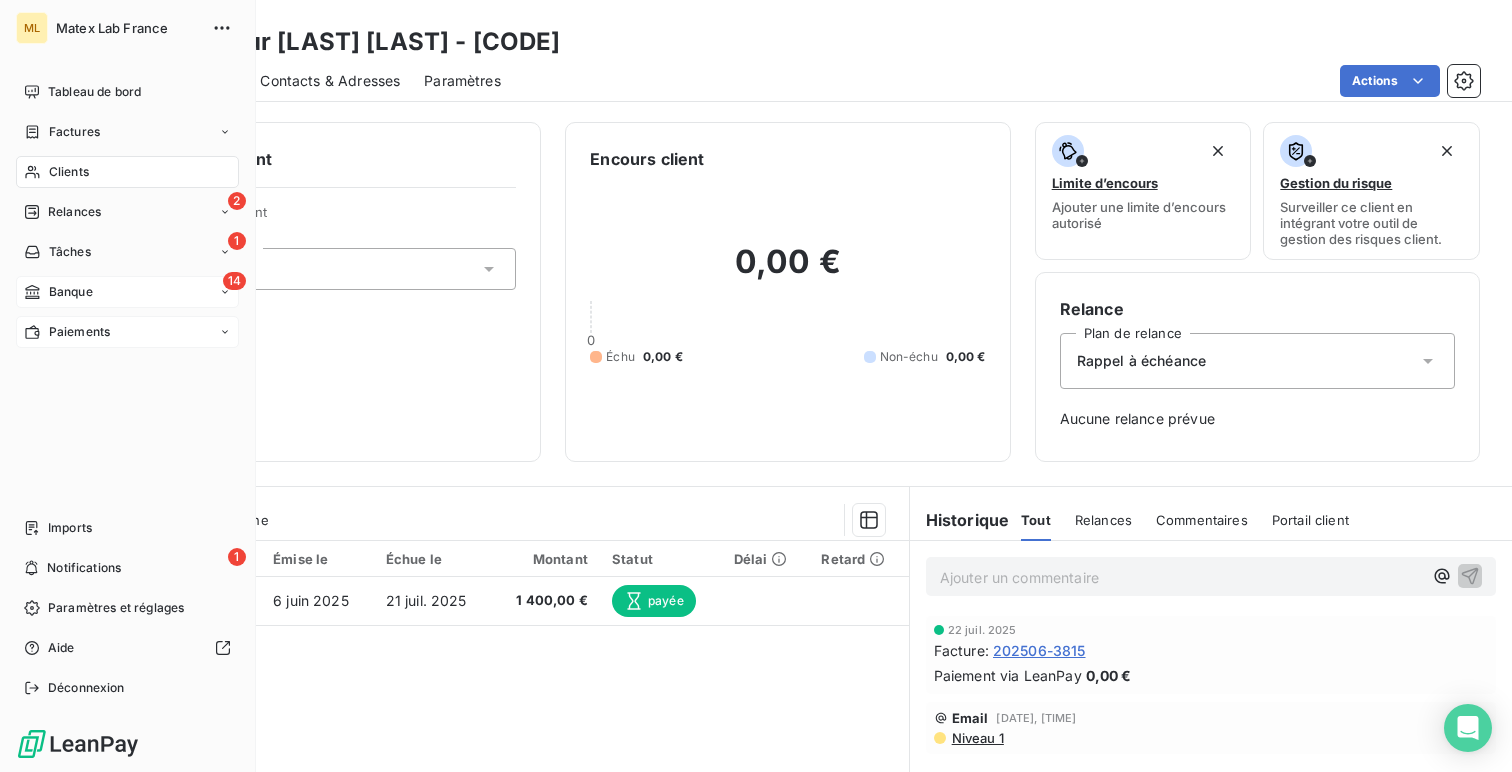 click on "Banque" at bounding box center [71, 292] 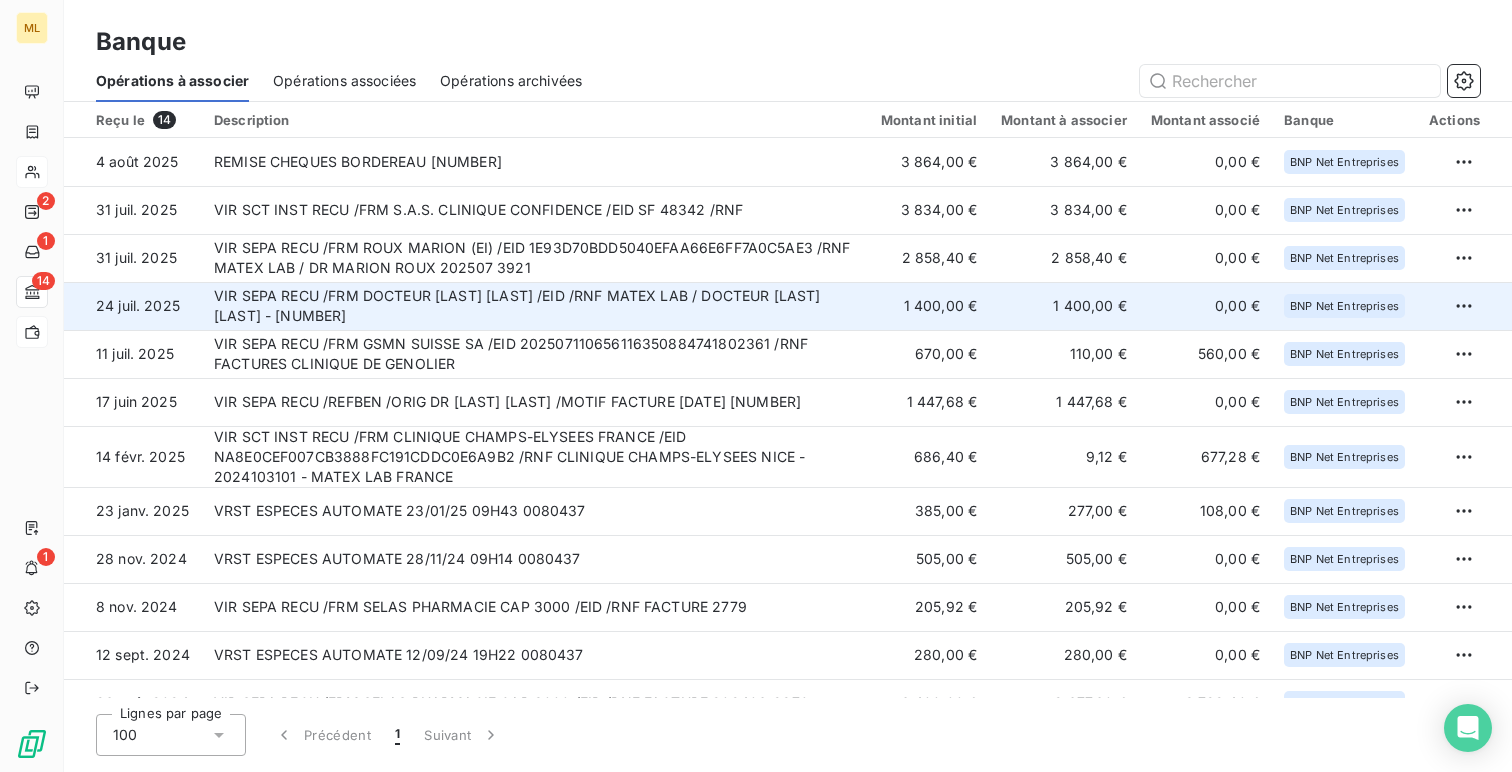 click on "VIR SEPA RECU /FRM DOCTEUR [LAST] [LAST] /EID /RNF MATEX LAB / DOCTEUR [LAST] [LAST] - [NUMBER]" at bounding box center (535, 306) 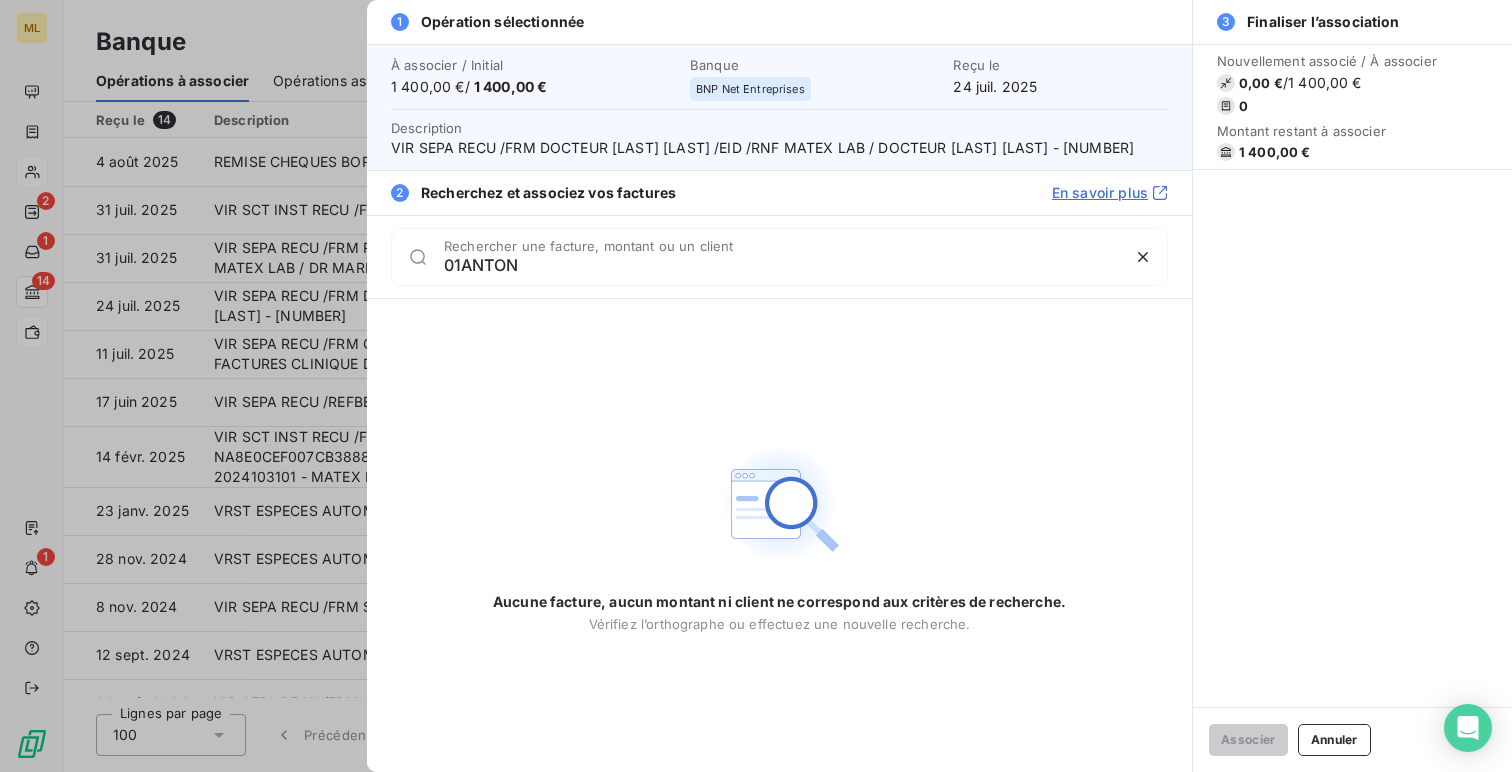 type on "01ANTON" 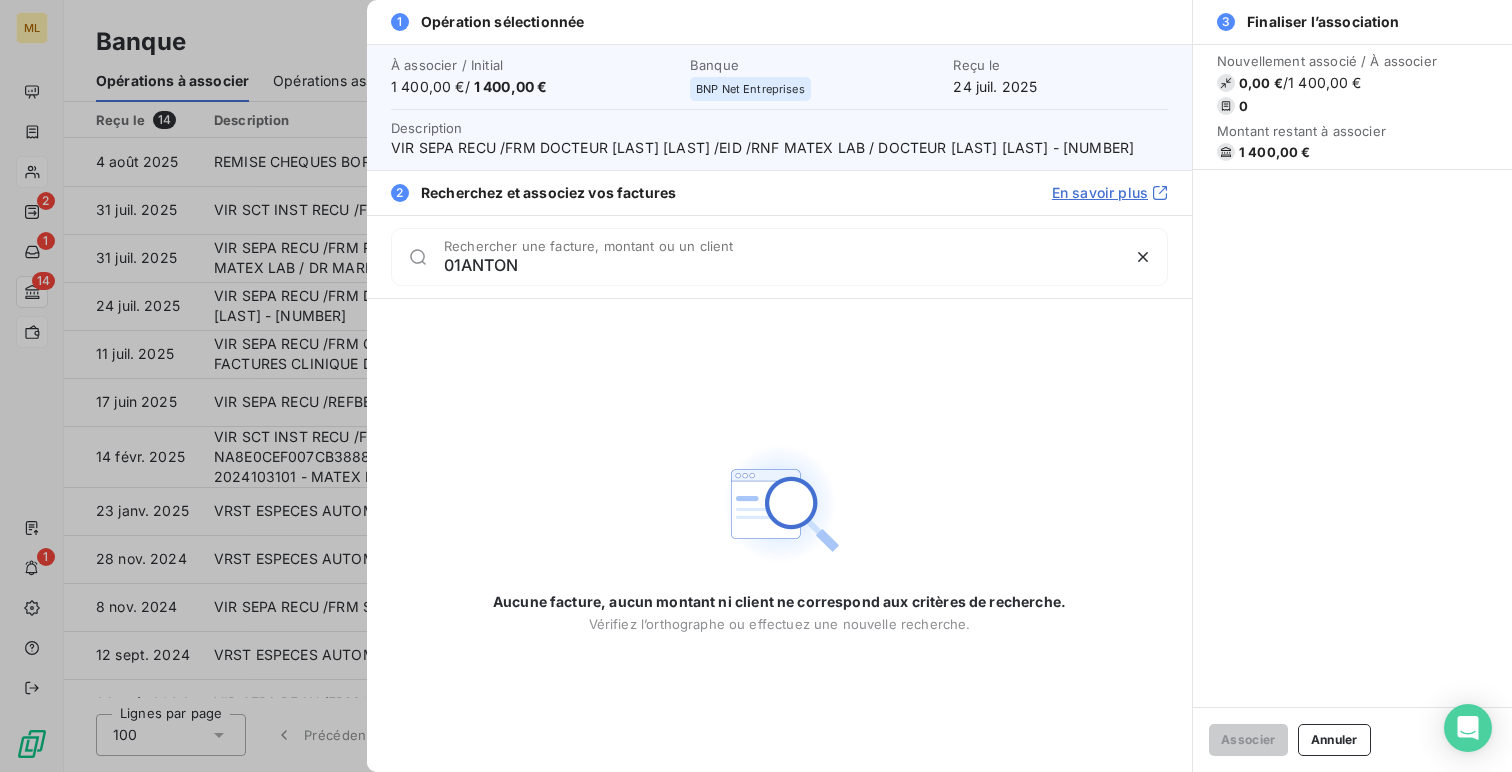 click at bounding box center (756, 386) 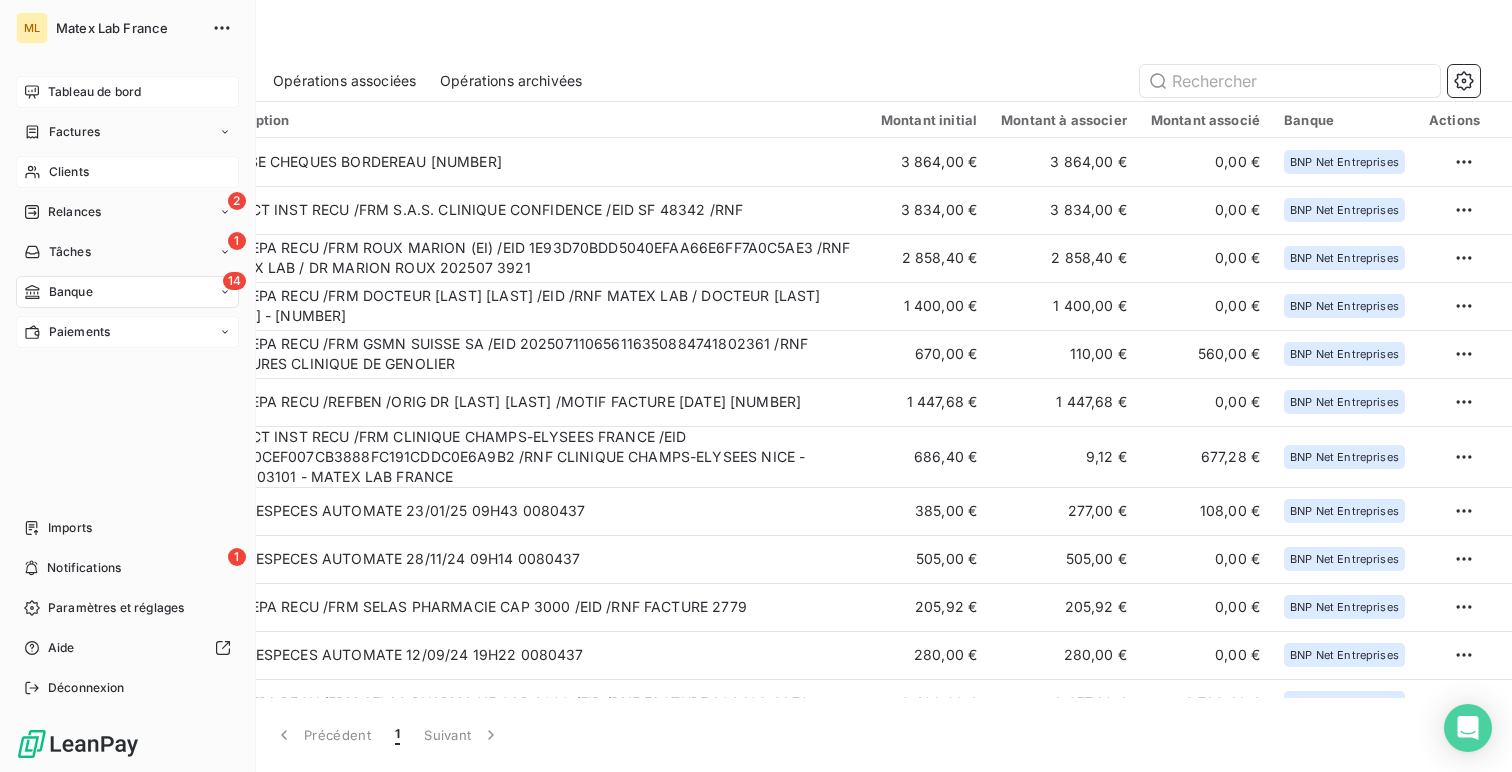 click on "Tableau de bord" at bounding box center (127, 92) 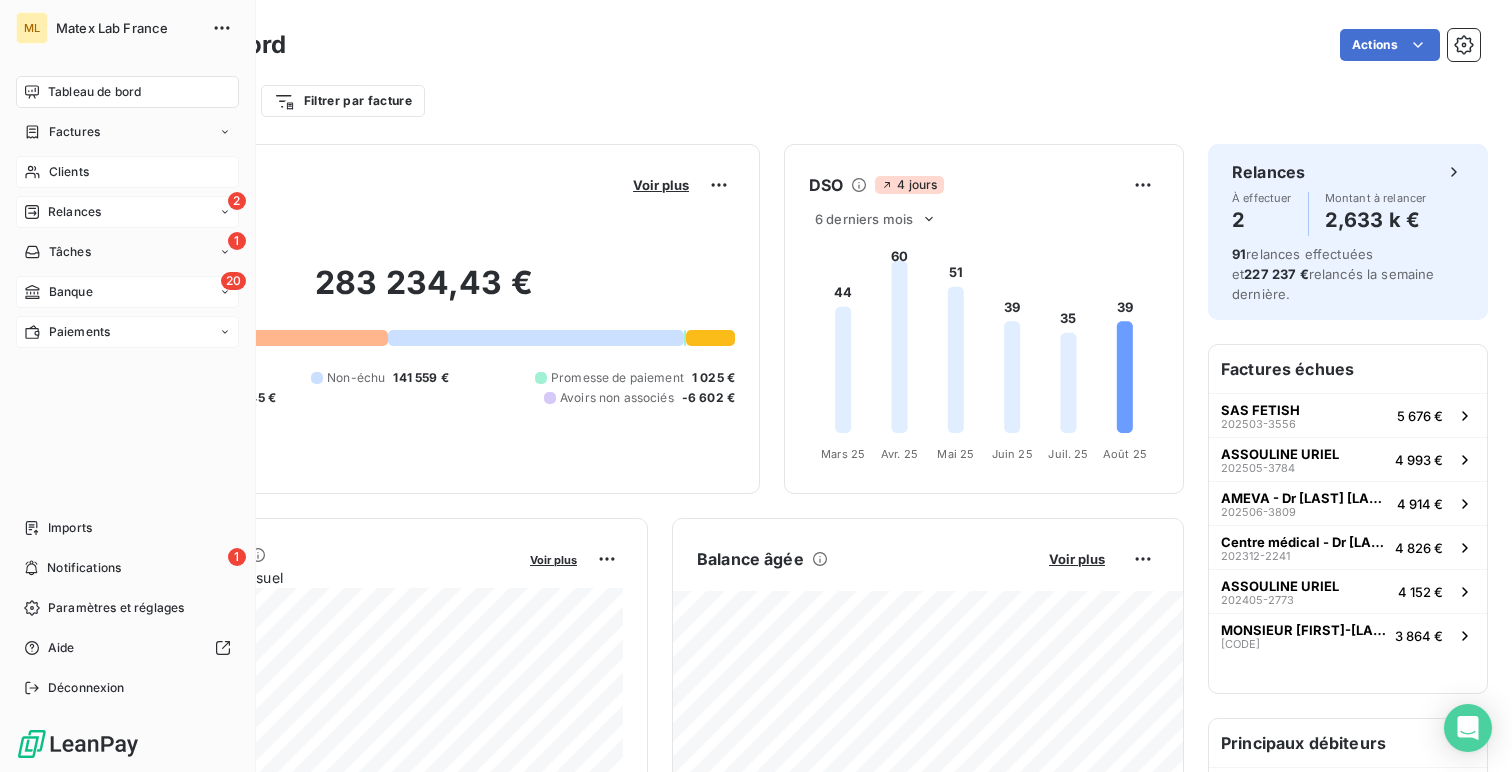 click on "2 Relances" at bounding box center (127, 212) 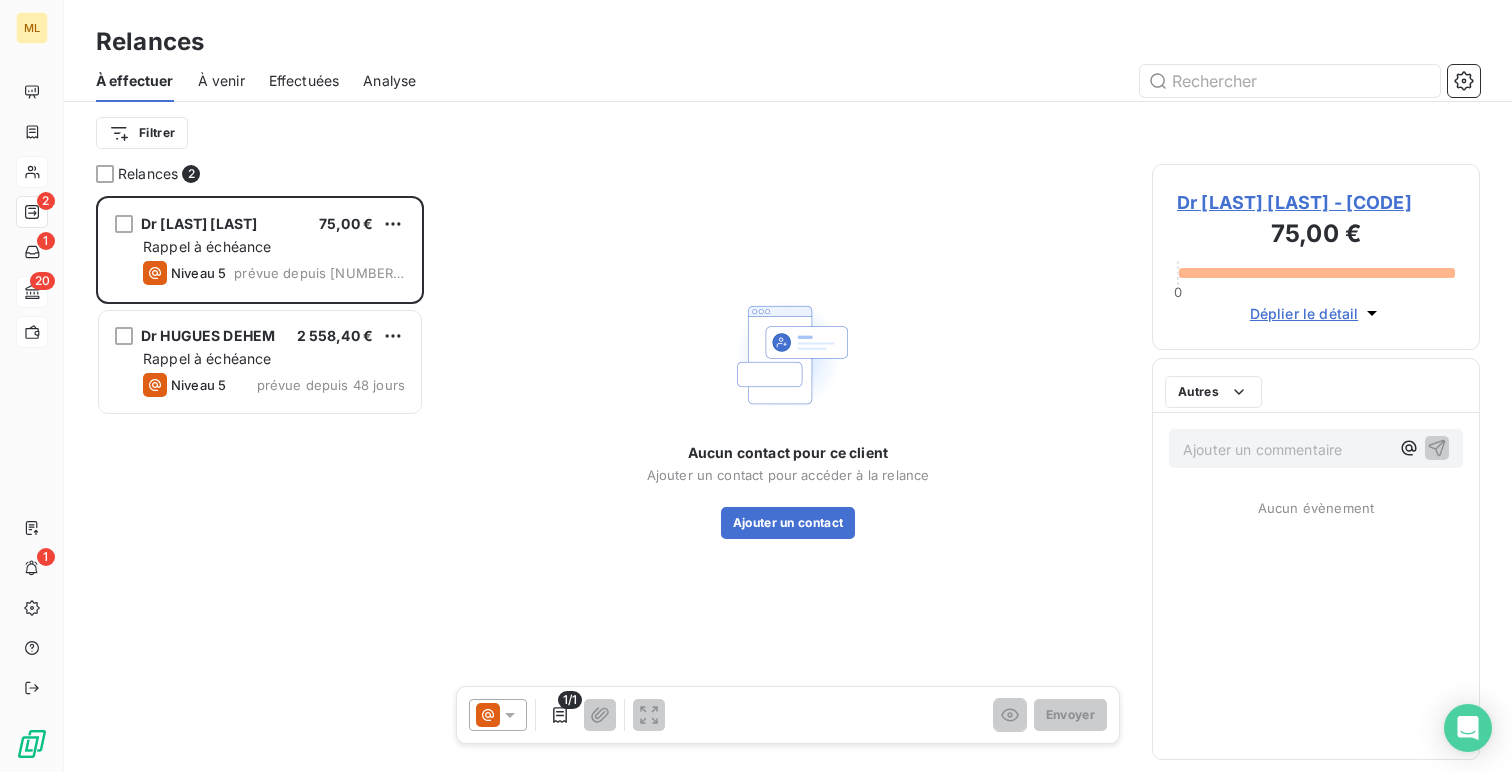 scroll, scrollTop: 1, scrollLeft: 1, axis: both 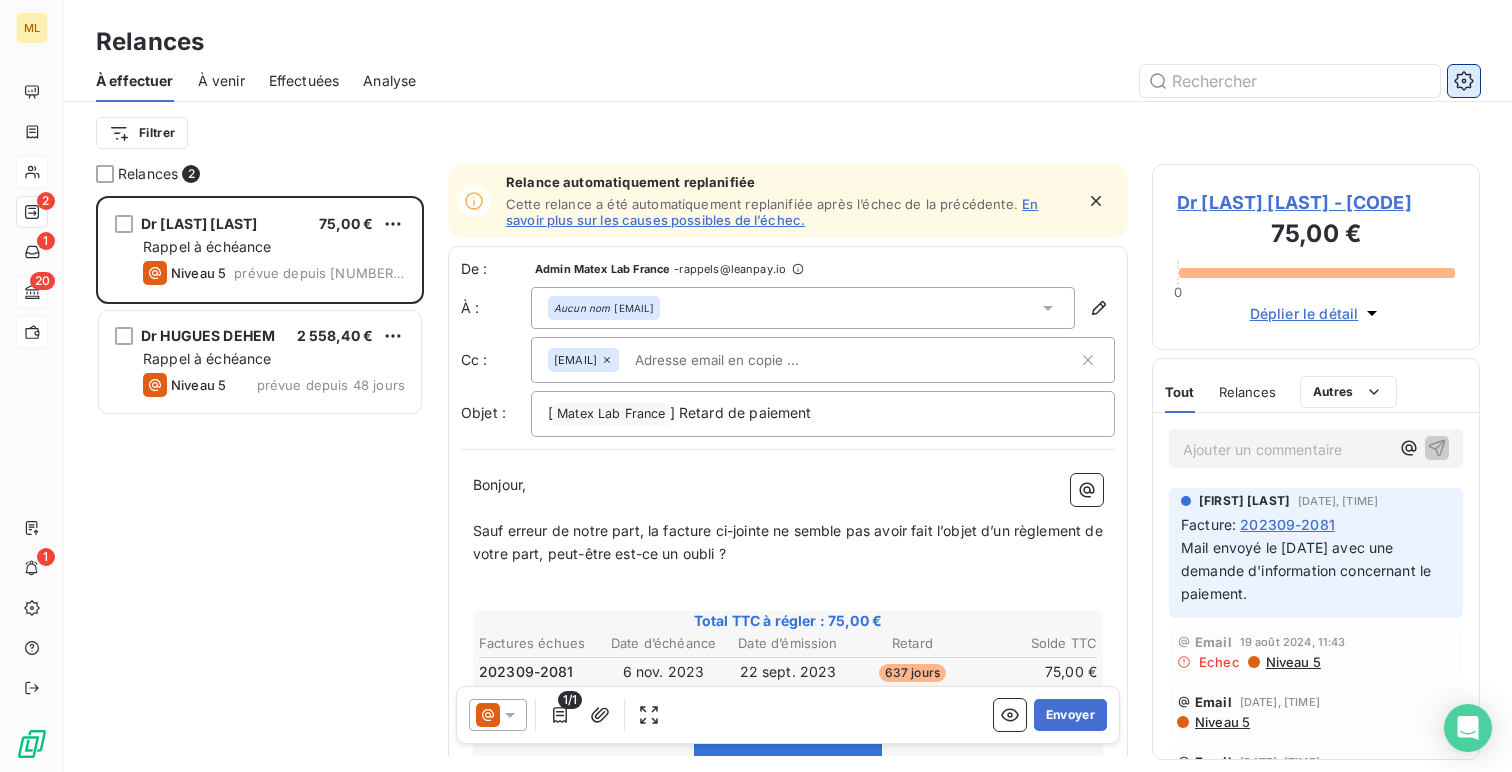 click 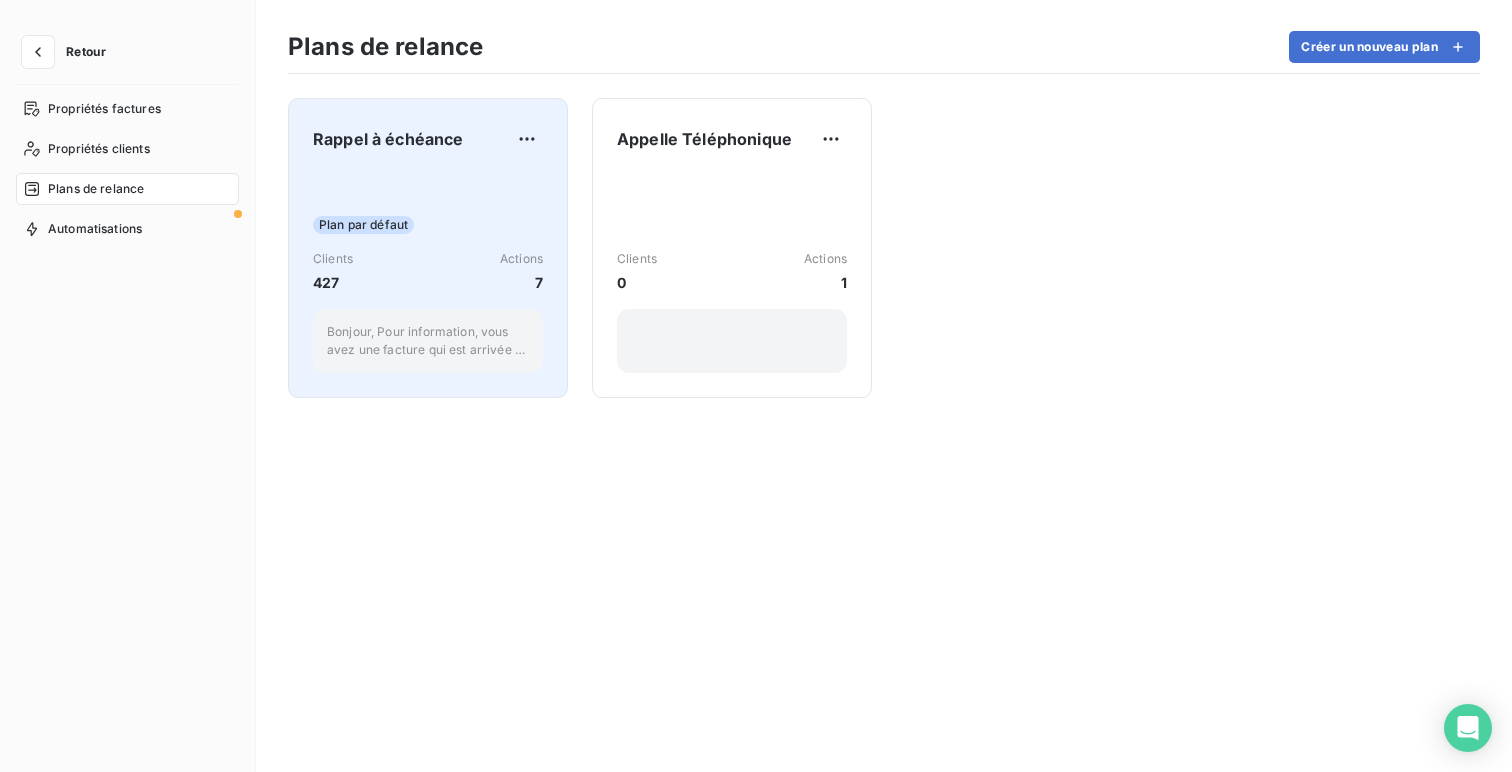 click on "Plan par défaut Clients 427 Actions 7 Bonjour,
Pour information, vous avez une facture qui est arrivée à échéance.
Vous pouvez effectuer le règlement soit par virement, soit en suivant le lien ci-dessous.
Nous restons à votre disposition pour toute information complémentaire.
Cordialement," at bounding box center (428, 272) 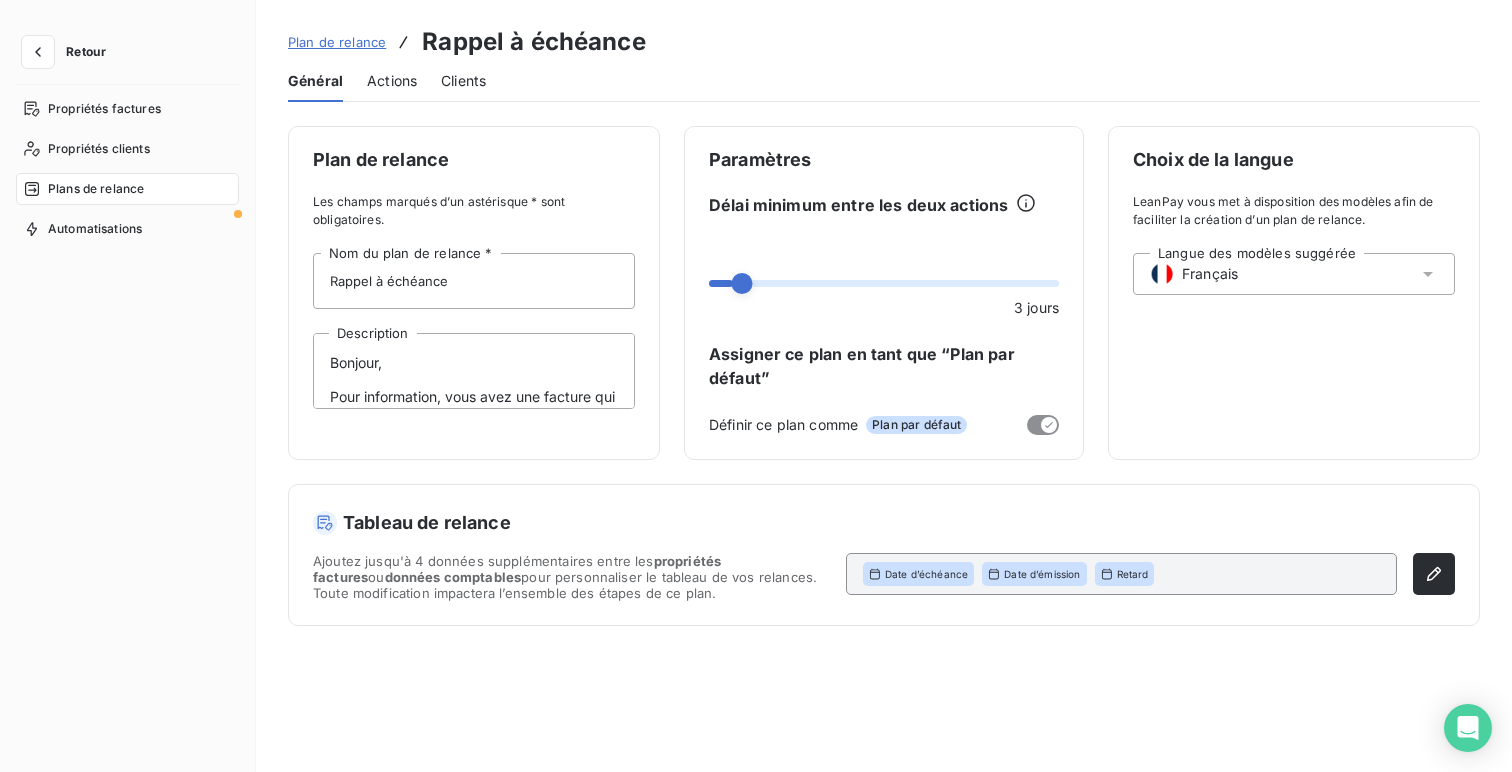 click on "Actions" at bounding box center [392, 81] 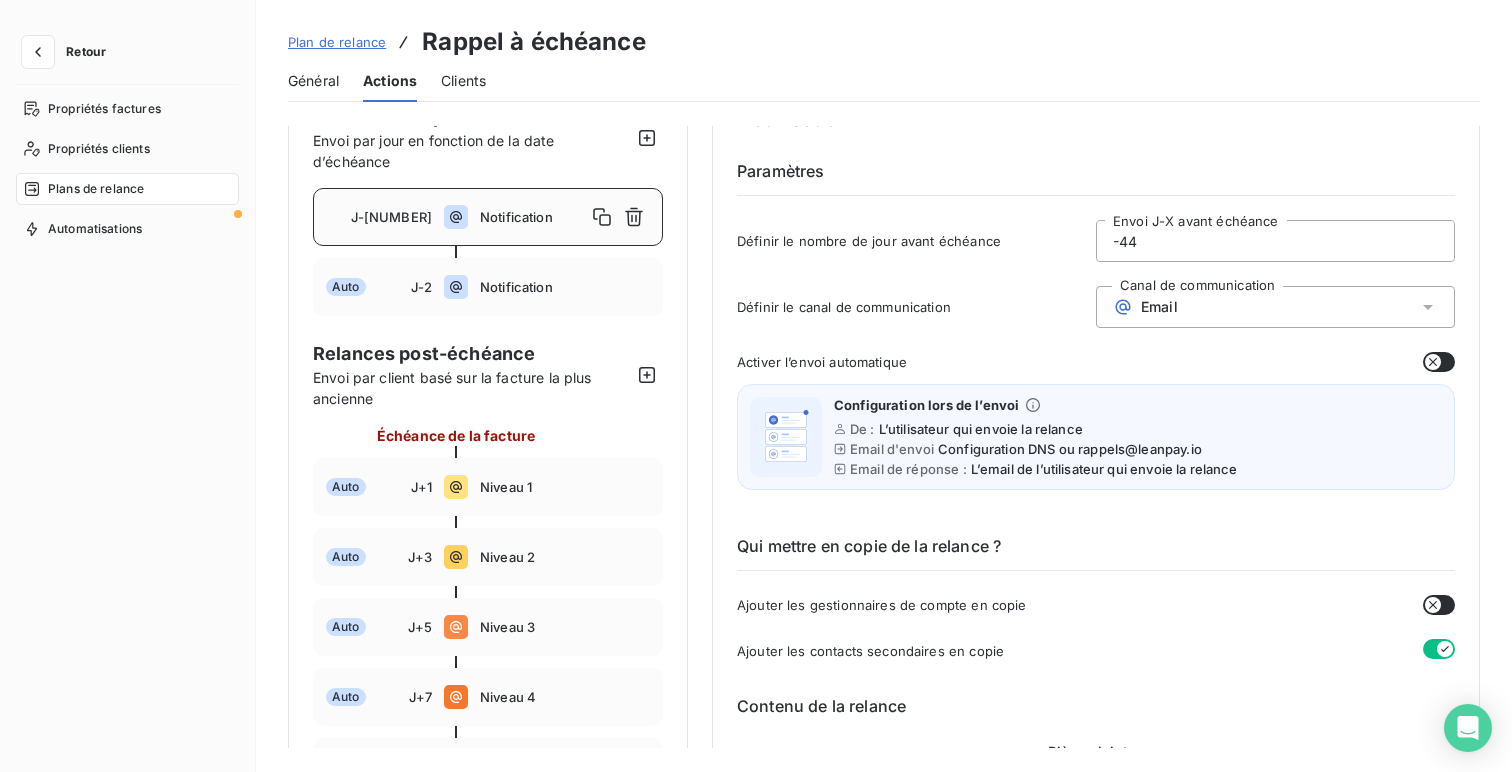 scroll, scrollTop: 0, scrollLeft: 0, axis: both 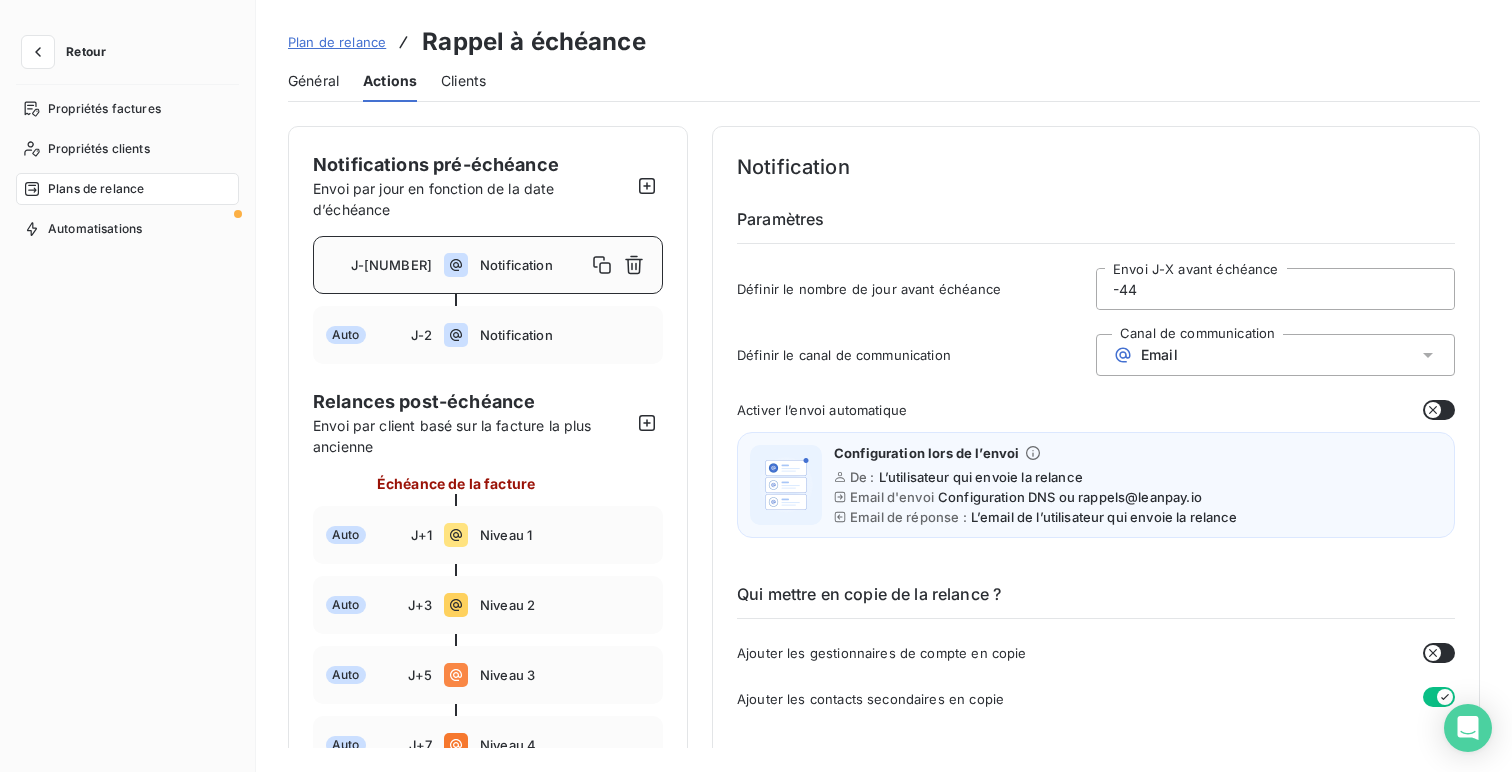 click on "Général" at bounding box center [313, 81] 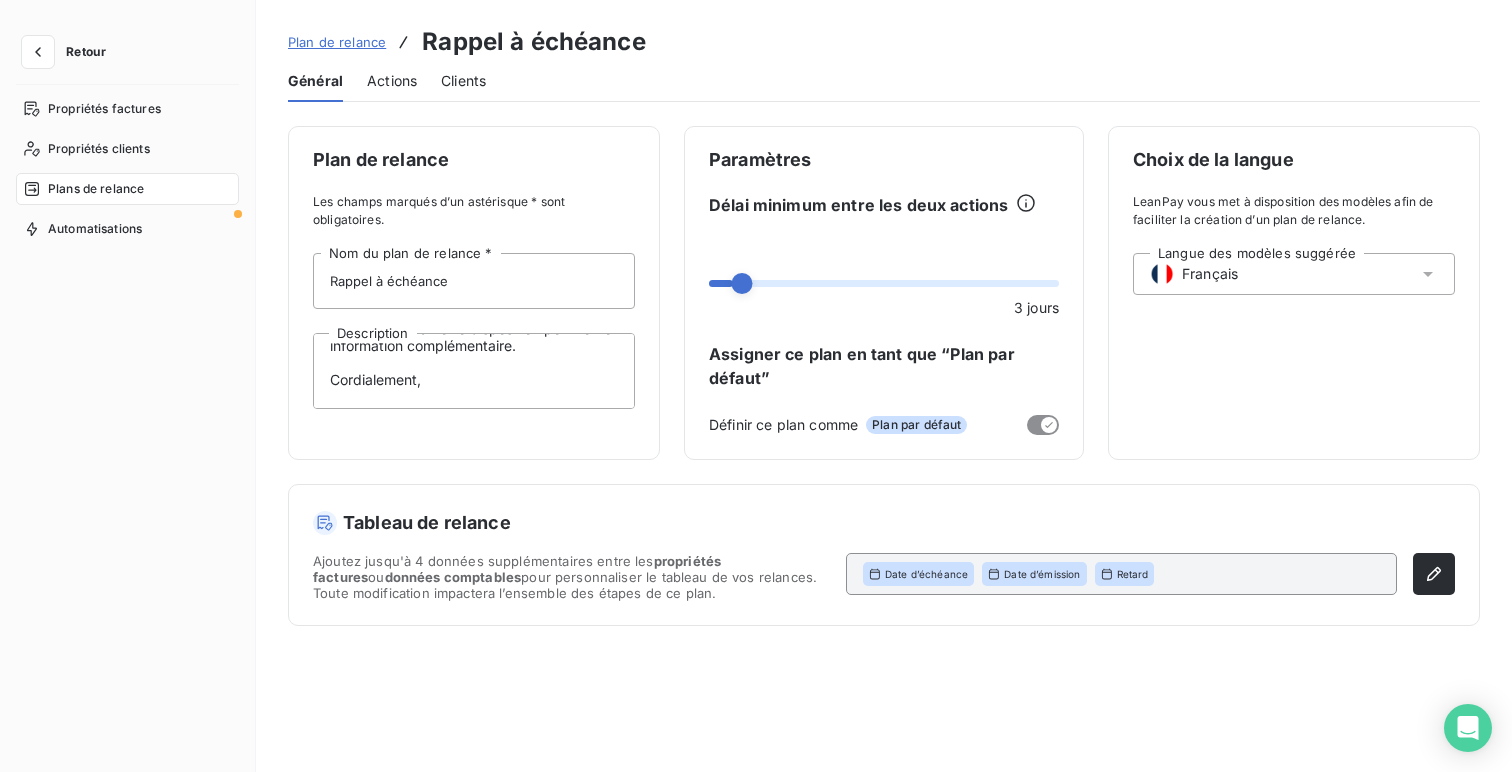 scroll, scrollTop: 0, scrollLeft: 0, axis: both 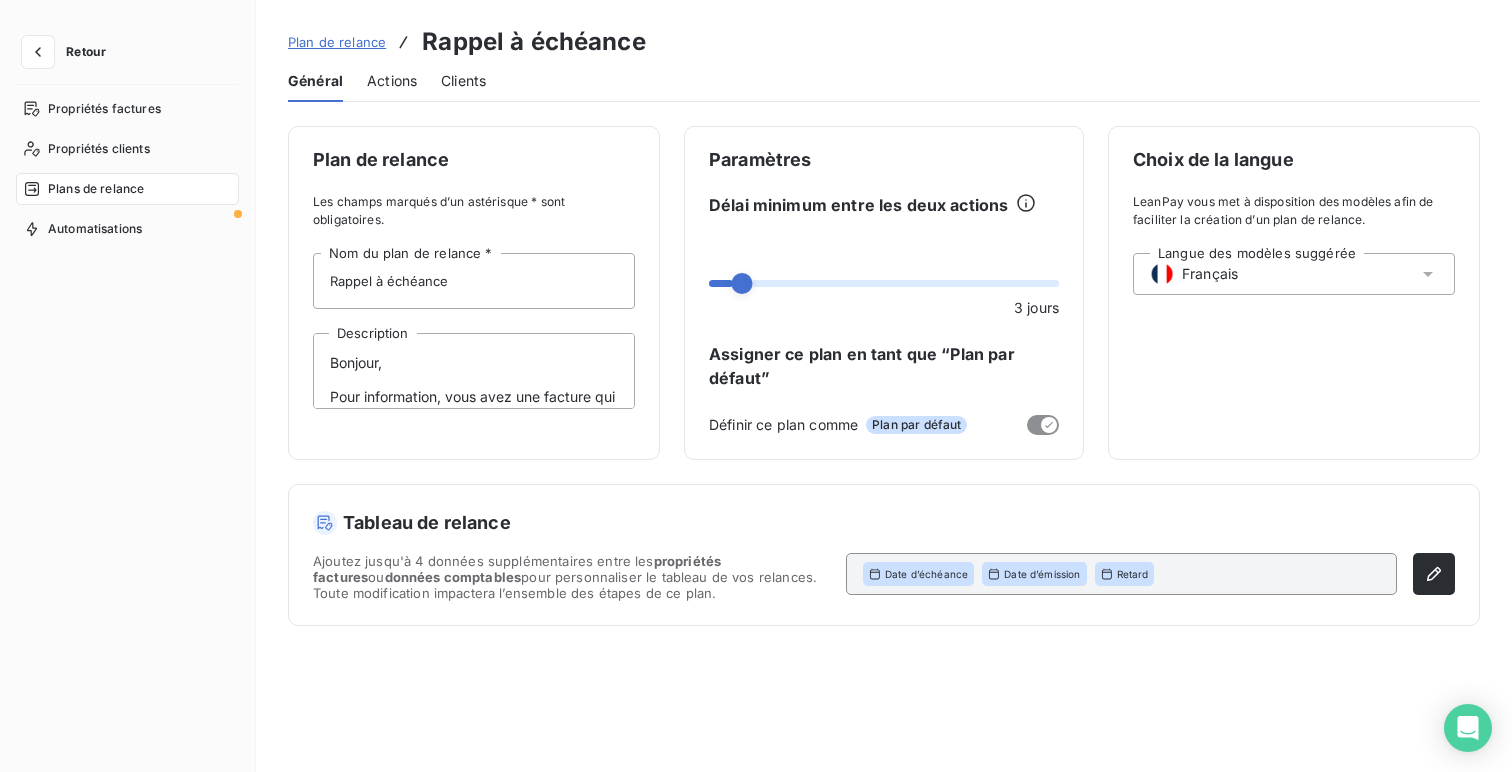 click on "Actions" at bounding box center (392, 81) 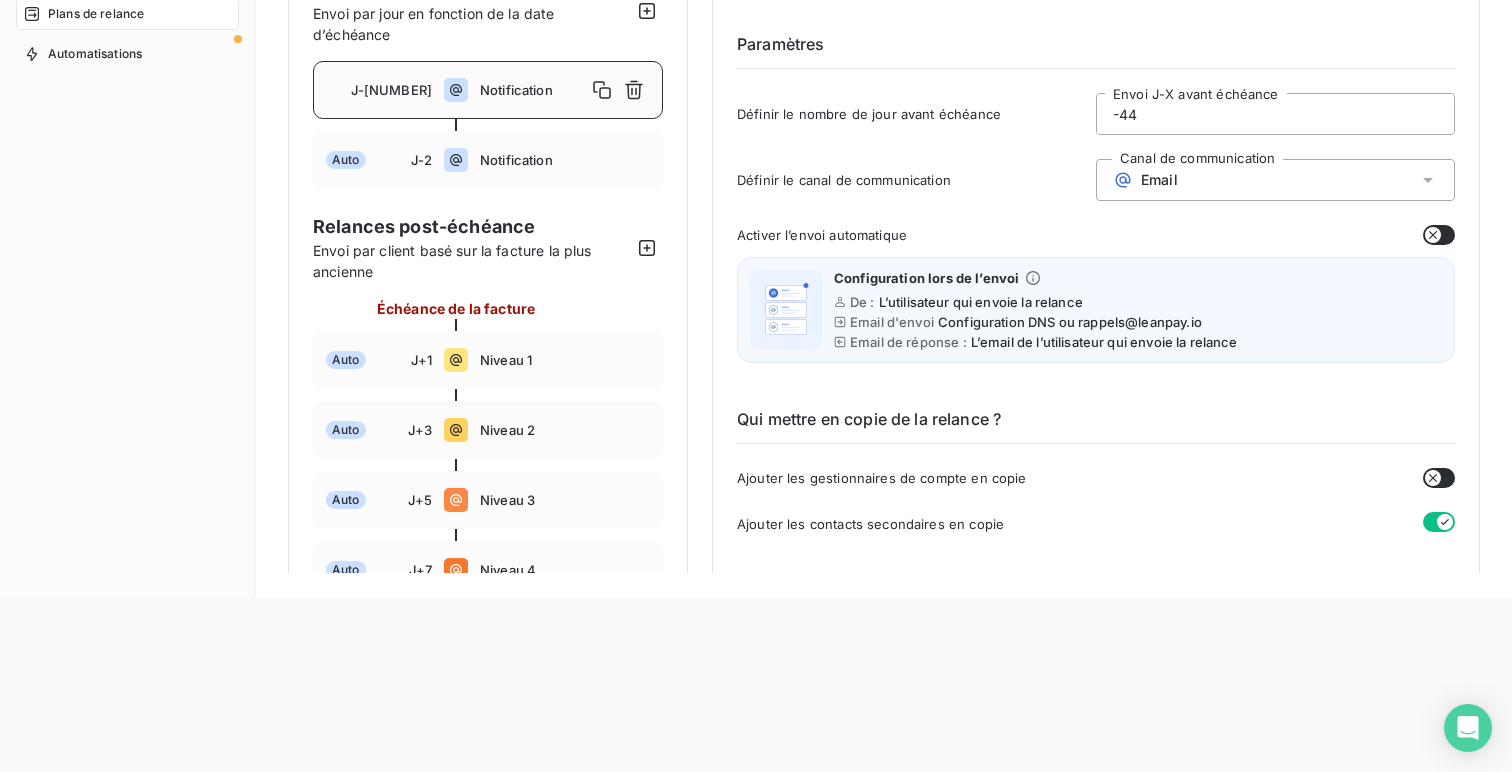 scroll, scrollTop: 0, scrollLeft: 0, axis: both 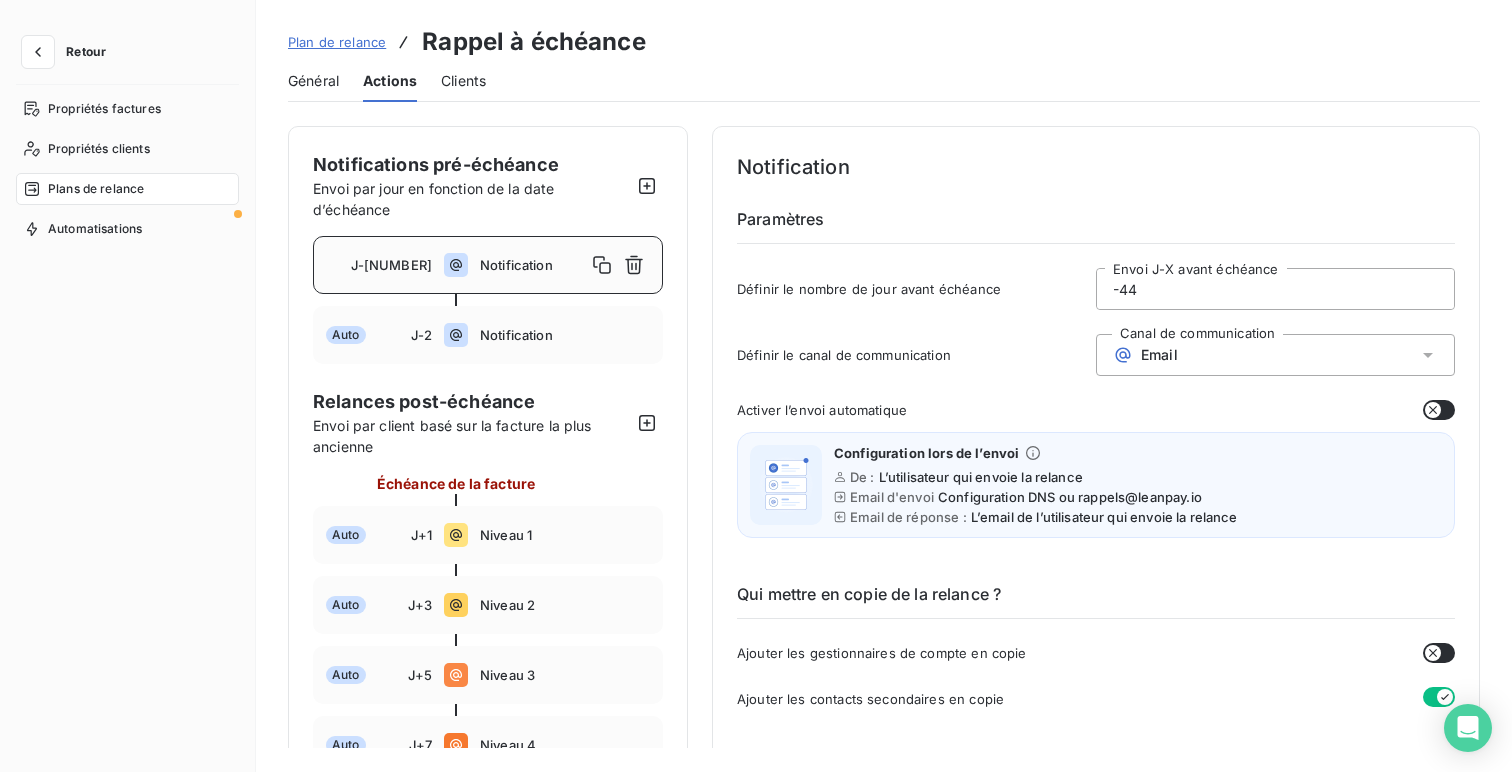 click on "Plans de relance" at bounding box center [127, 189] 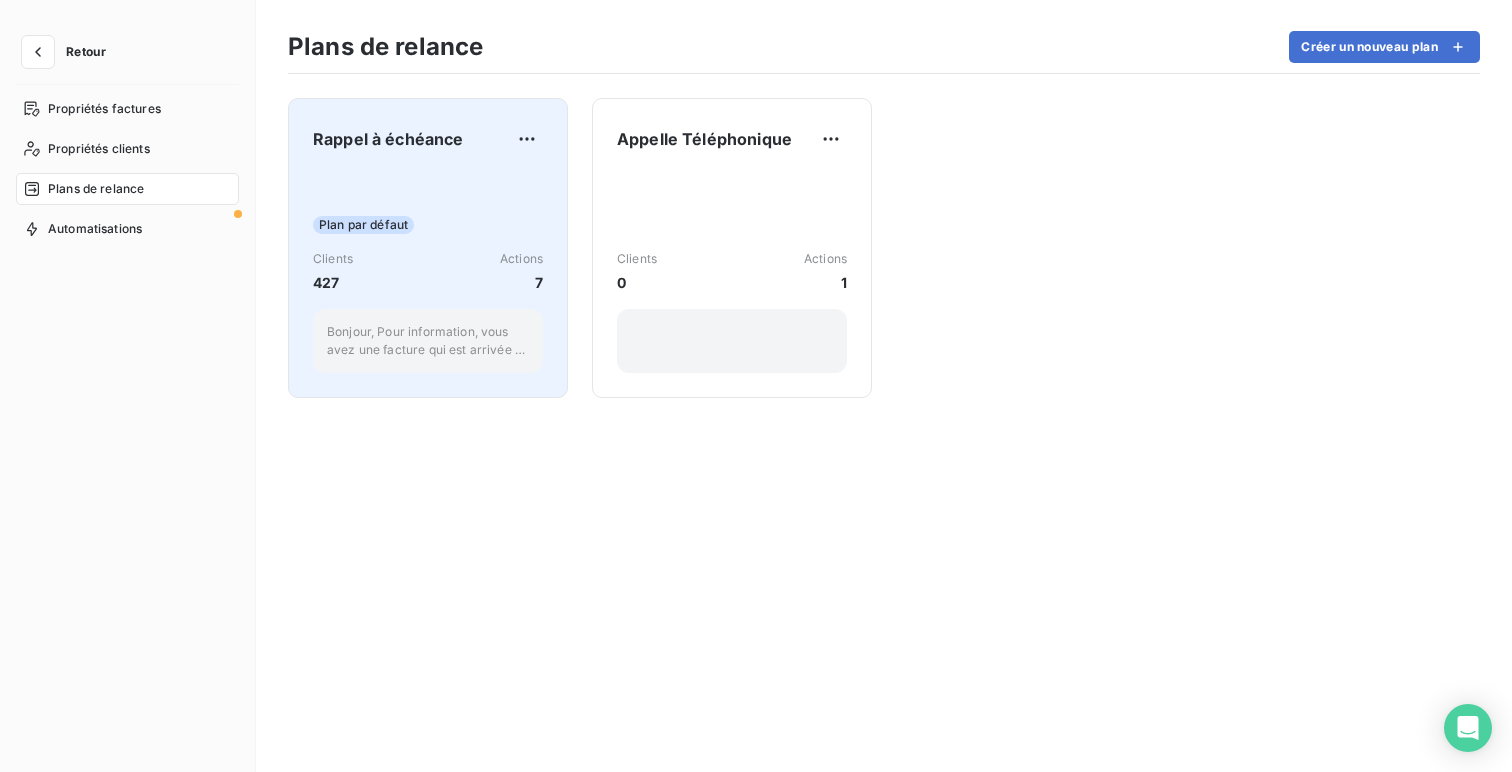click on "Rappel à échéance Plan par défaut Clients 427 Actions 7 Bonjour,
Pour information, vous avez une facture qui est arrivée à échéance.
Vous pouvez effectuer le règlement soit par virement, soit en suivant le lien ci-dessous.
Nous restons à votre disposition pour toute information complémentaire.
Cordialement," at bounding box center [428, 248] 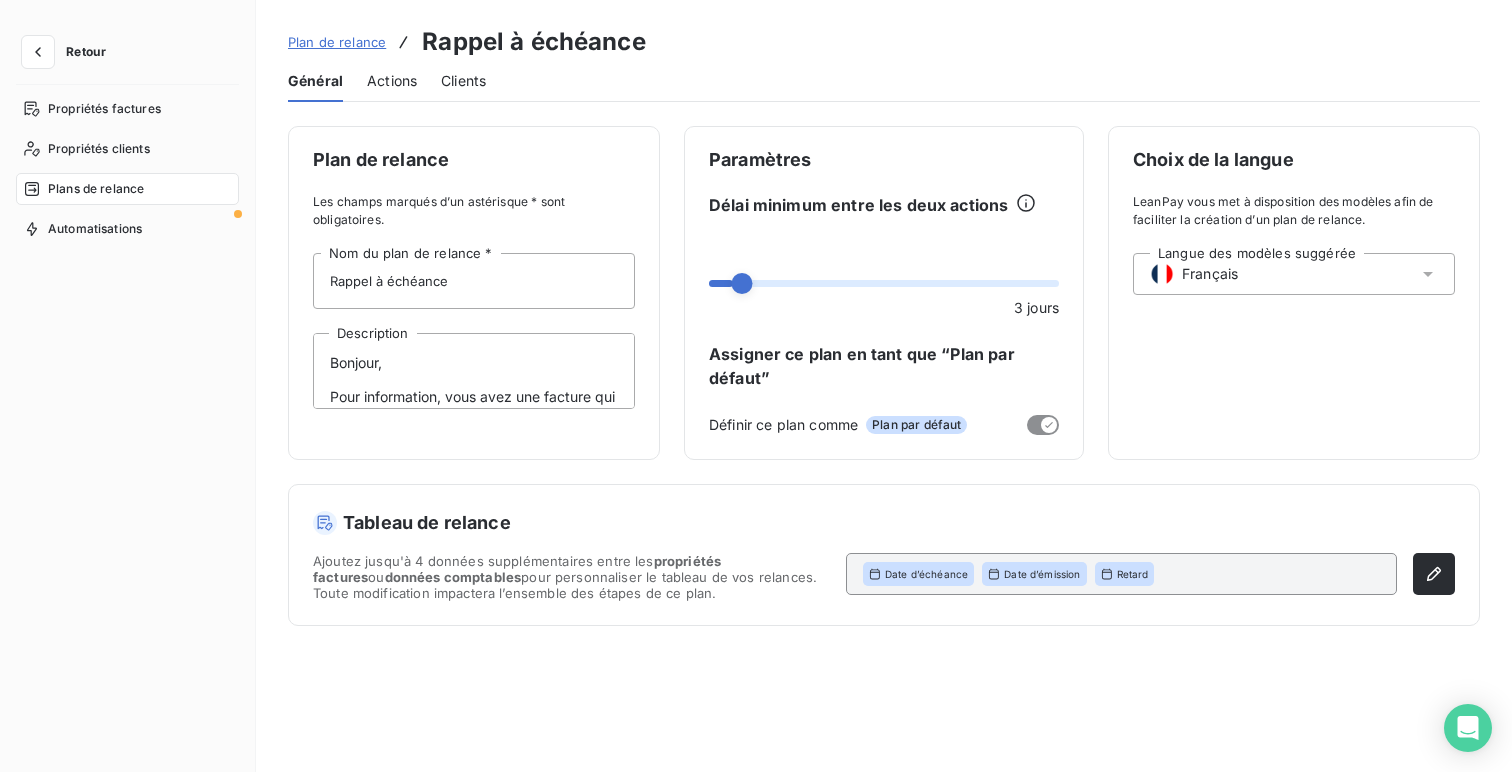 click on "Plan de relance" at bounding box center [337, 42] 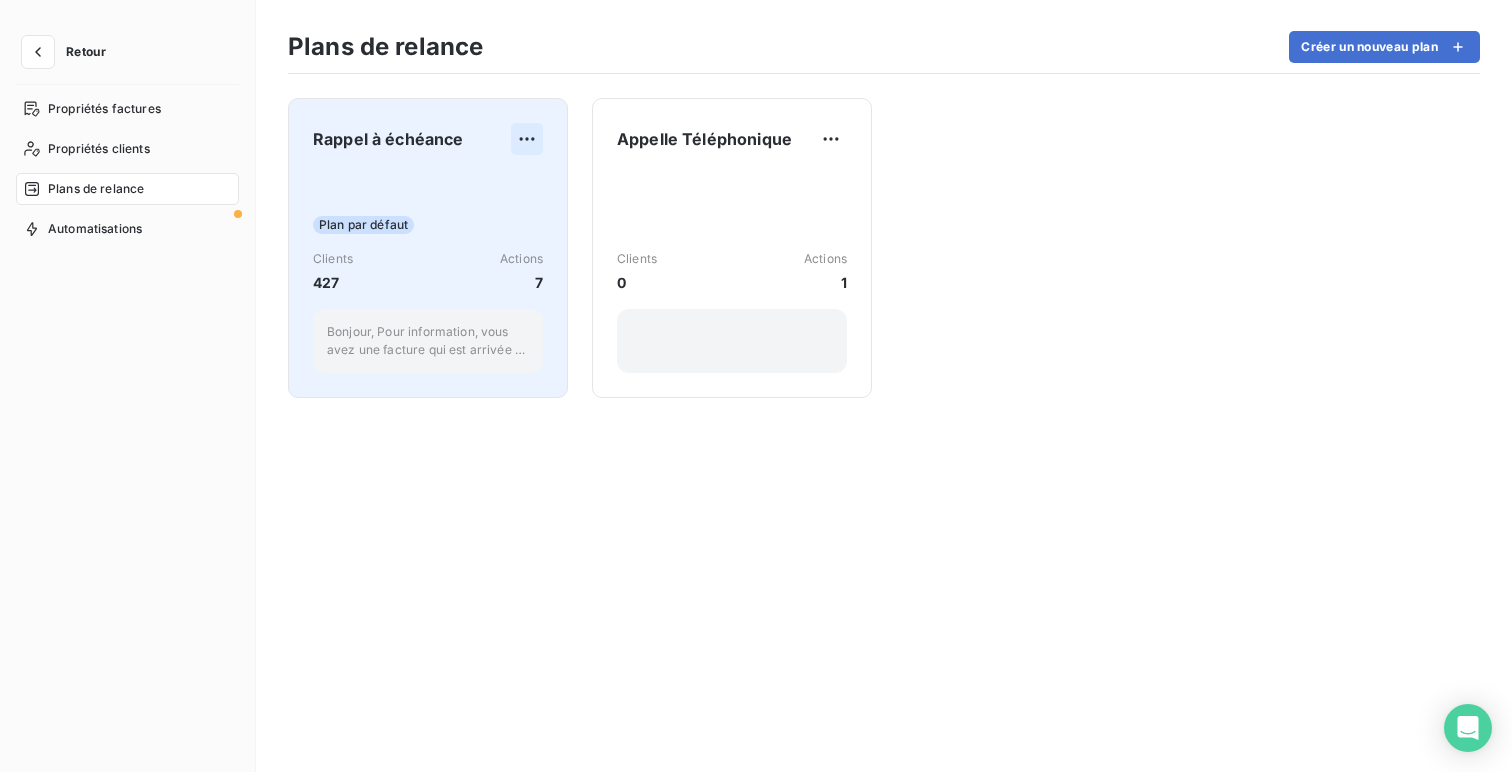 click on "Retour Propriétés factures Propriétés clients Plans de relance Automatisations Plans de relance Créer un nouveau plan Rappel à échéance Plan par défaut Clients 427 Actions 7 Bonjour,
Pour information, vous avez une facture qui est arrivée à échéance.
Vous pouvez effectuer le règlement soit par virement, soit en suivant le lien ci-dessous.
Nous restons à votre disposition pour toute information complémentaire.
Cordialement, Appelle Téléphonique Clients 0 Actions 1" at bounding box center (756, 386) 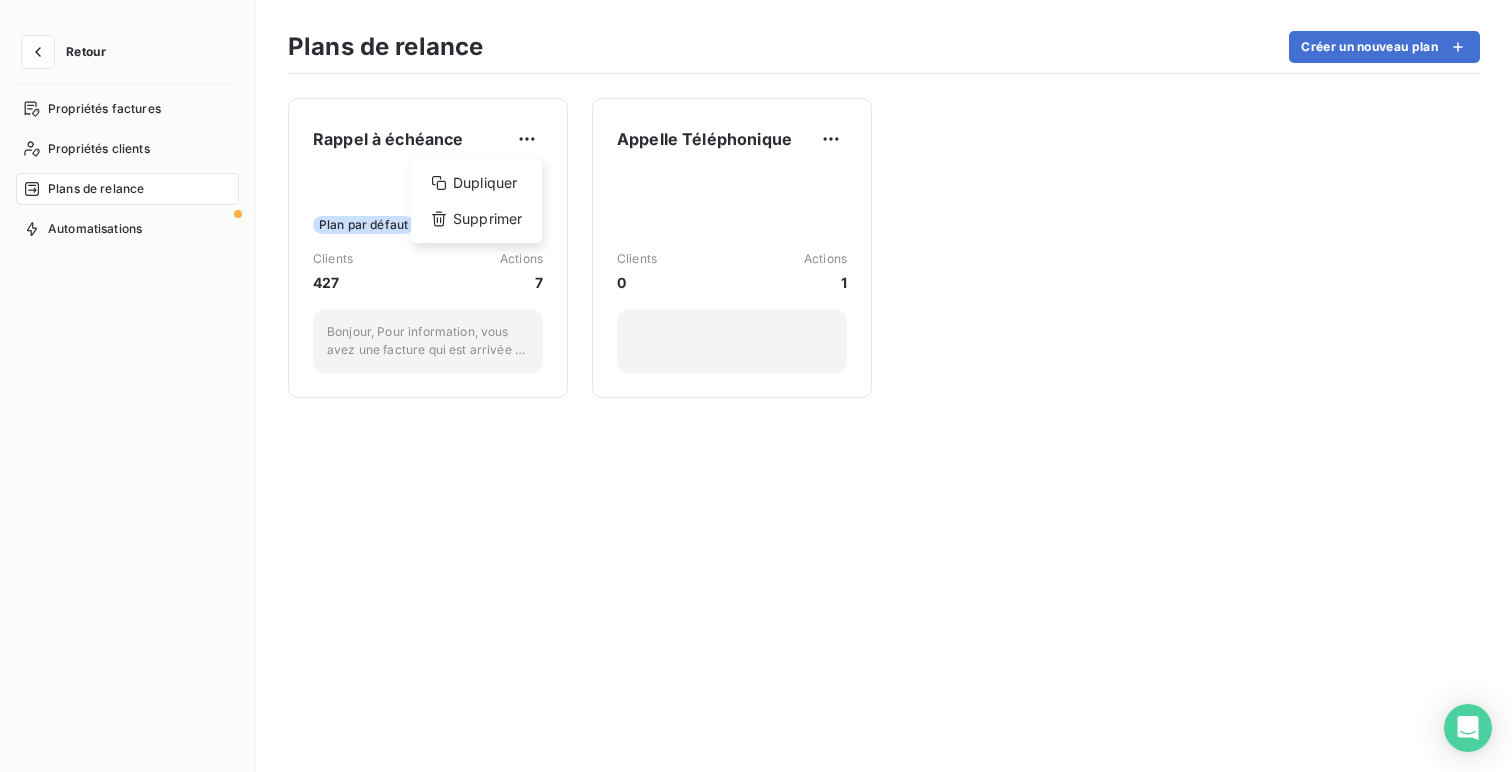 click on "Retour Propriétés factures Propriétés clients Plans de relance Automatisations Plans de relance Créer un nouveau plan Rappel à échéance Dupliquer Supprimer Plan par défaut Clients 427 Actions 7 Bonjour,
Pour information, vous avez une facture qui est arrivée à échéance.
Vous pouvez effectuer le règlement soit par virement, soit en suivant le lien ci-dessous.
Nous restons à votre disposition pour toute information complémentaire.
Cordialement, Appelle Téléphonique Clients 0 Actions 1" at bounding box center [756, 386] 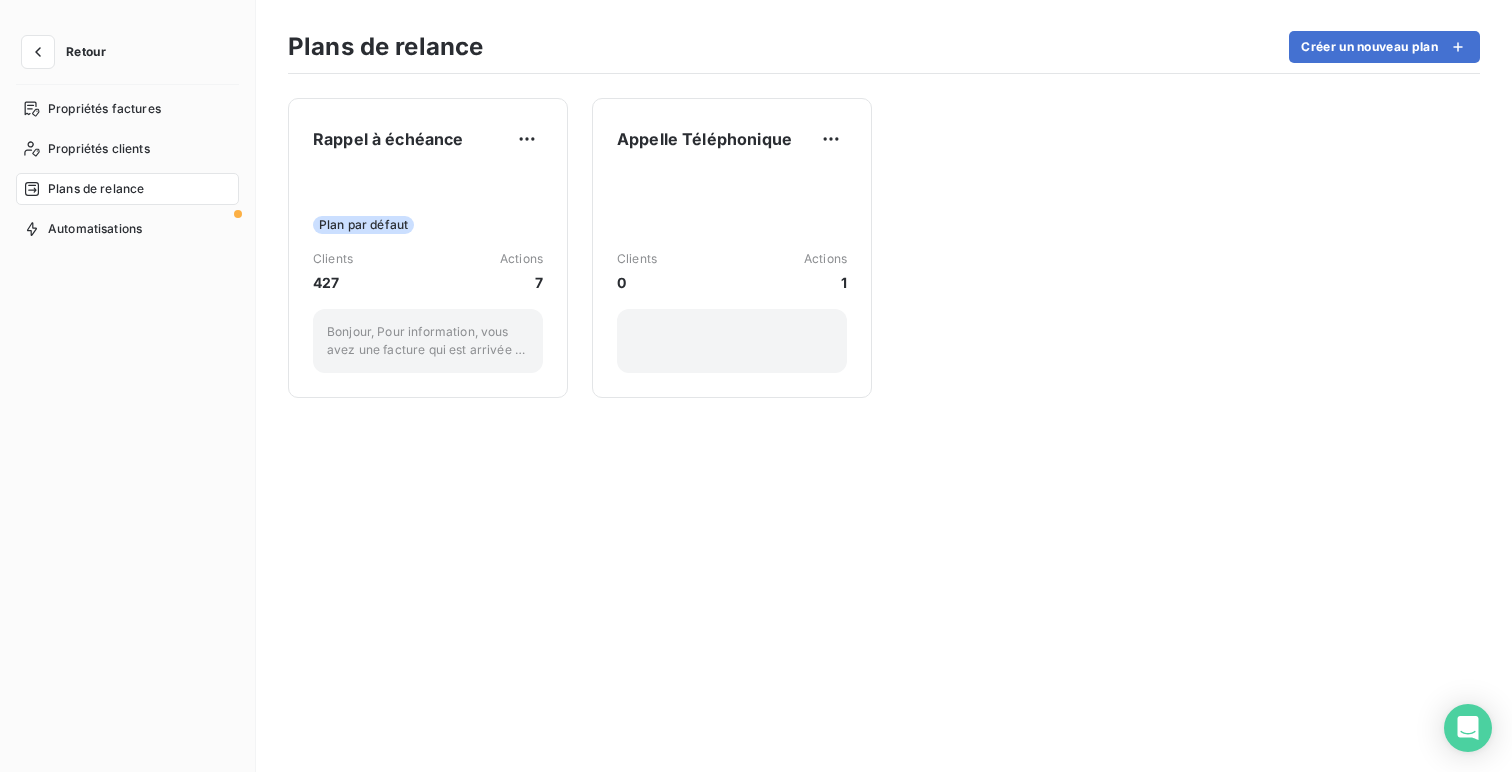 click on "Plans de relance" at bounding box center [96, 189] 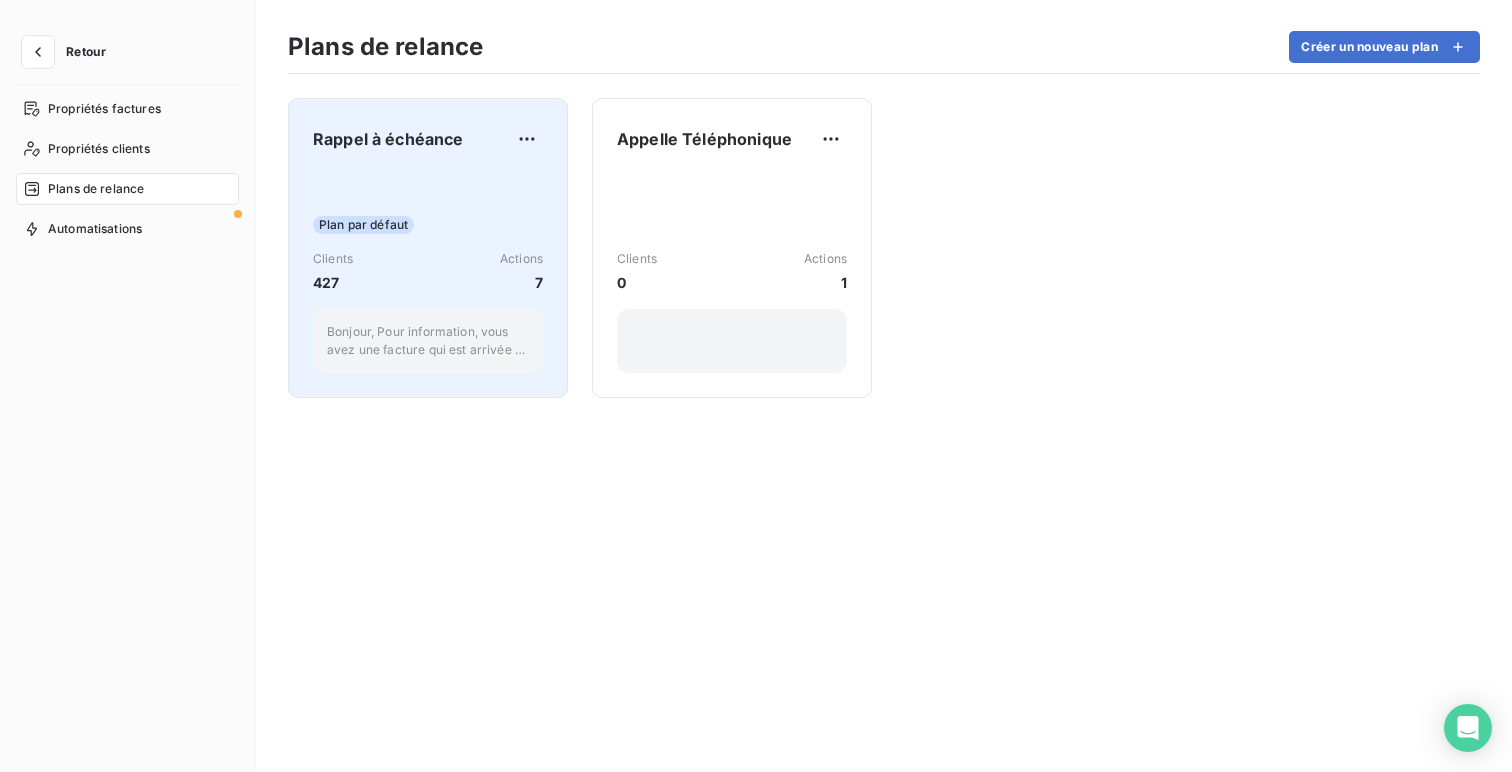 click on "Plan par défaut Clients 427 Actions 7 Bonjour,
Pour information, vous avez une facture qui est arrivée à échéance.
Vous pouvez effectuer le règlement soit par virement, soit en suivant le lien ci-dessous.
Nous restons à votre disposition pour toute information complémentaire.
Cordialement," at bounding box center [428, 272] 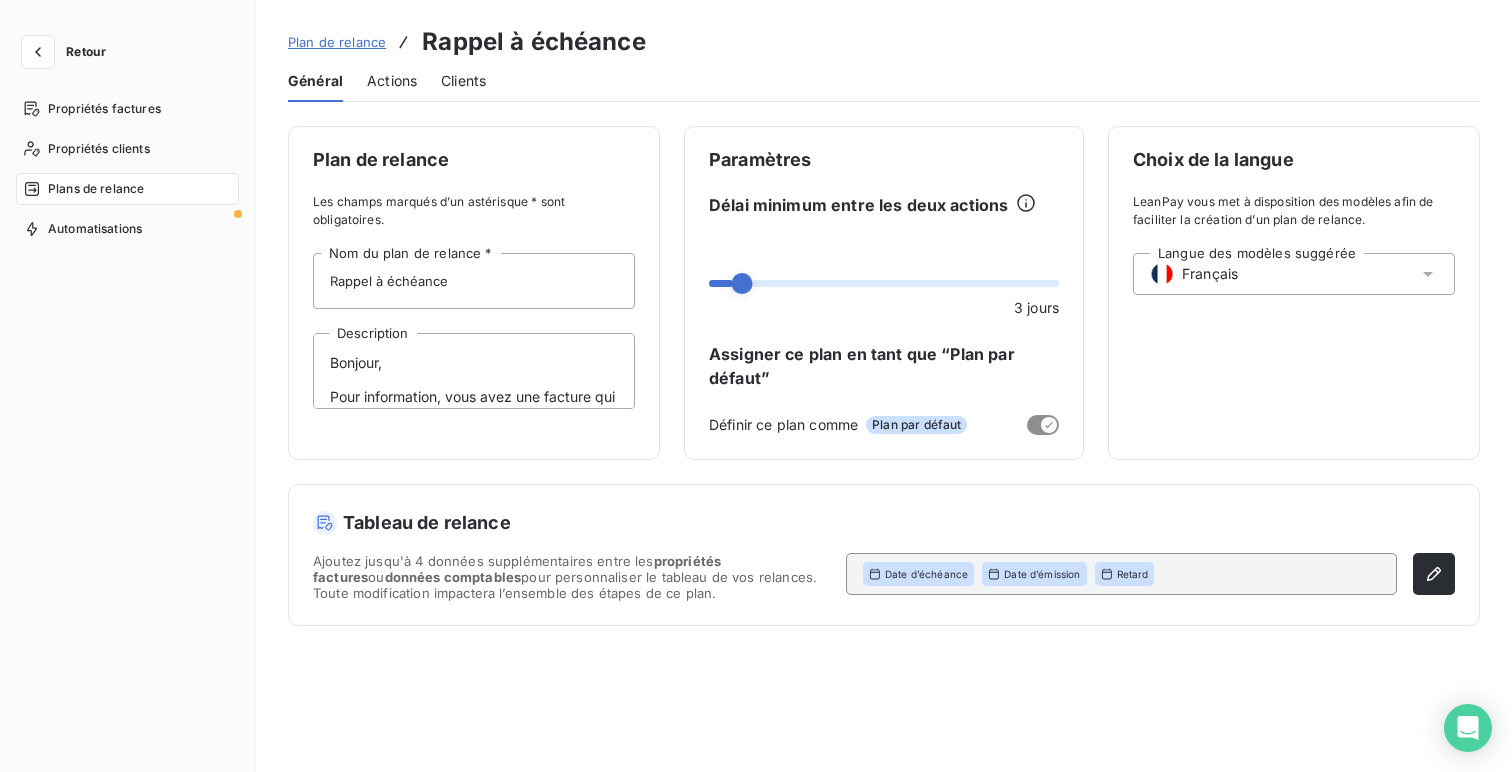 click on "Actions" at bounding box center [392, 81] 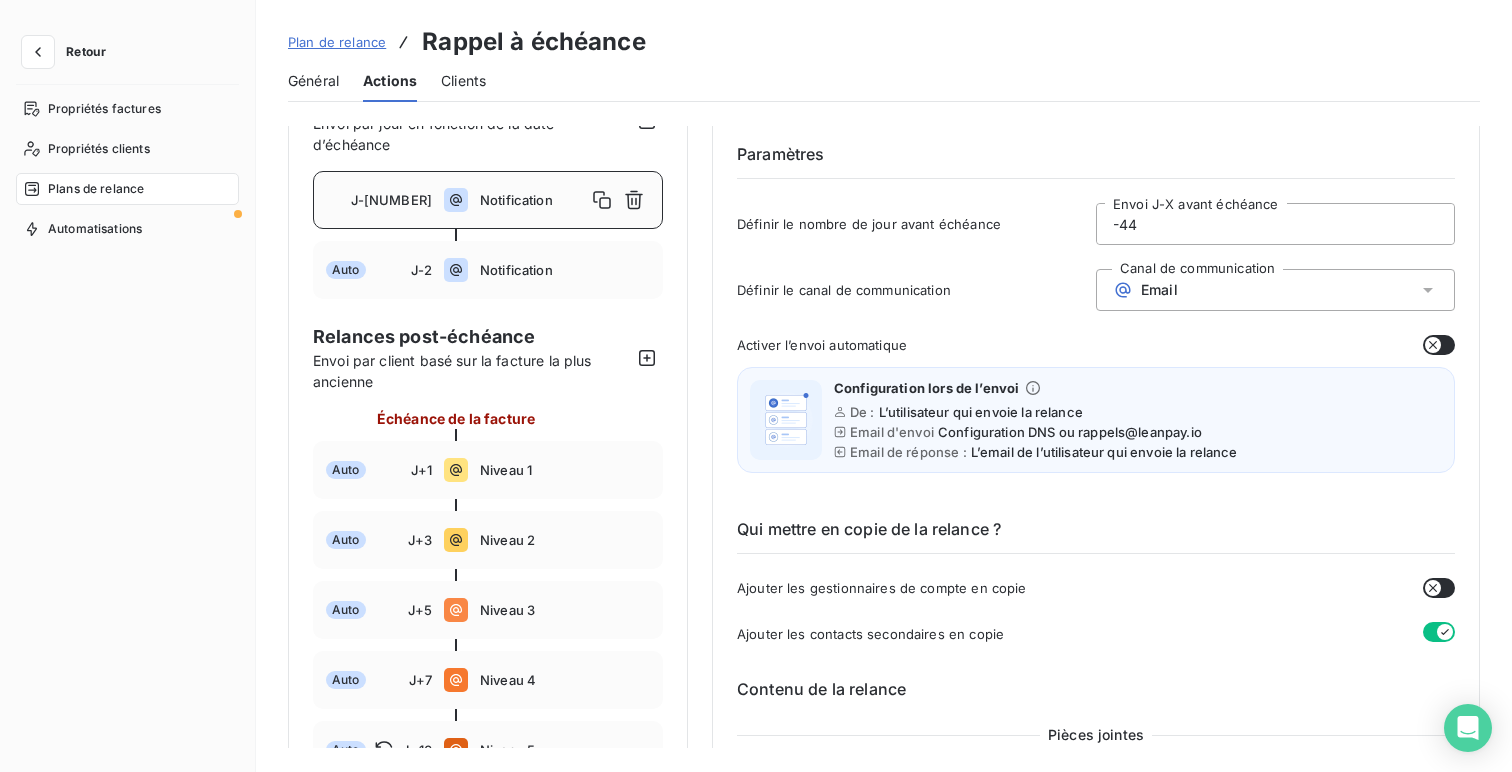 scroll, scrollTop: 0, scrollLeft: 0, axis: both 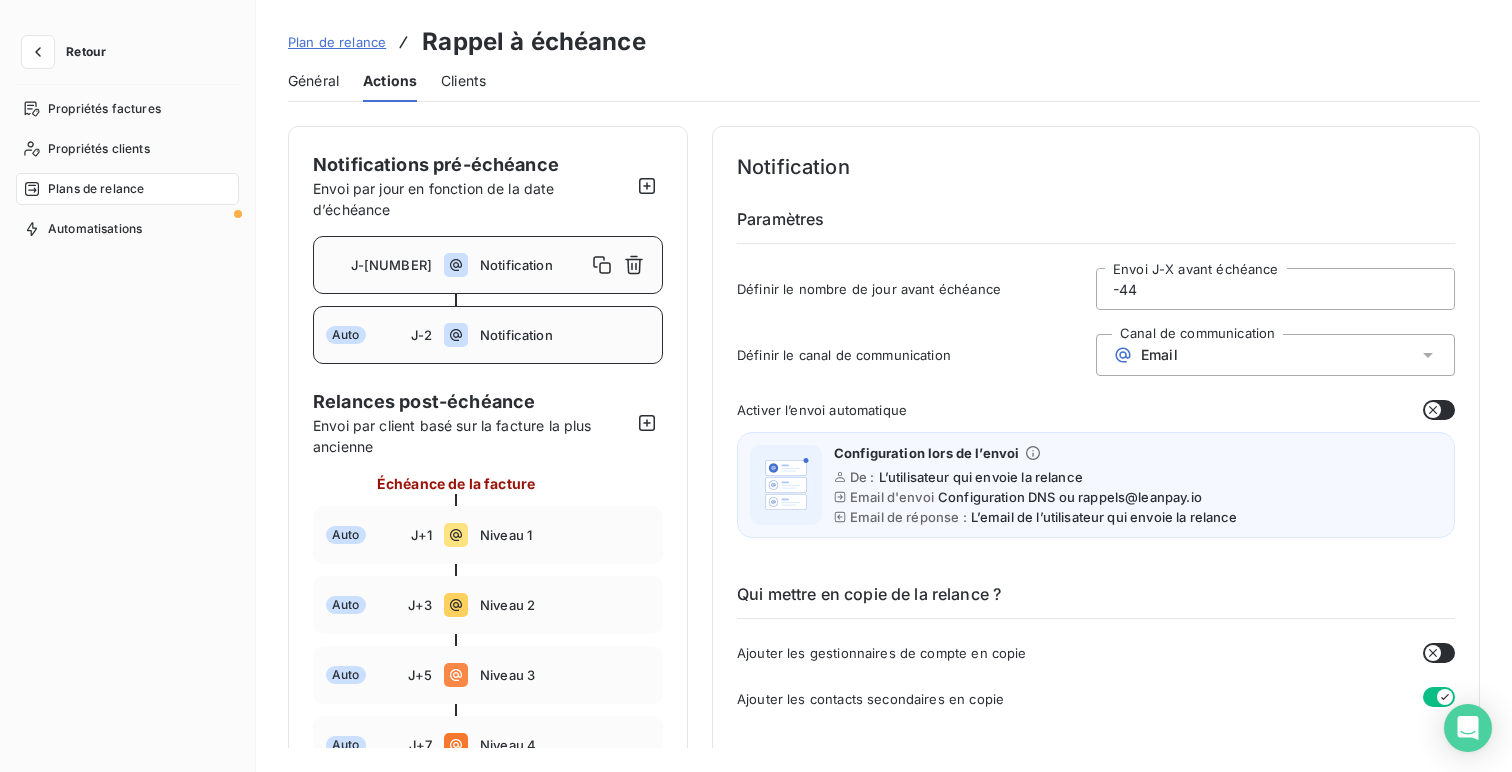 click on "Notification" at bounding box center (565, 335) 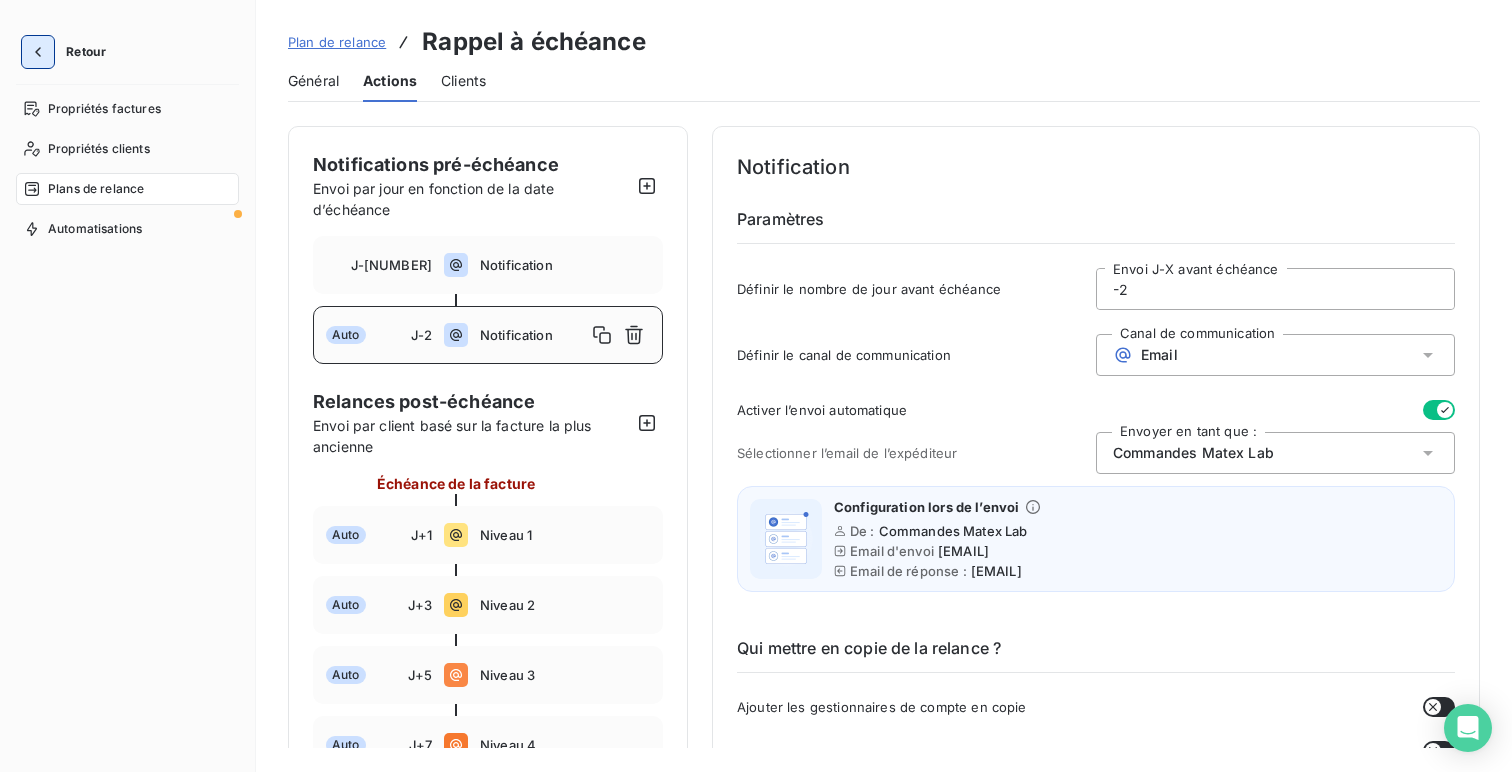 click 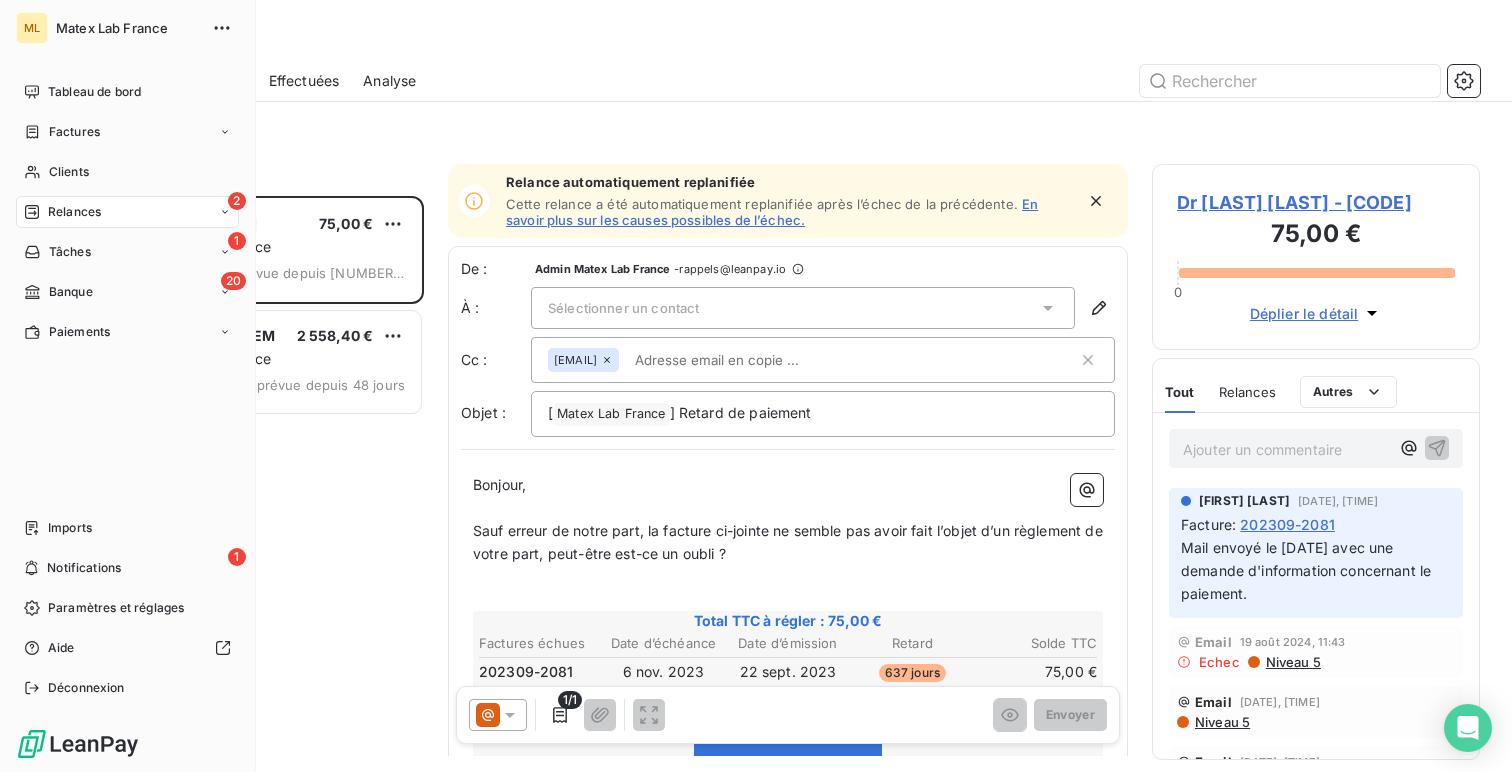scroll, scrollTop: 1, scrollLeft: 1, axis: both 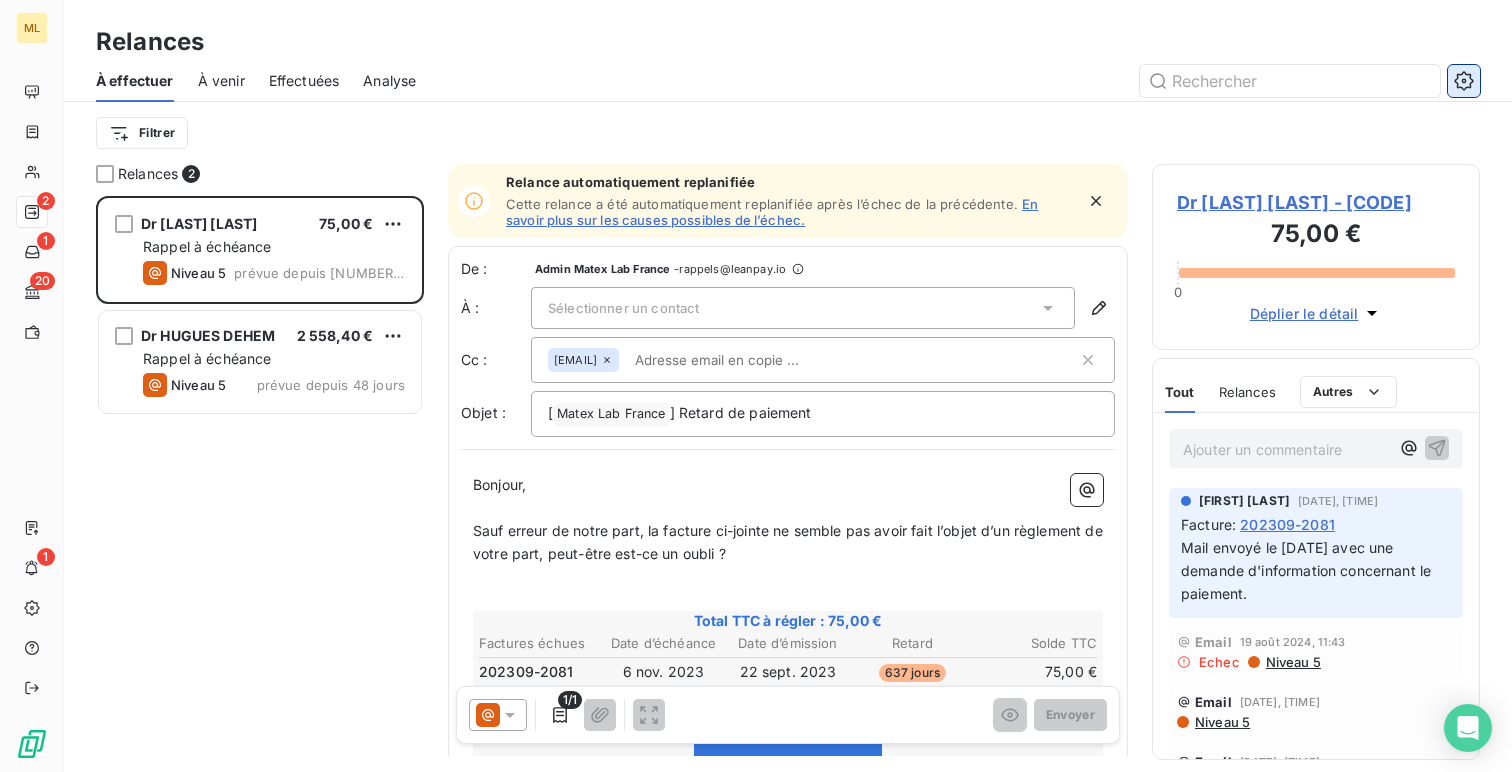 click at bounding box center (1464, 81) 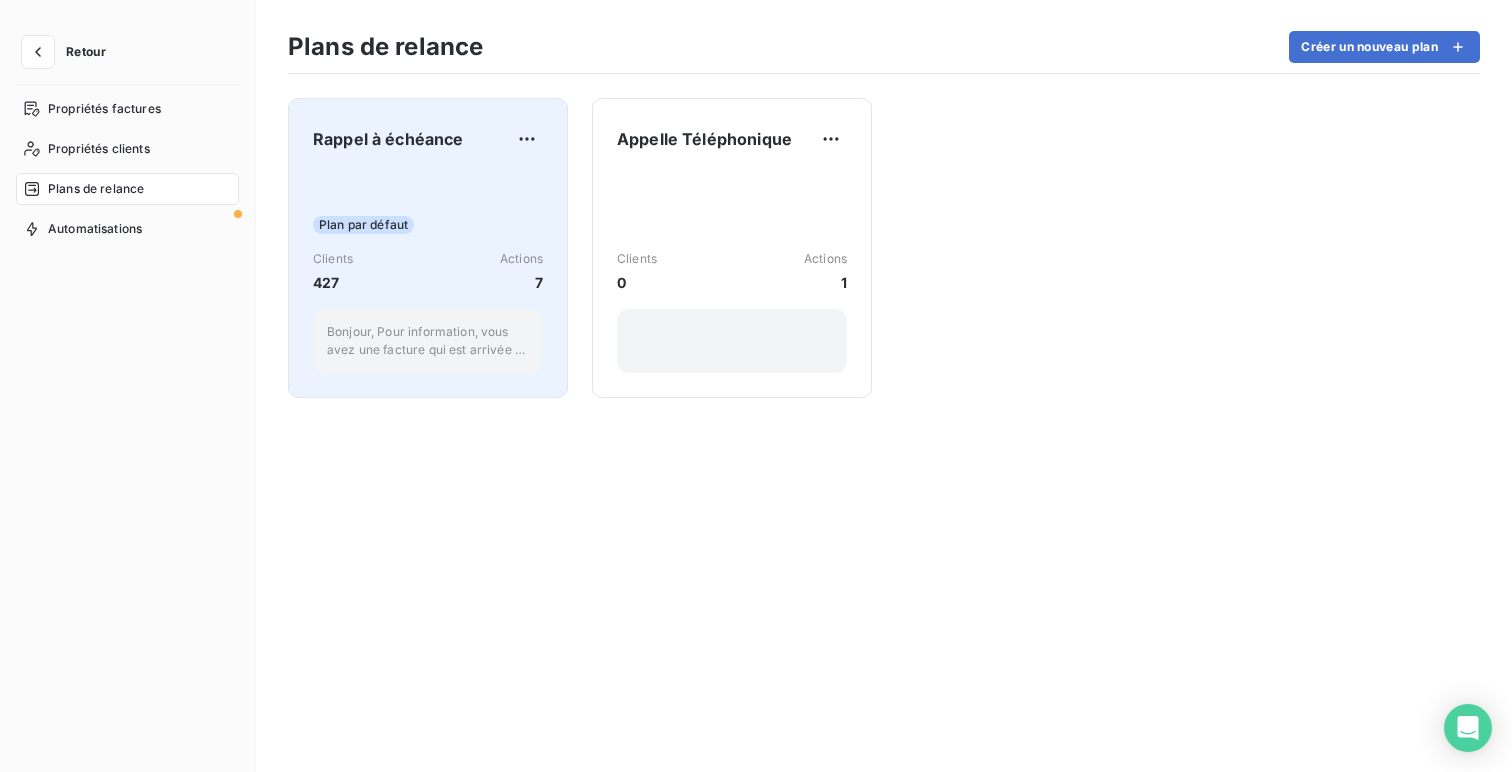click on "Plan par défaut Clients 427 Actions 7 Bonjour,
Pour information, vous avez une facture qui est arrivée à échéance.
Vous pouvez effectuer le règlement soit par virement, soit en suivant le lien ci-dessous.
Nous restons à votre disposition pour toute information complémentaire.
Cordialement," at bounding box center (428, 272) 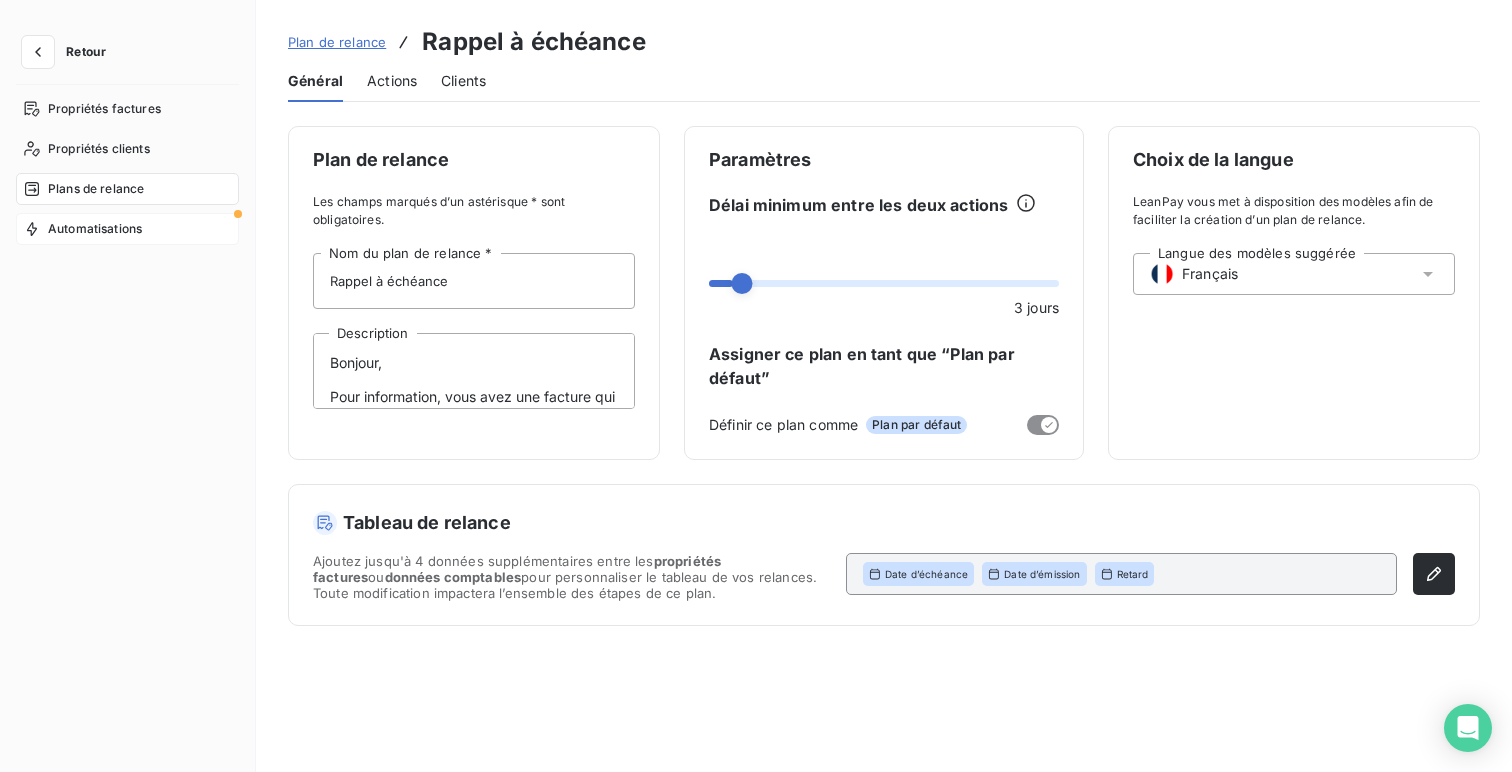 click on "Automatisations" at bounding box center (127, 229) 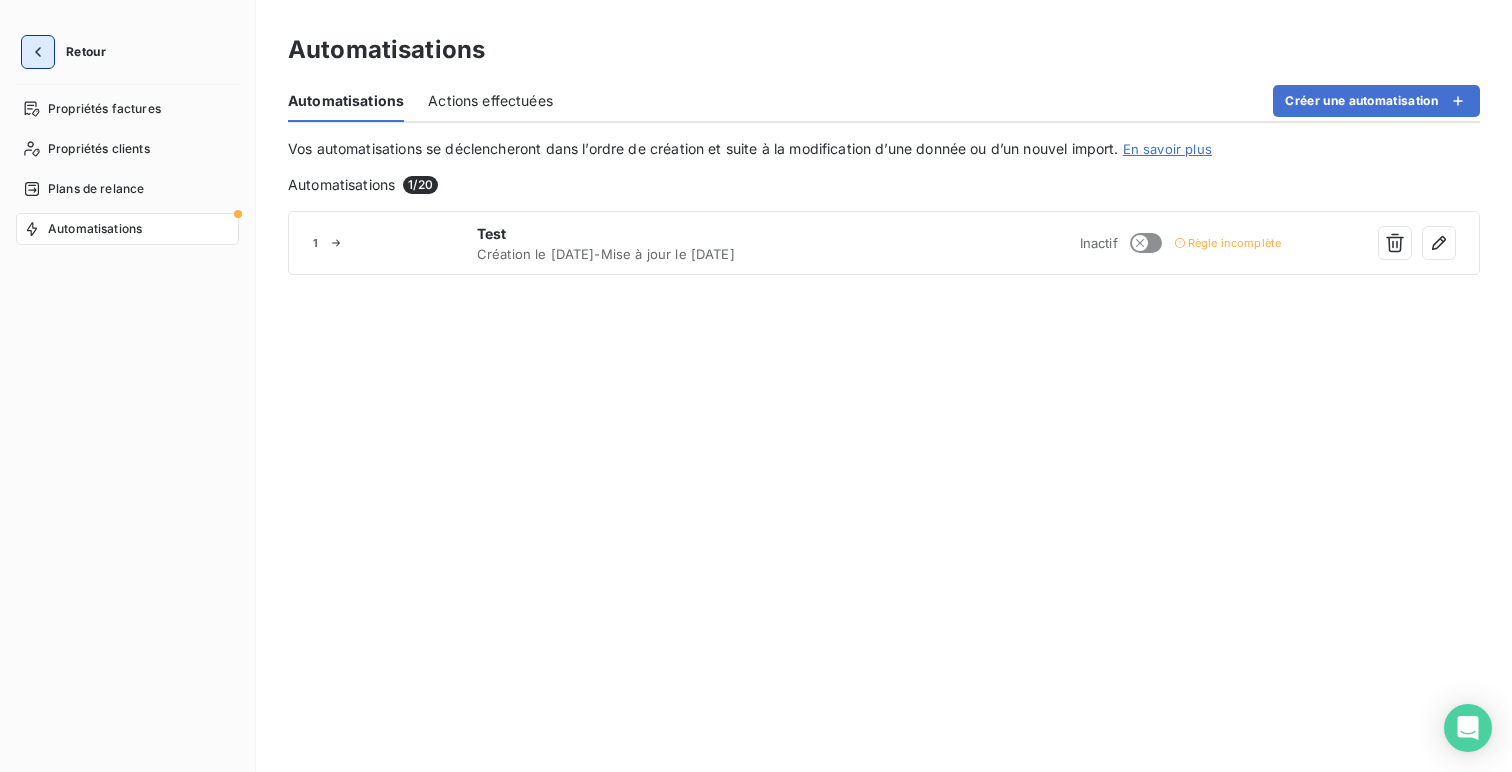 click 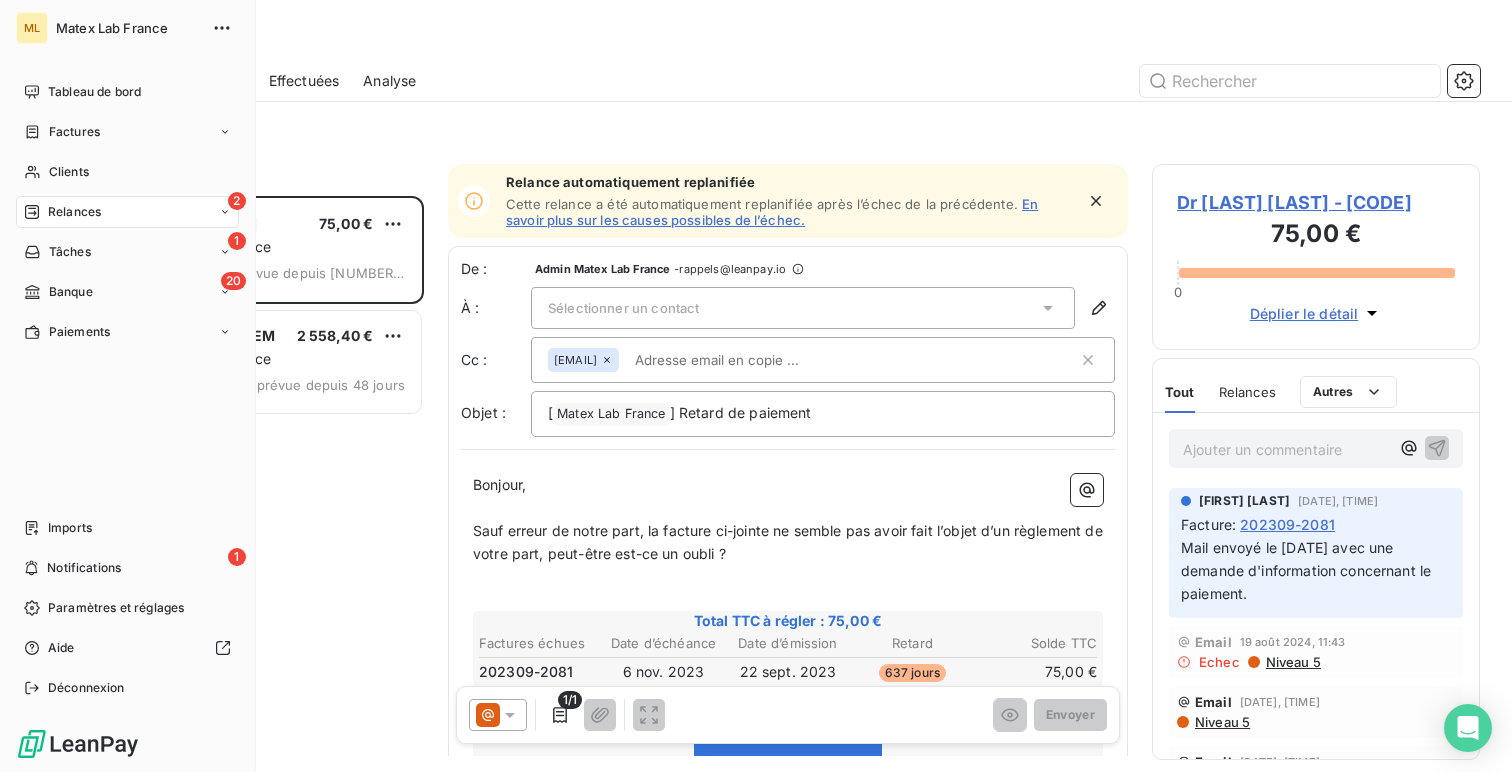 scroll, scrollTop: 1, scrollLeft: 1, axis: both 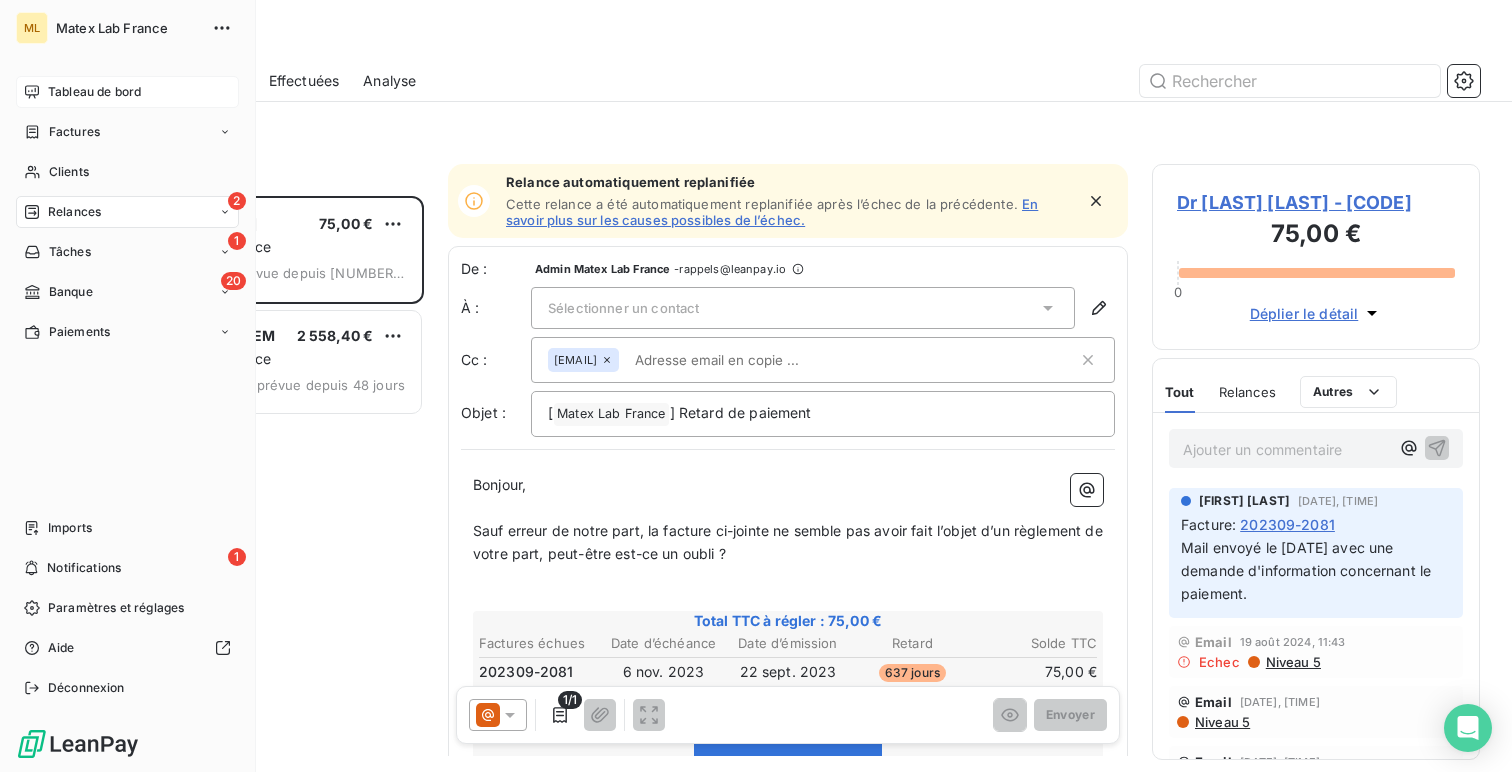 click on "Tableau de bord" at bounding box center [127, 92] 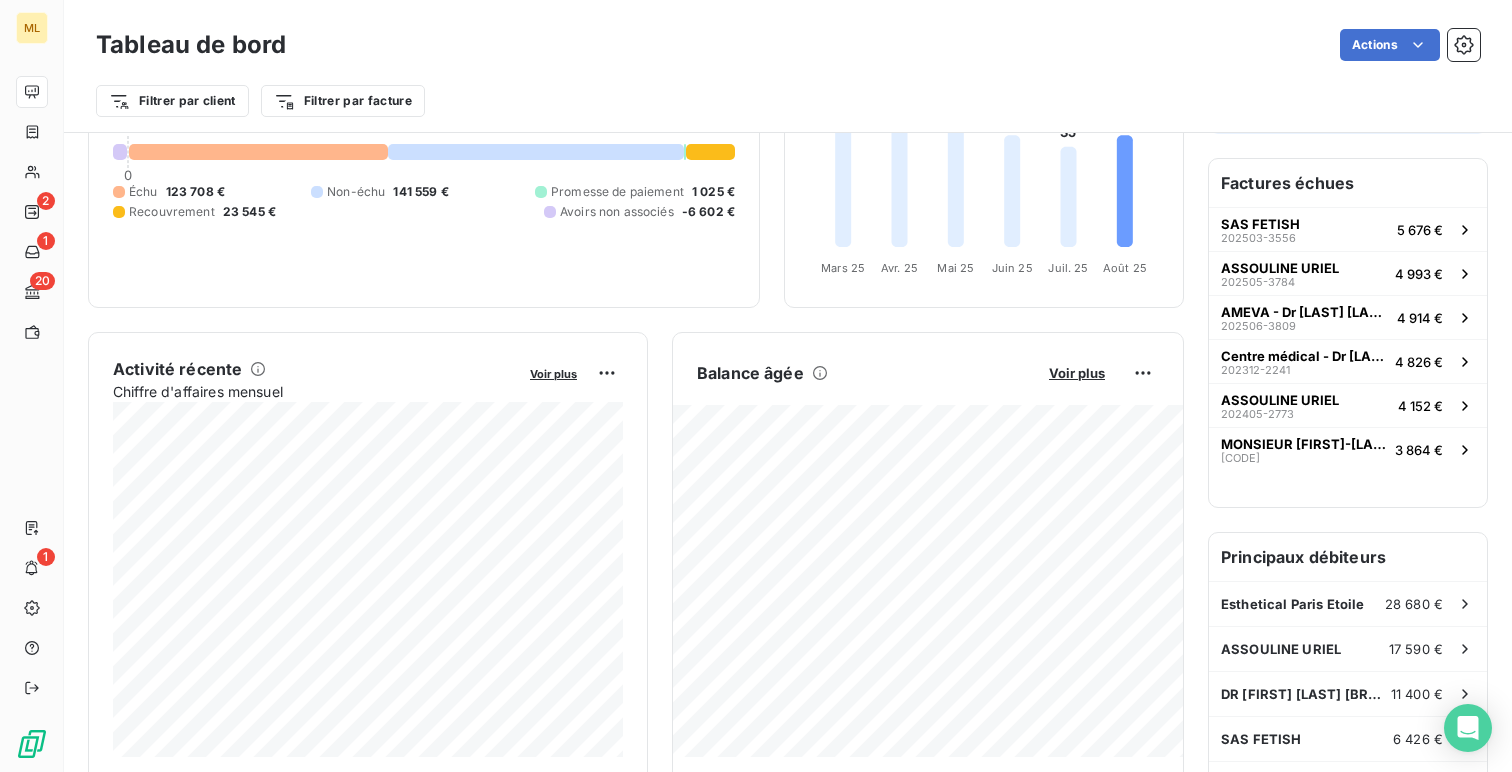 scroll, scrollTop: 0, scrollLeft: 0, axis: both 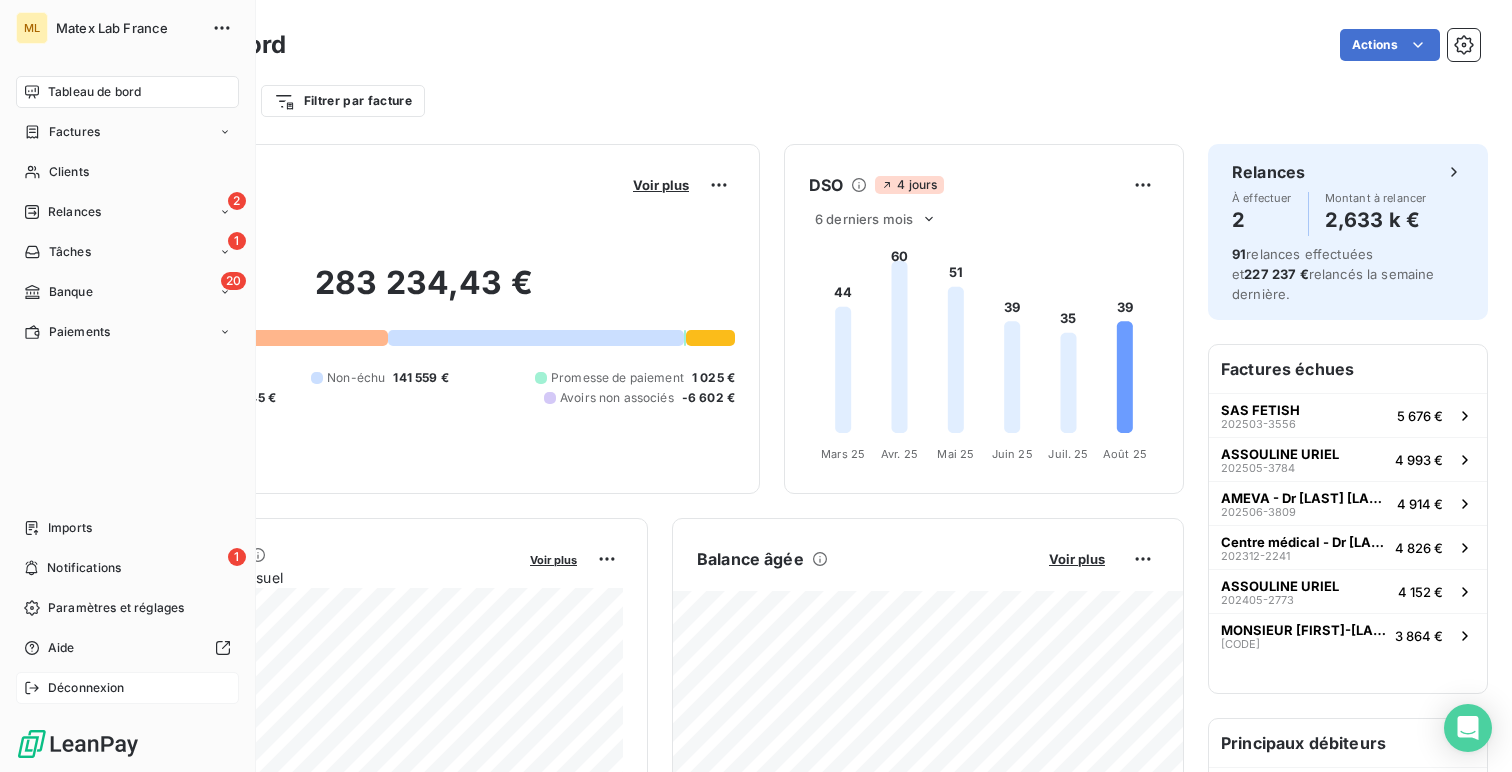click on "Déconnexion" at bounding box center [86, 688] 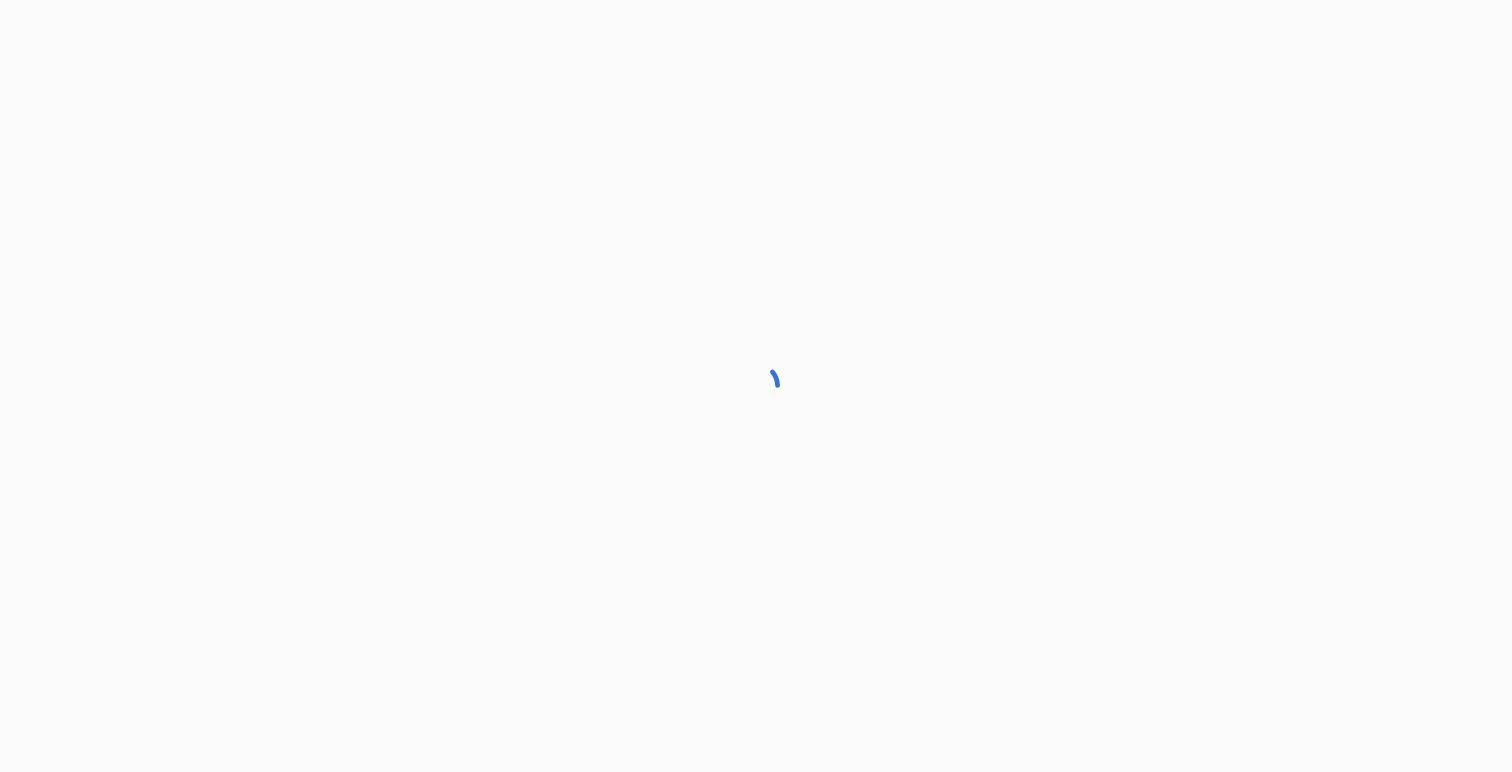 scroll, scrollTop: 0, scrollLeft: 0, axis: both 